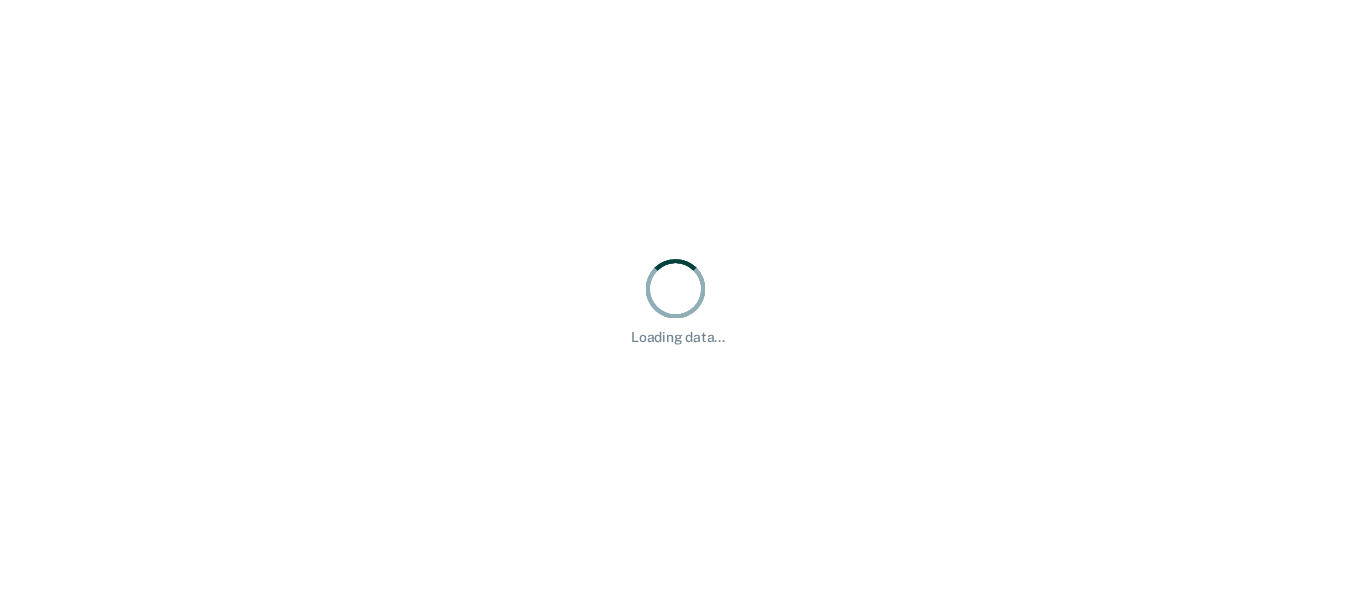 scroll, scrollTop: 0, scrollLeft: 0, axis: both 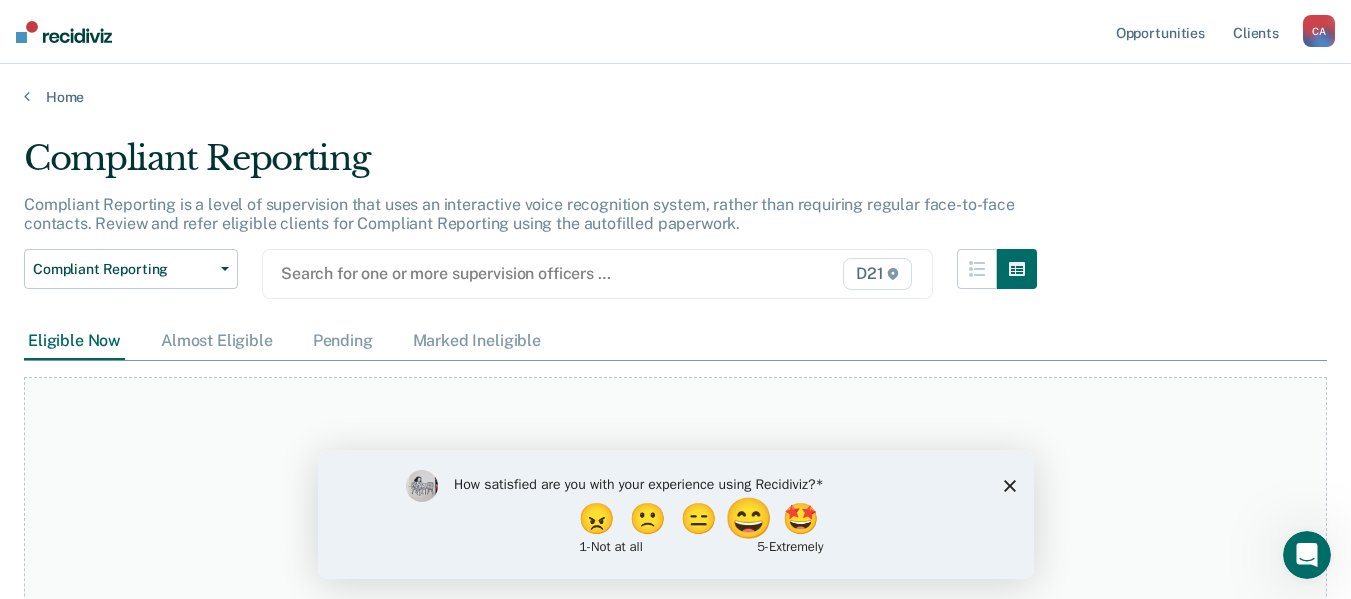 drag, startPoint x: 748, startPoint y: 518, endPoint x: 986, endPoint y: 851, distance: 409.30795 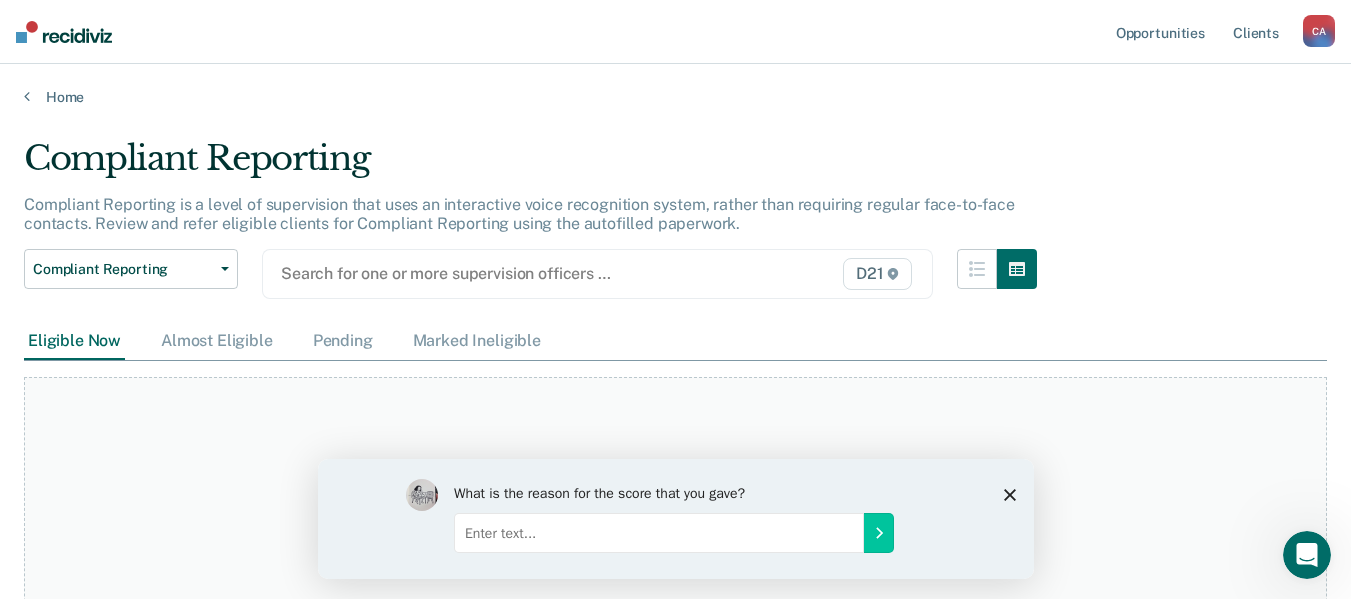 click on "What is the reason for the score that you gave?" at bounding box center [675, 518] 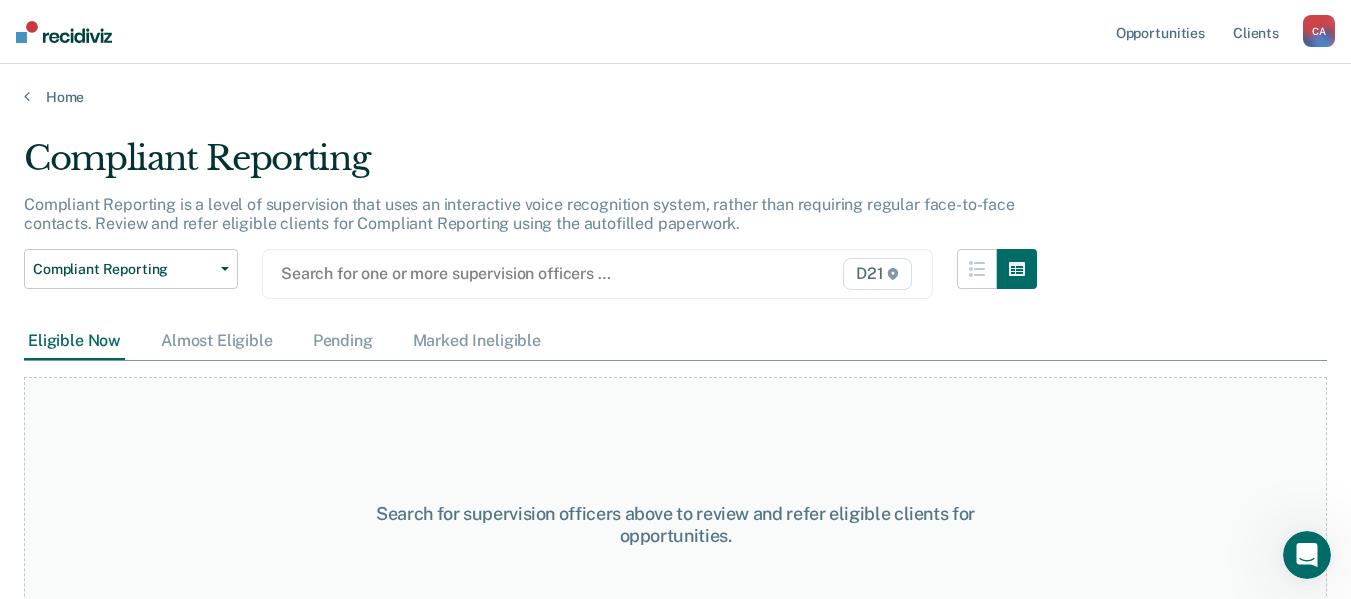 scroll, scrollTop: 73, scrollLeft: 0, axis: vertical 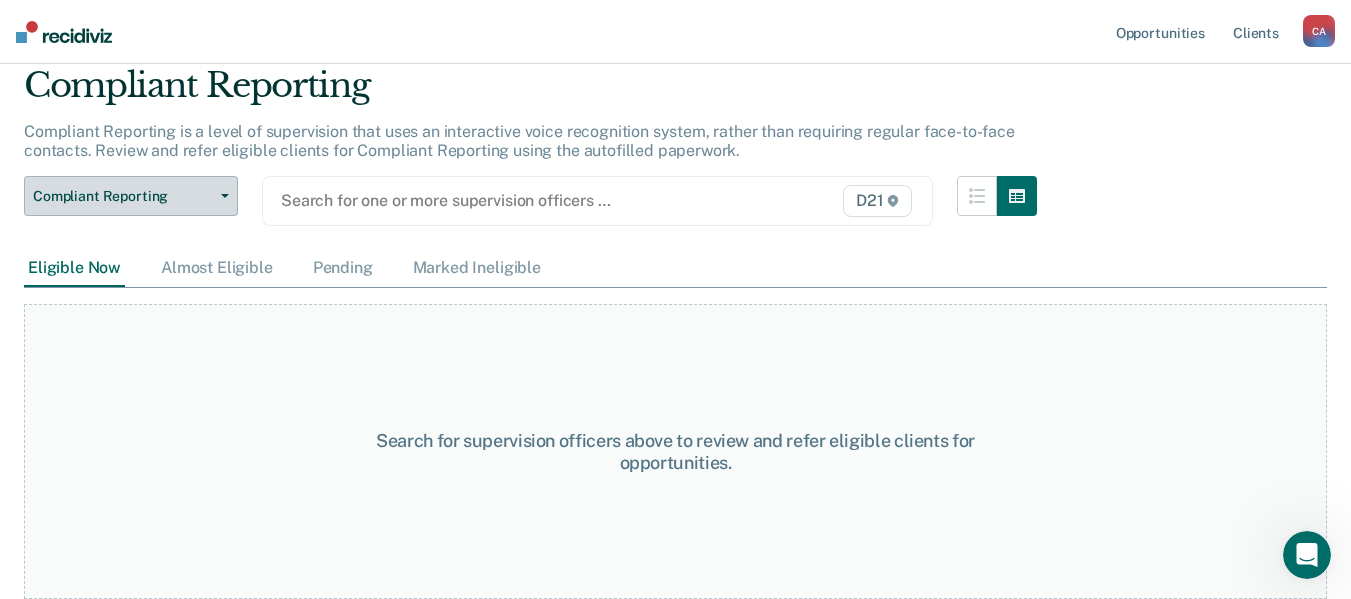 click on "Compliant Reporting" at bounding box center (131, 196) 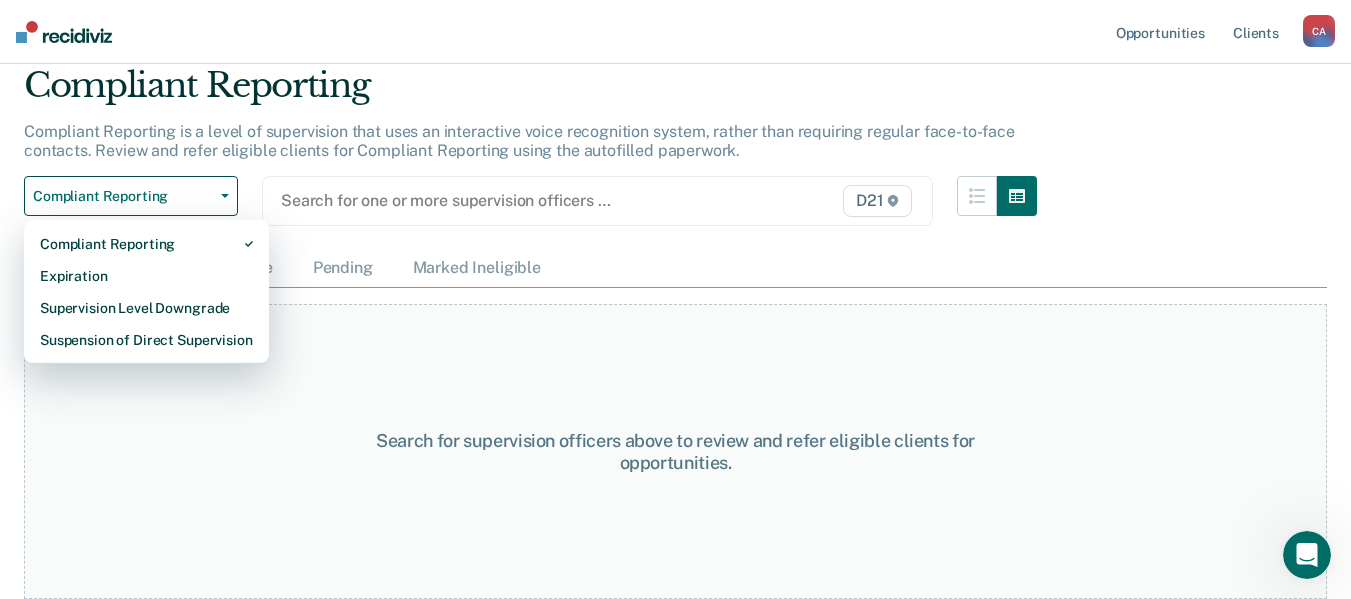 drag, startPoint x: 262, startPoint y: 122, endPoint x: 389, endPoint y: 174, distance: 137.23338 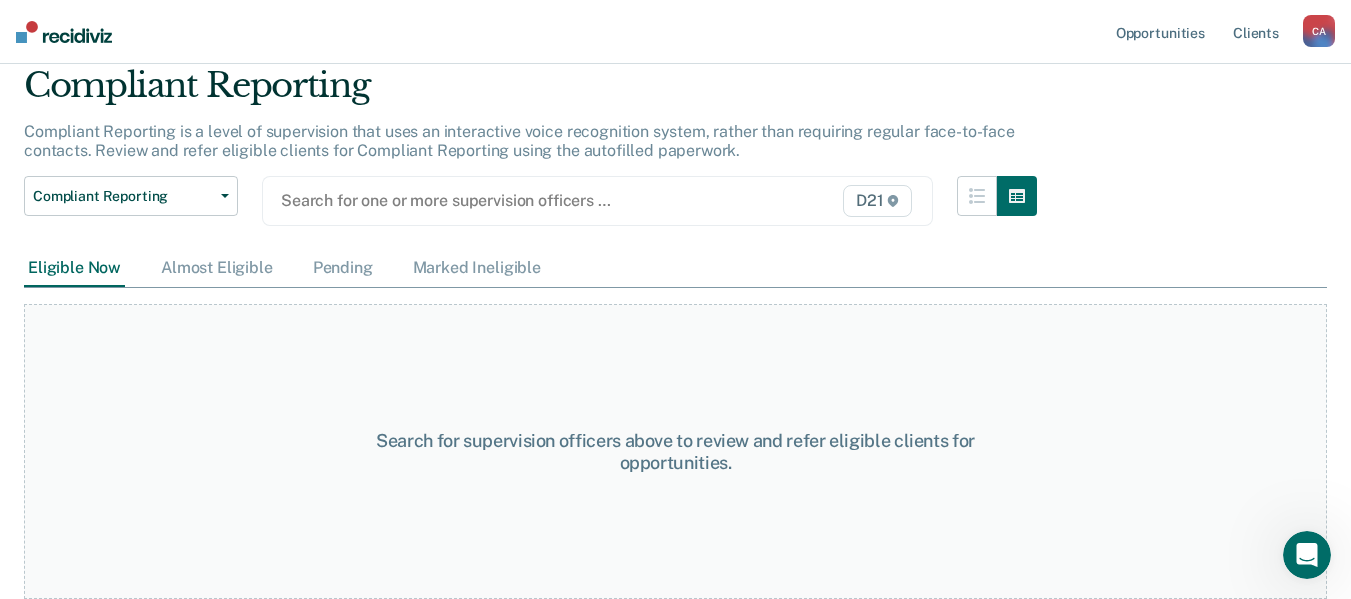 click at bounding box center (502, 200) 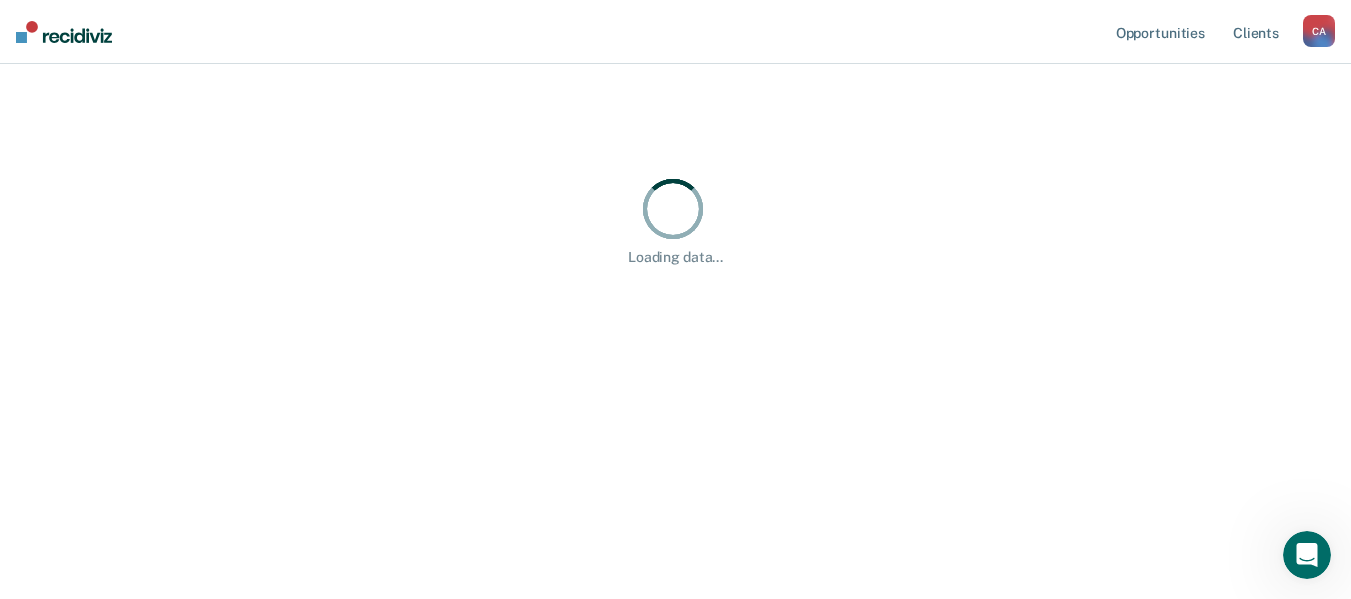 scroll, scrollTop: 0, scrollLeft: 0, axis: both 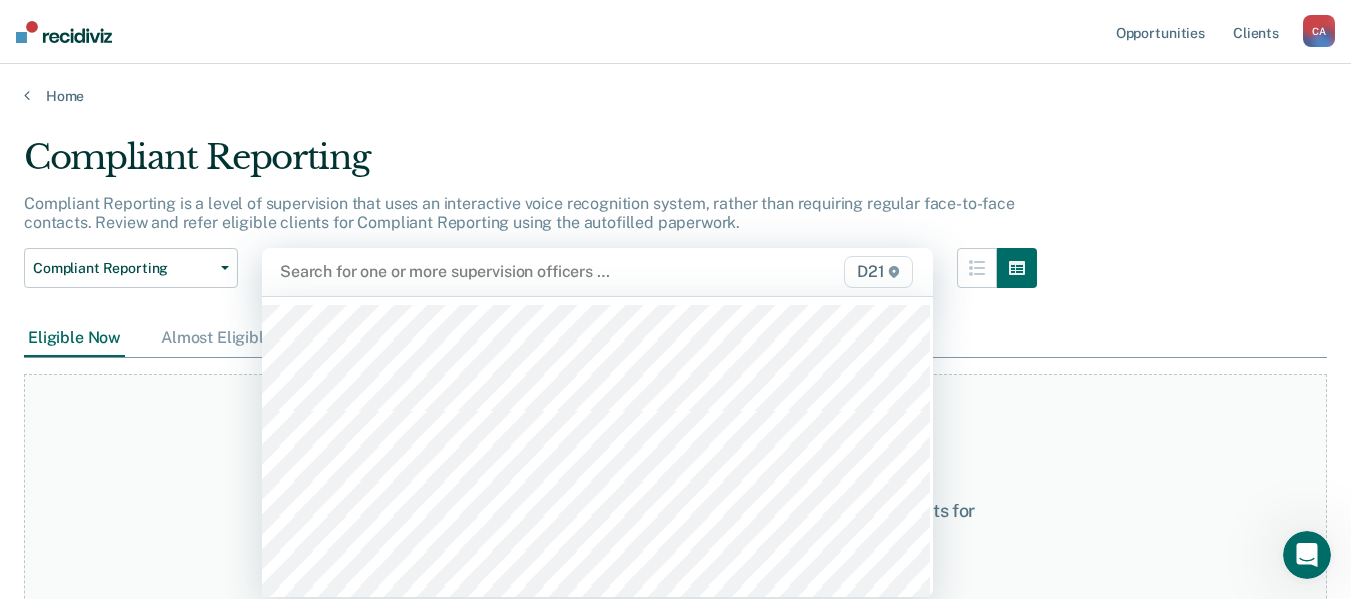 click on "Search for one or more supervision officers … D21" at bounding box center (597, 272) 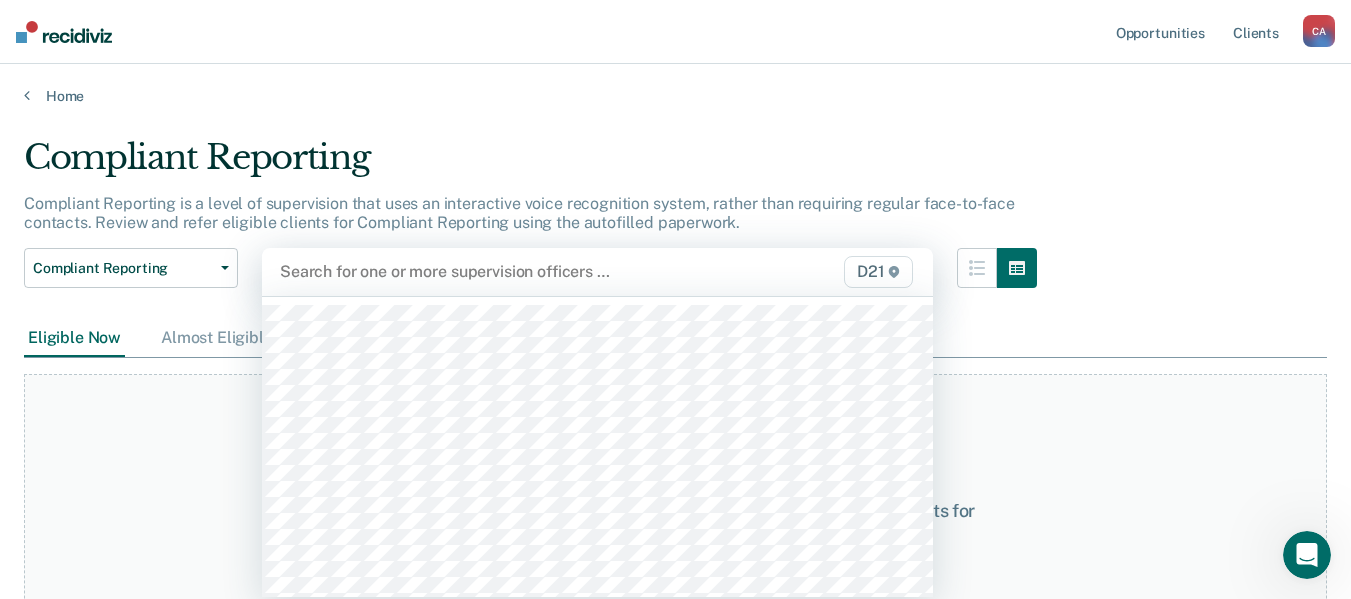 click at bounding box center (501, 271) 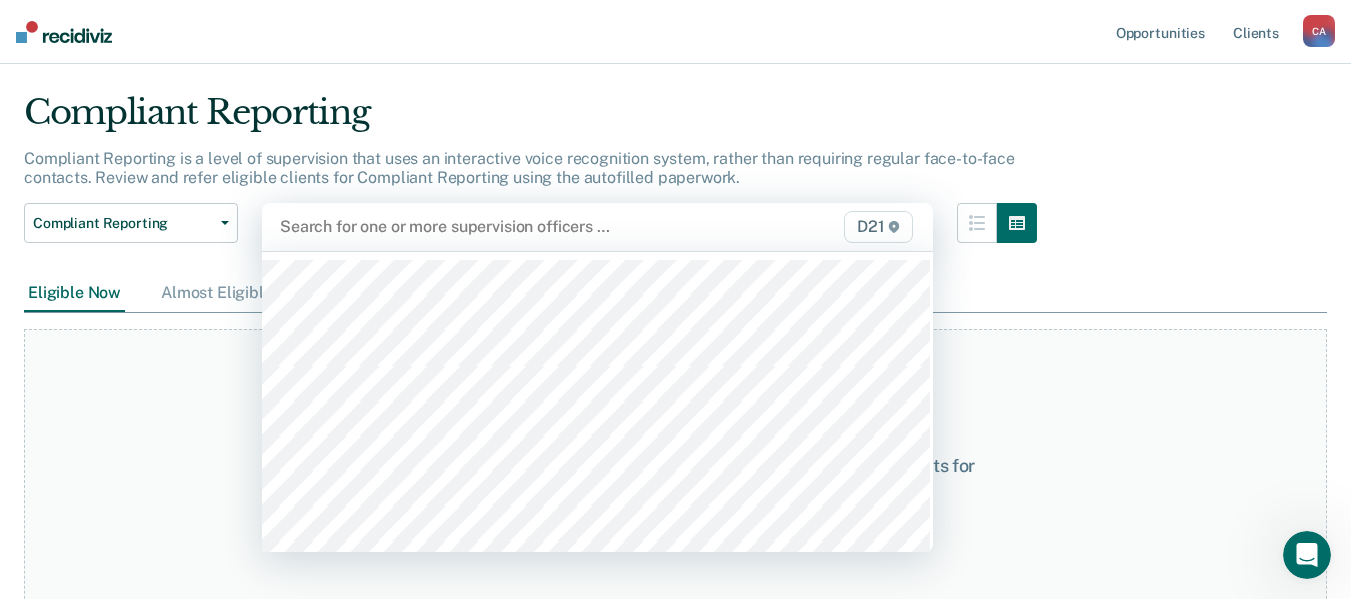 scroll, scrollTop: 71, scrollLeft: 0, axis: vertical 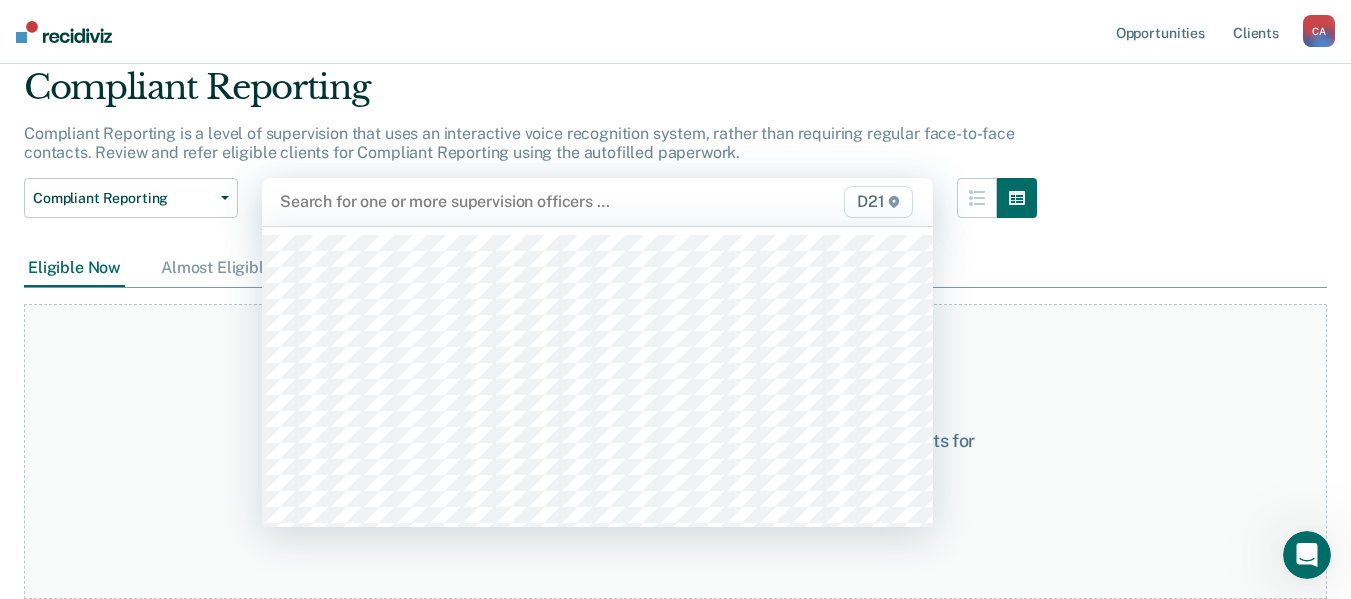click at bounding box center (501, 201) 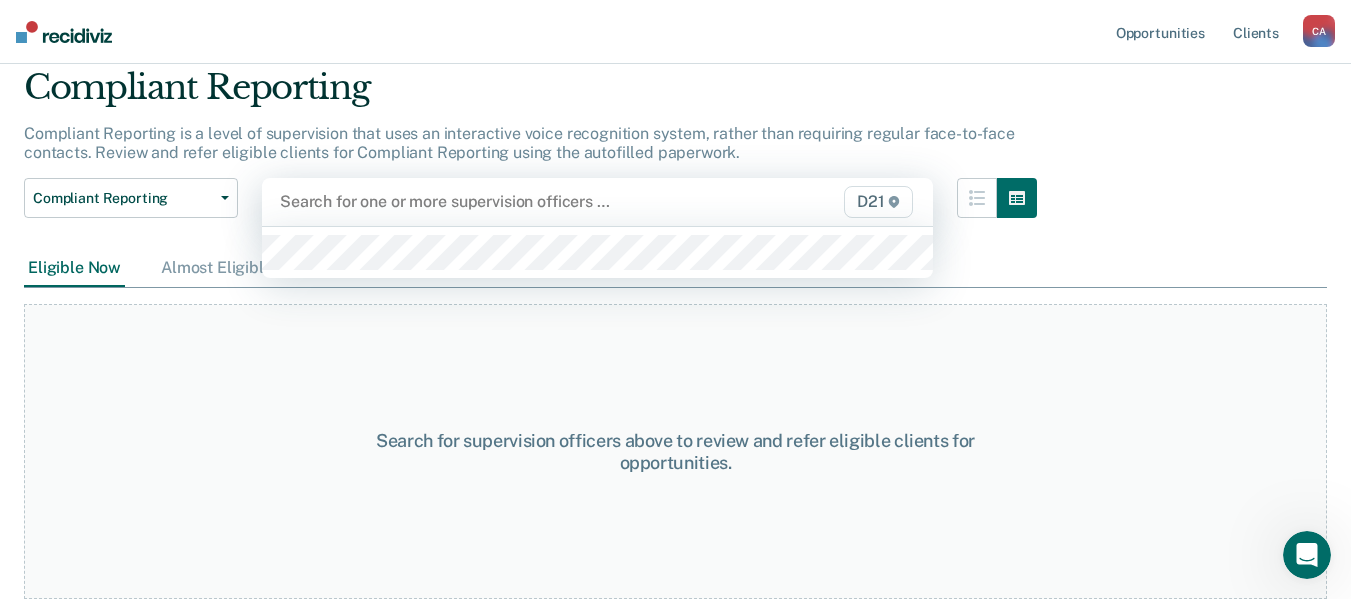 click at bounding box center (501, 201) 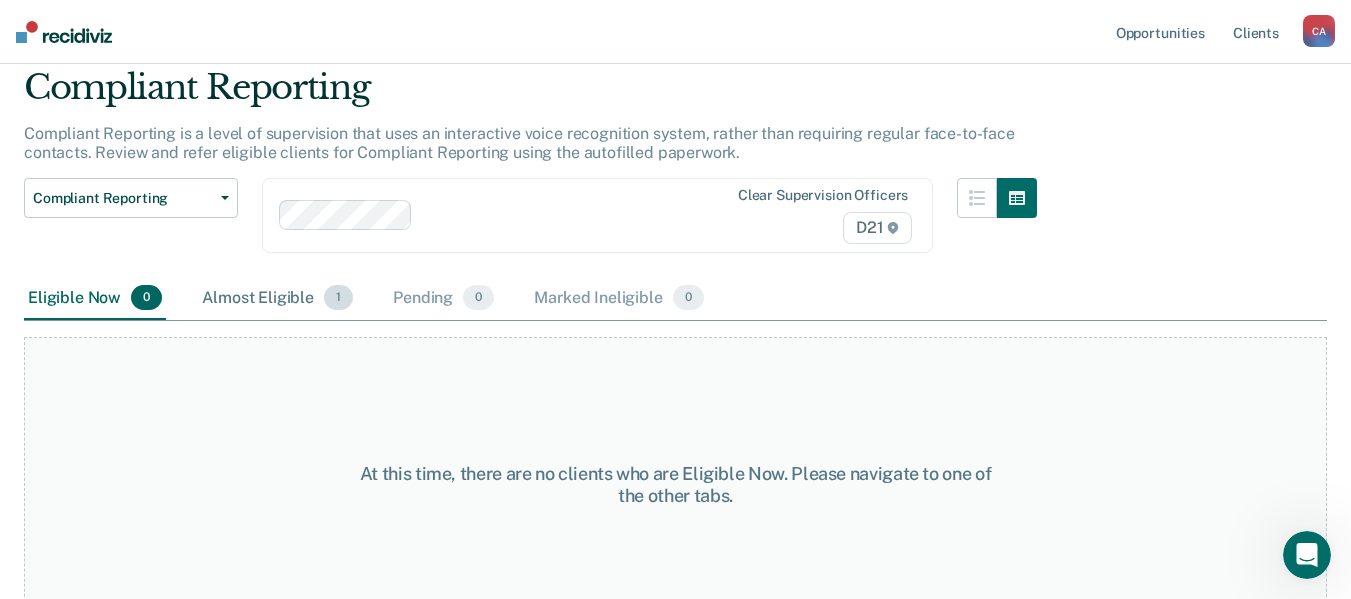 click on "Almost Eligible 1" at bounding box center (277, 299) 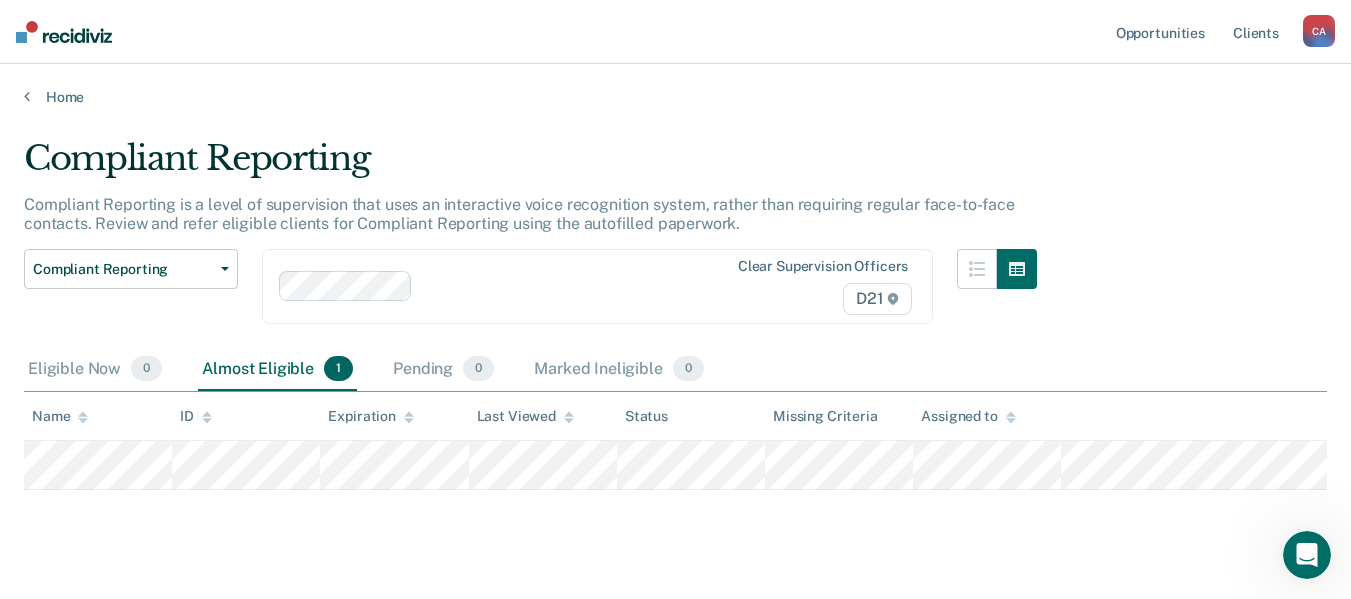 scroll, scrollTop: 0, scrollLeft: 0, axis: both 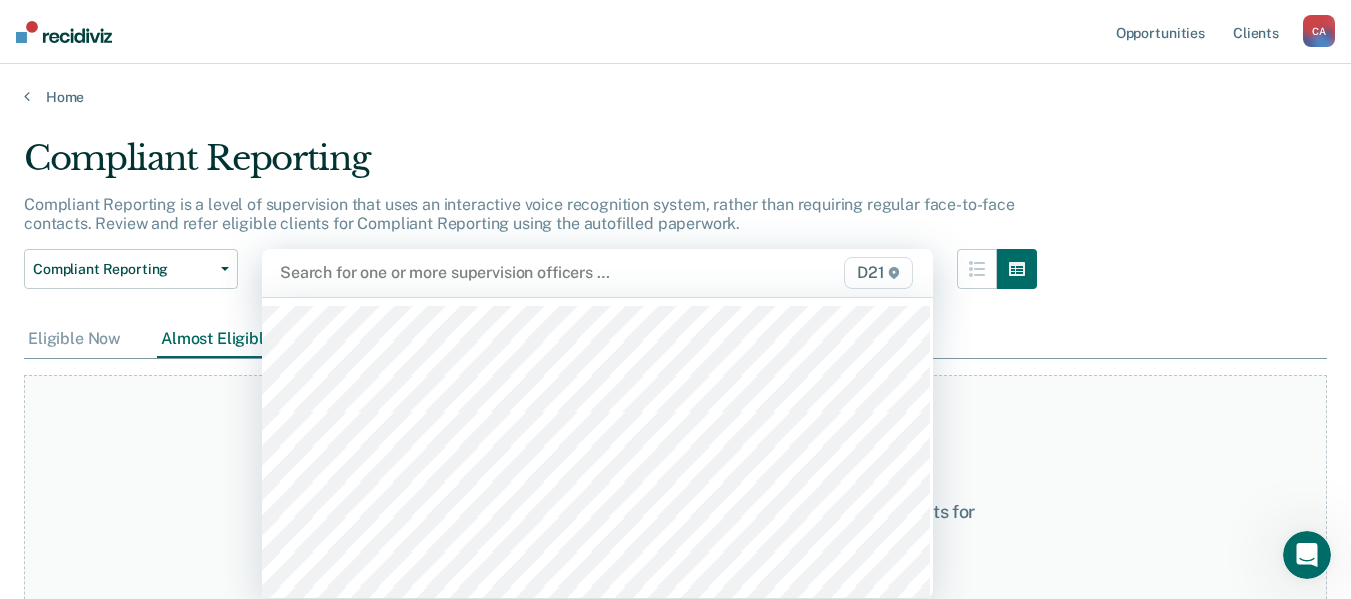 click at bounding box center [501, 272] 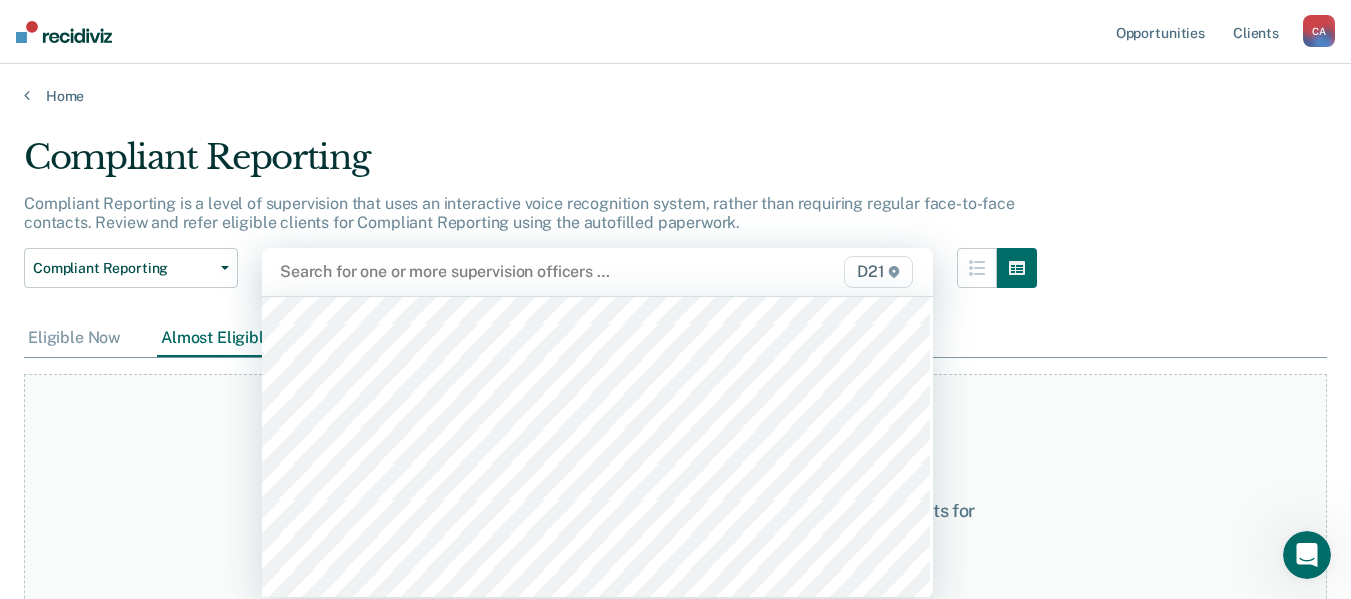scroll, scrollTop: 300, scrollLeft: 0, axis: vertical 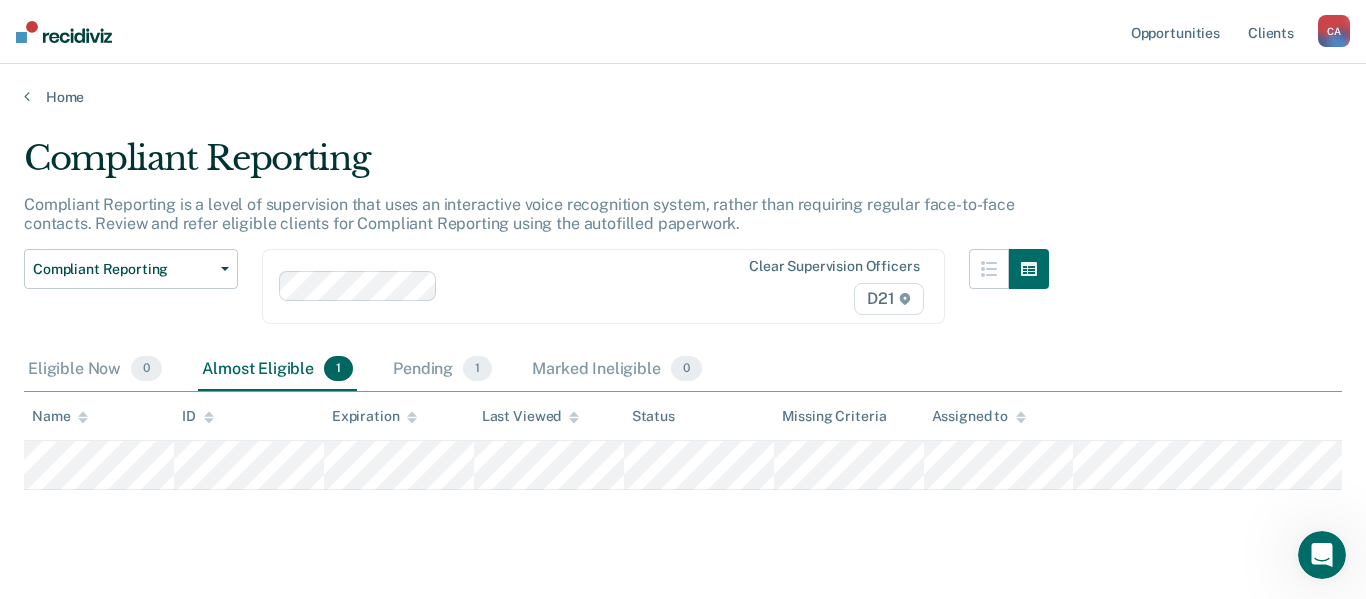 click at bounding box center (588, 286) 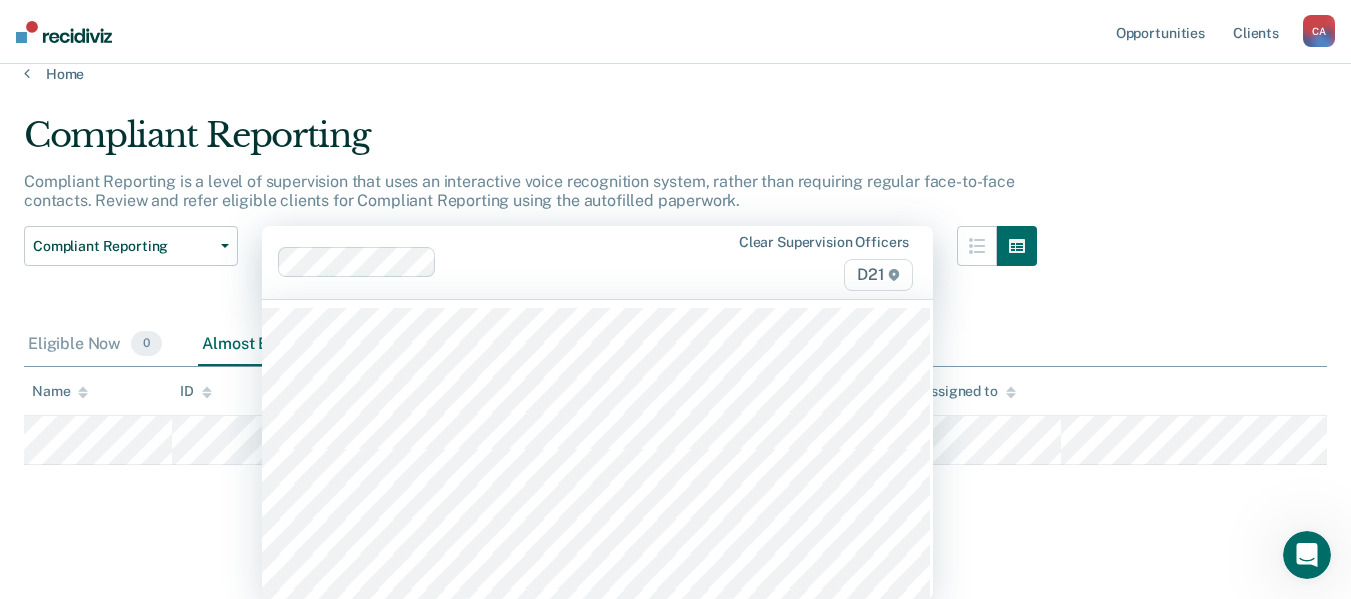 scroll, scrollTop: 24, scrollLeft: 0, axis: vertical 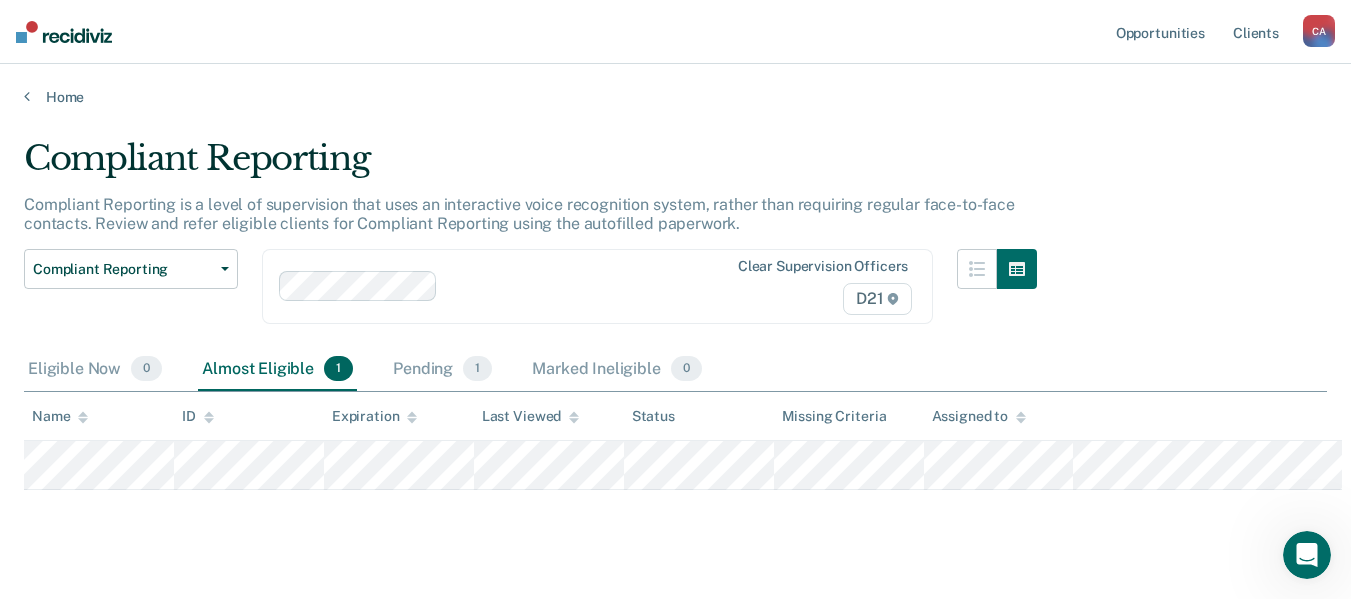 click on "Compliant Reporting" at bounding box center [530, 166] 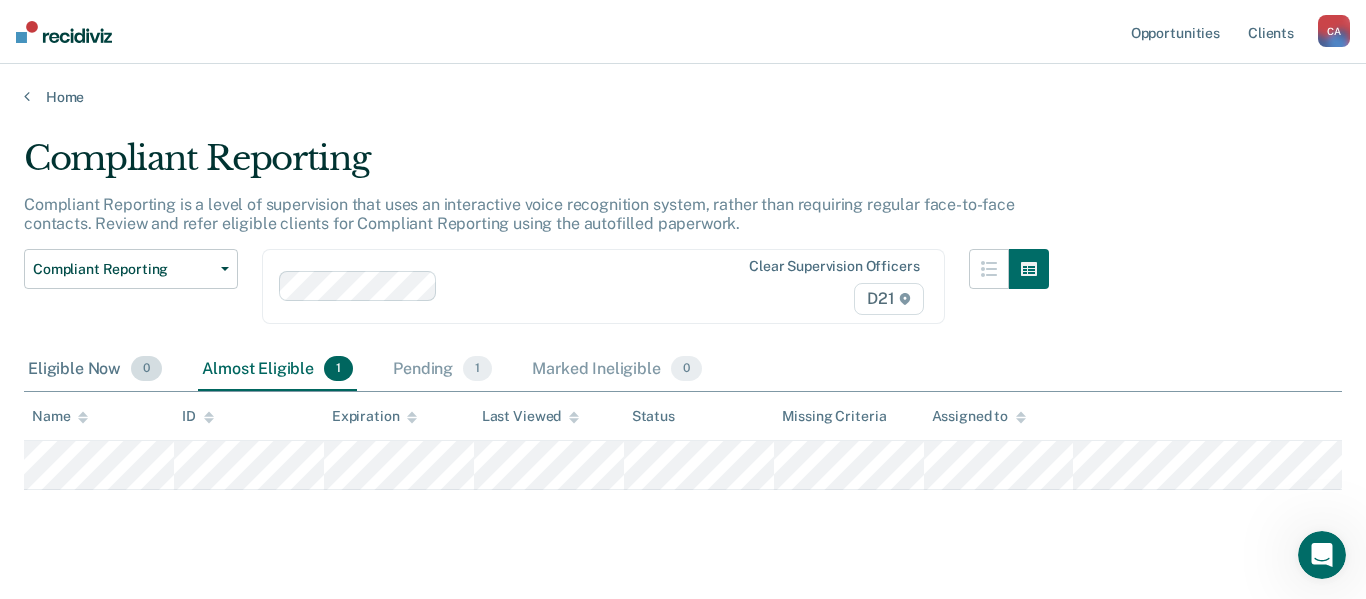 click on "Eligible Now 0" at bounding box center (95, 370) 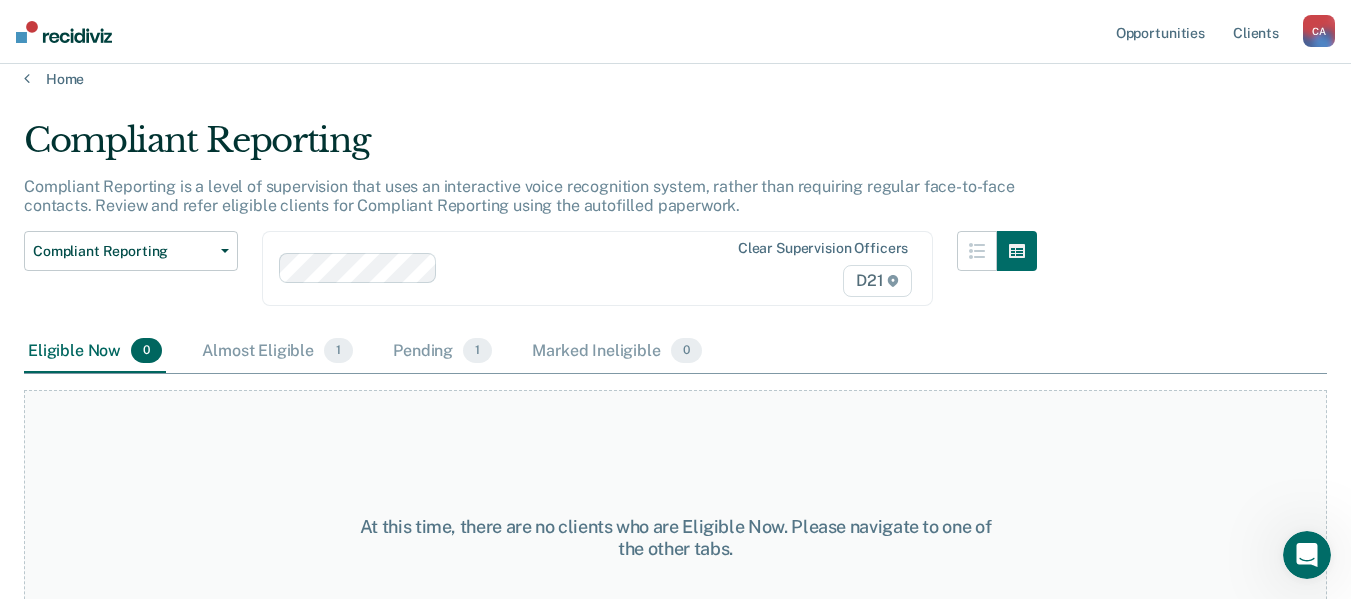 click on "Clear   supervision officers D21" at bounding box center (597, 268) 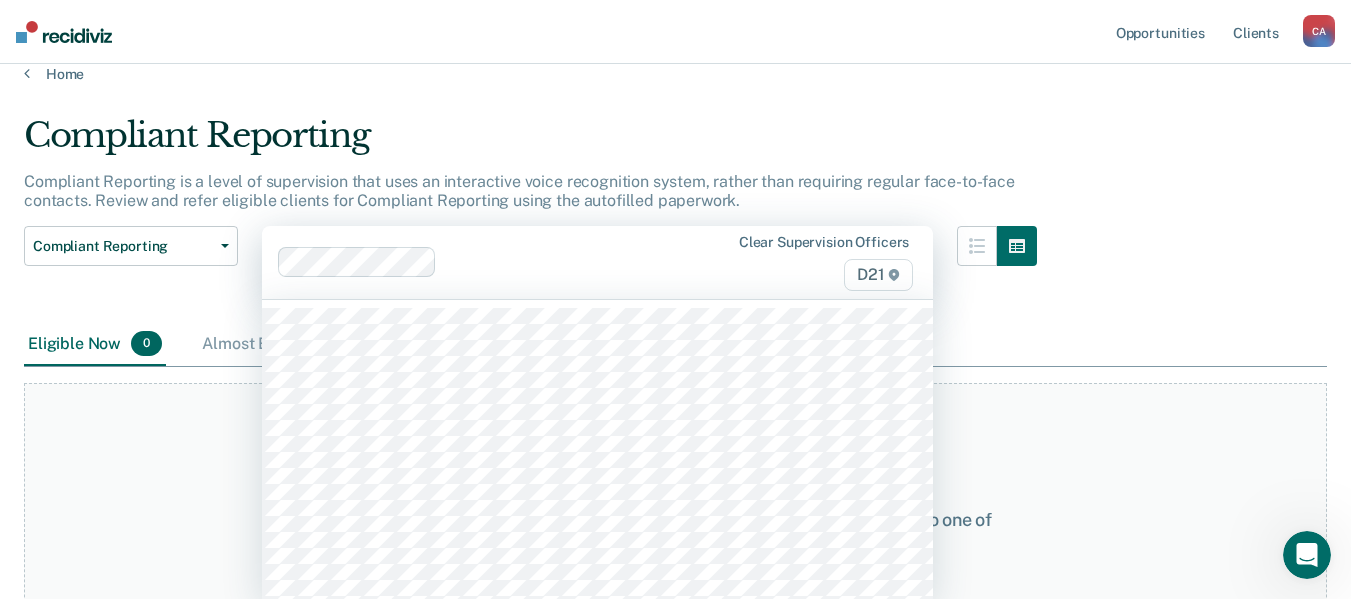 scroll, scrollTop: 26, scrollLeft: 0, axis: vertical 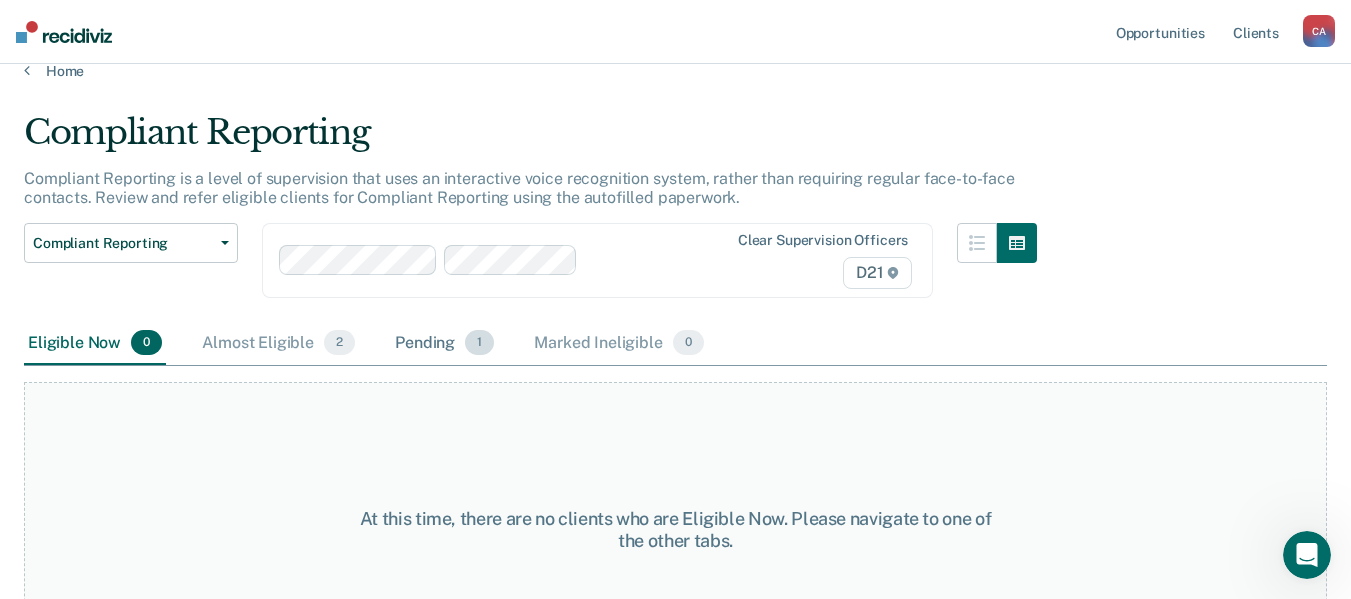 click on "Pending 1" at bounding box center (444, 344) 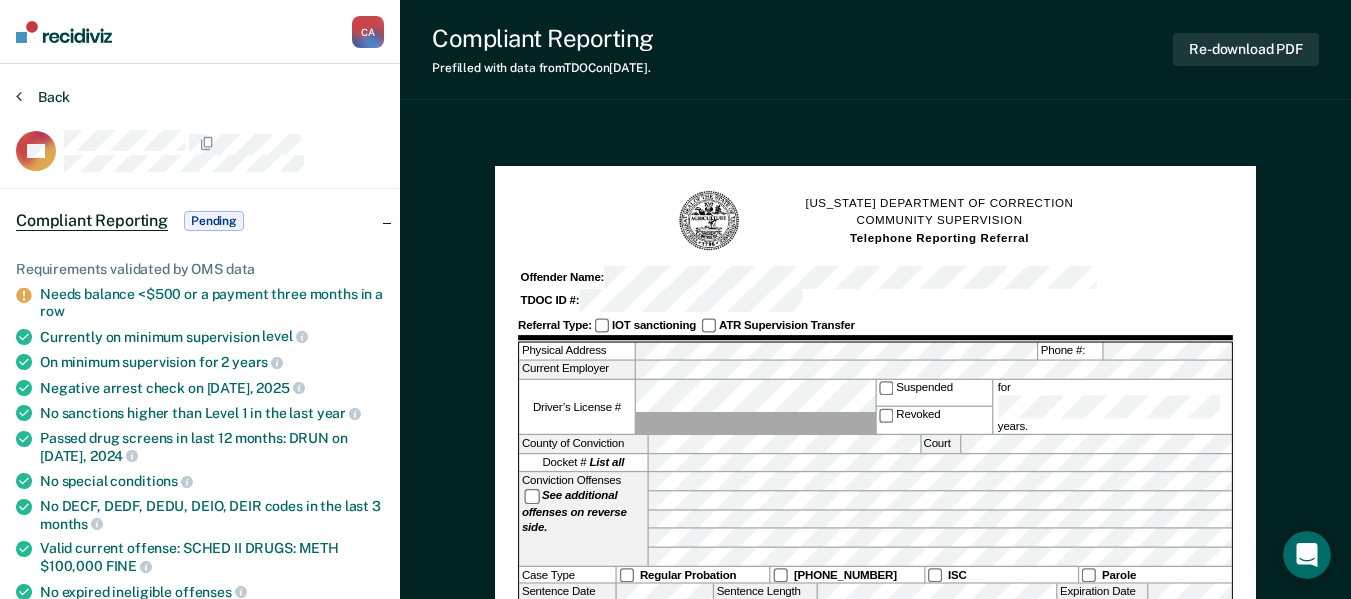 click on "Back AP   Compliant Reporting Pending Requirements validated by OMS data Needs balance <$500 or a payment three months in a row Currently on minimum supervision   level   On minimum supervision for 2   years   Negative arrest check on [DATE]   No sanctions higher than Level 1 in the last   year   Passed drug screens in last 12 months: DRUN on [DATE]   No special   conditions   No DECF, DEDF, DEDU, DEIO, DEIR codes in the last 3   months   Valid current offense: SCHED II DRUGS: METH $100,000   FINE   No expired ineligible   offenses   Marked as Pending by [PERSON_NAME][EMAIL_ADDRESS][DOMAIN_NAME] on [DATE].   Update status Revert from Pending Mark Ineligible Revert Changes Probation Special Conditions Parole Special Conditions Supervision Contact Fines and Fees" at bounding box center (200, 1188) 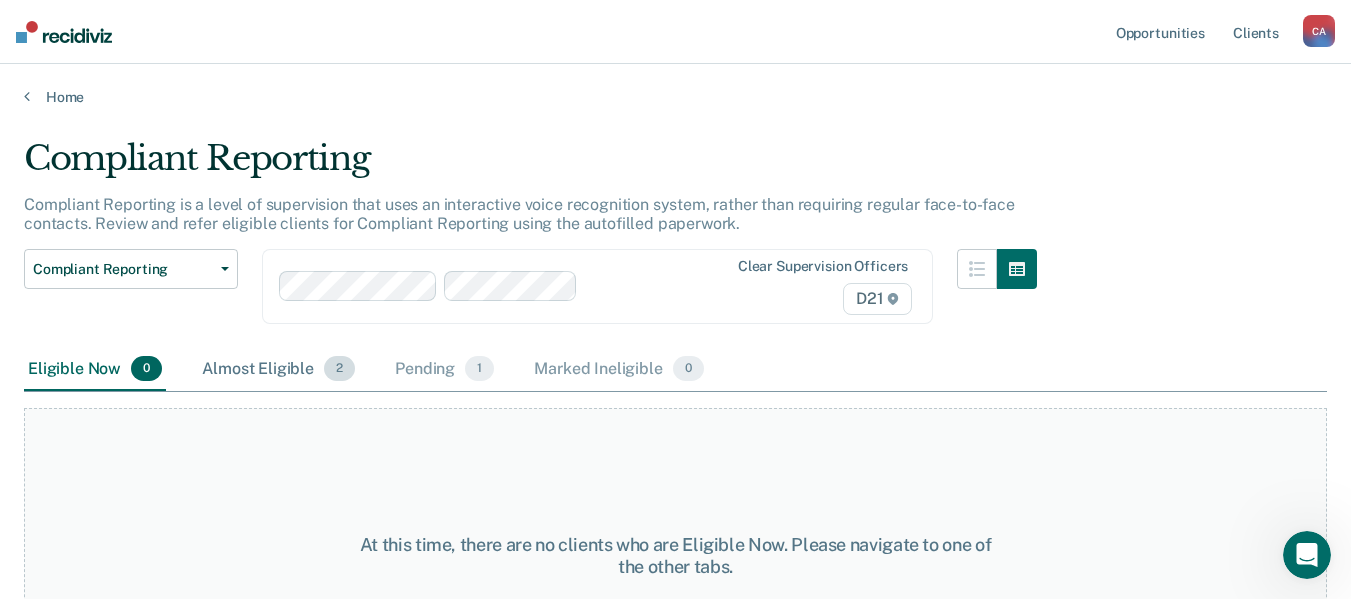 click on "Almost Eligible 2" at bounding box center [278, 370] 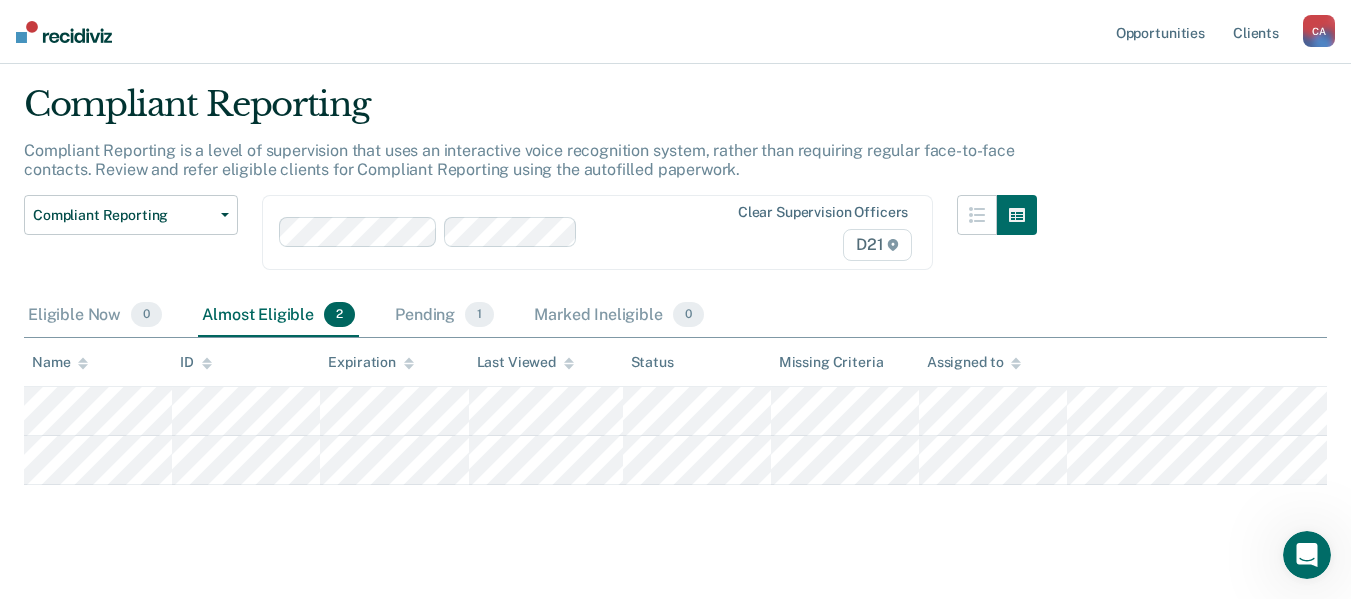 scroll, scrollTop: 84, scrollLeft: 0, axis: vertical 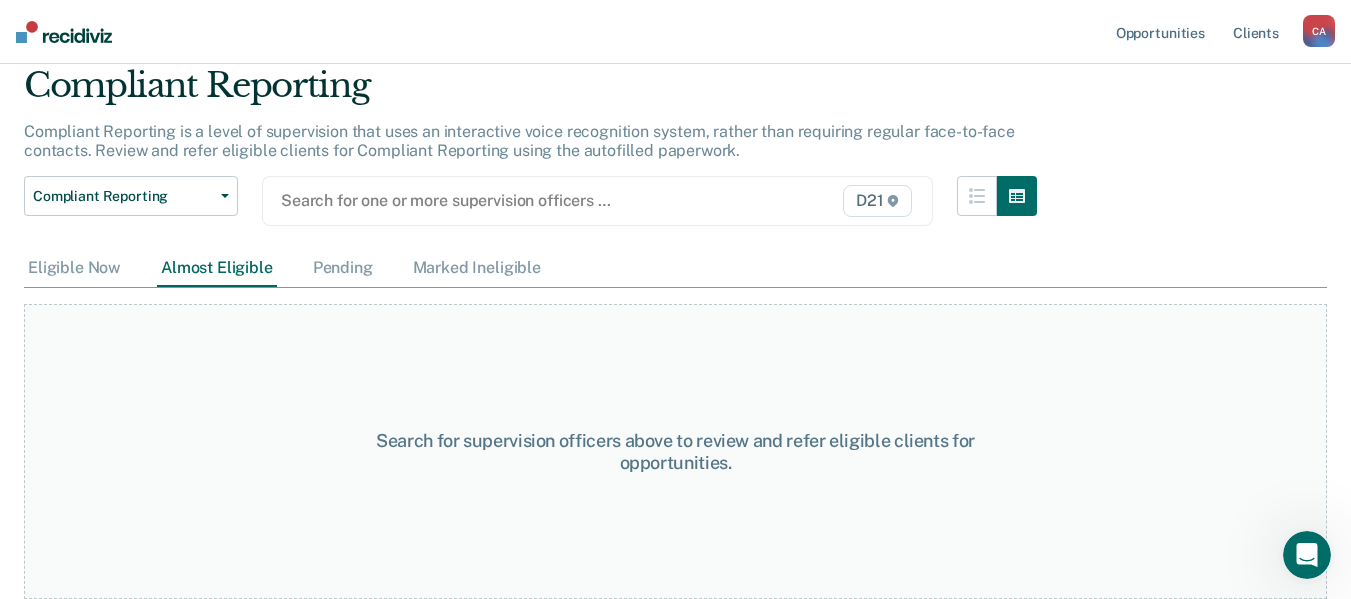 click at bounding box center (502, 200) 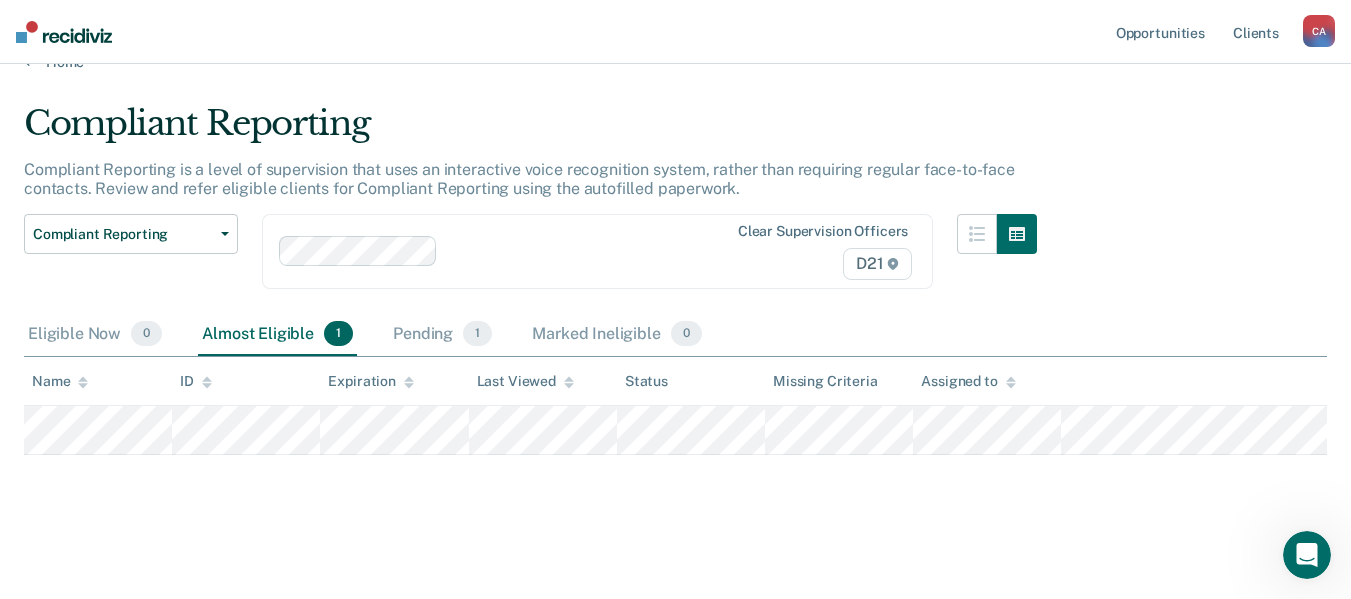 scroll, scrollTop: 73, scrollLeft: 0, axis: vertical 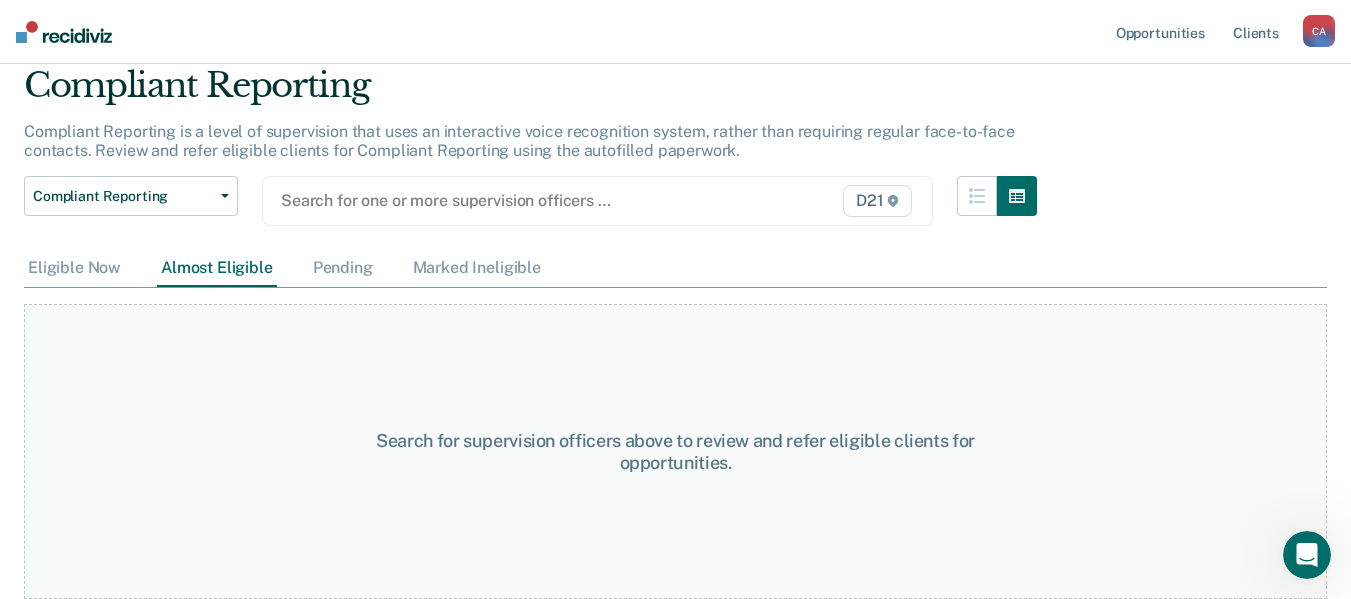 click at bounding box center (502, 200) 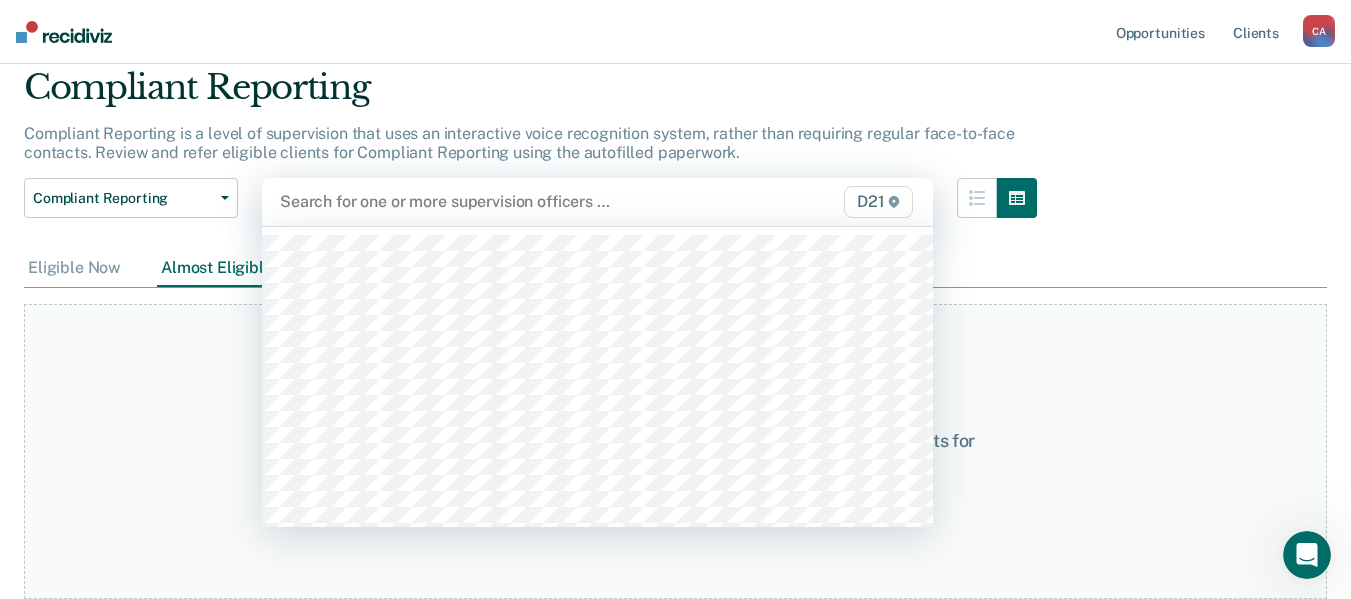 scroll, scrollTop: 71, scrollLeft: 0, axis: vertical 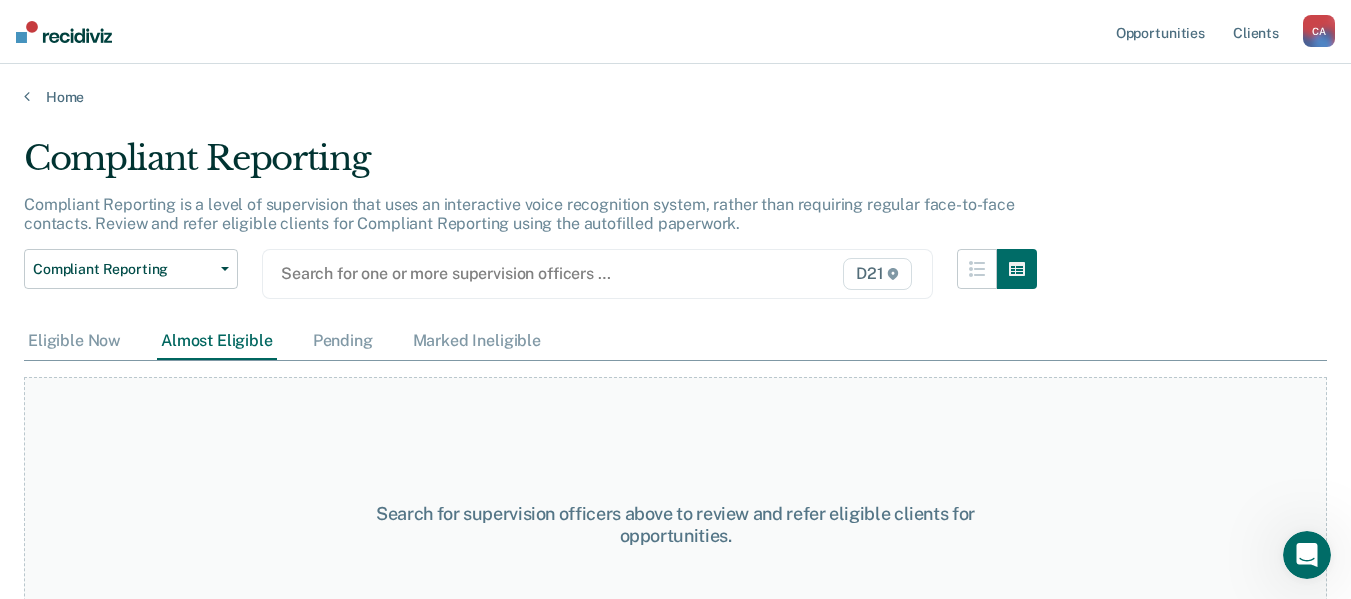 click at bounding box center (502, 273) 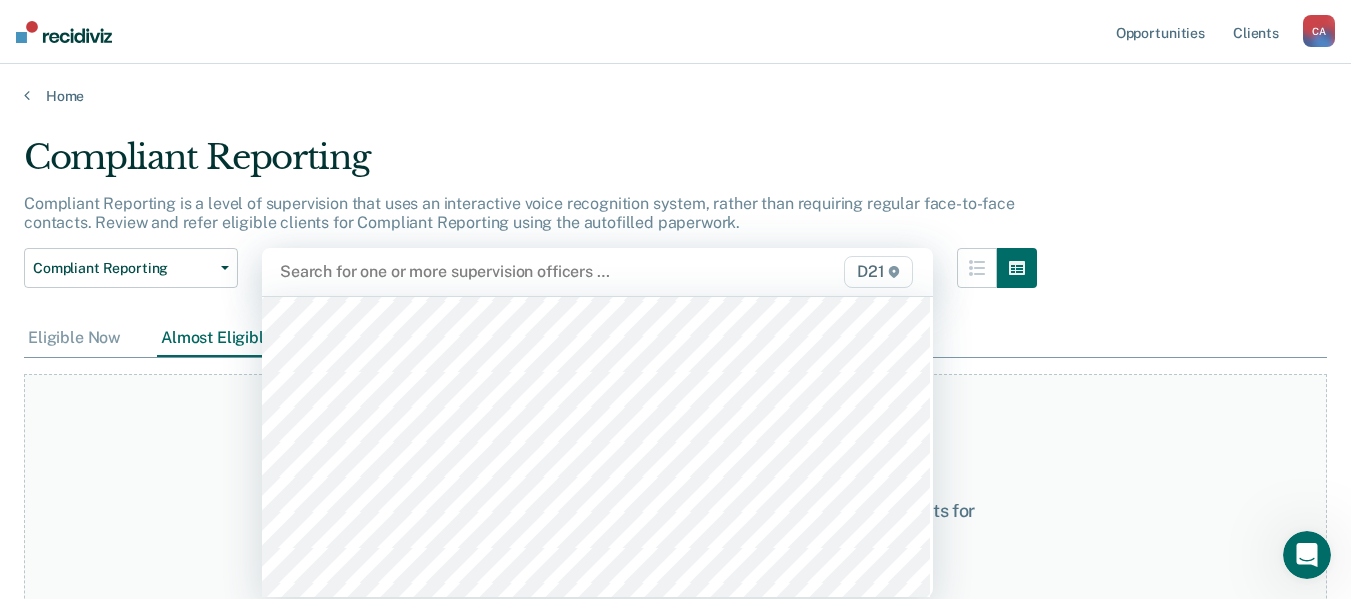 scroll, scrollTop: 400, scrollLeft: 0, axis: vertical 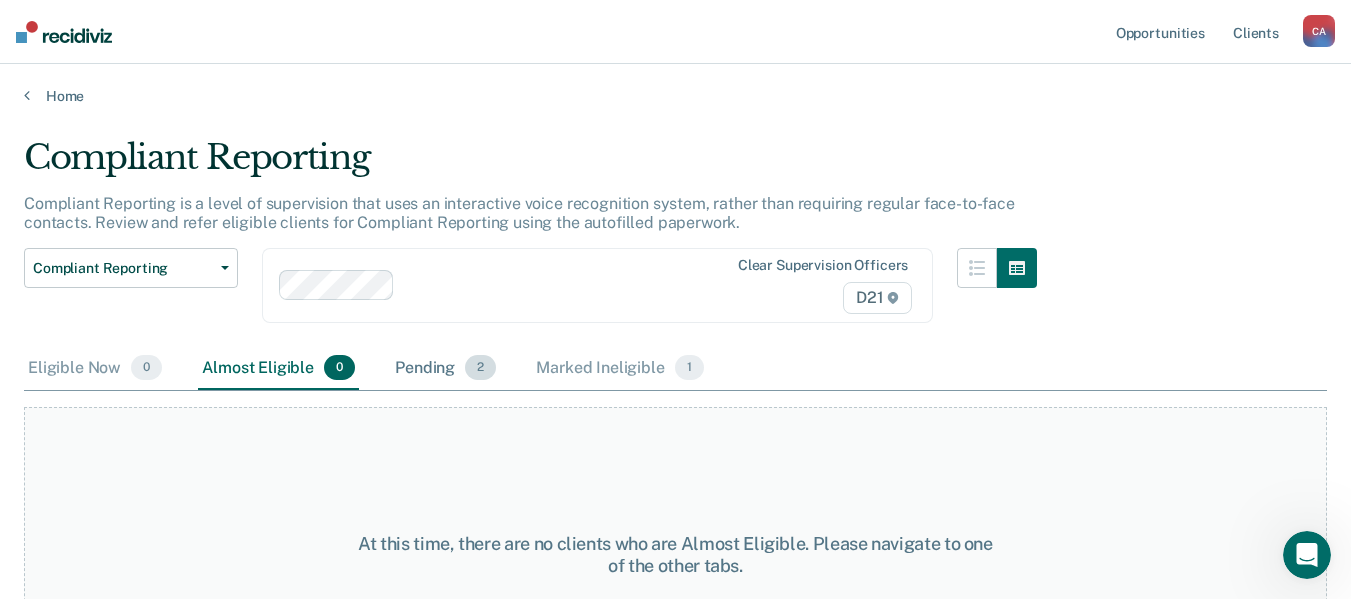 click on "Pending 2" at bounding box center [445, 369] 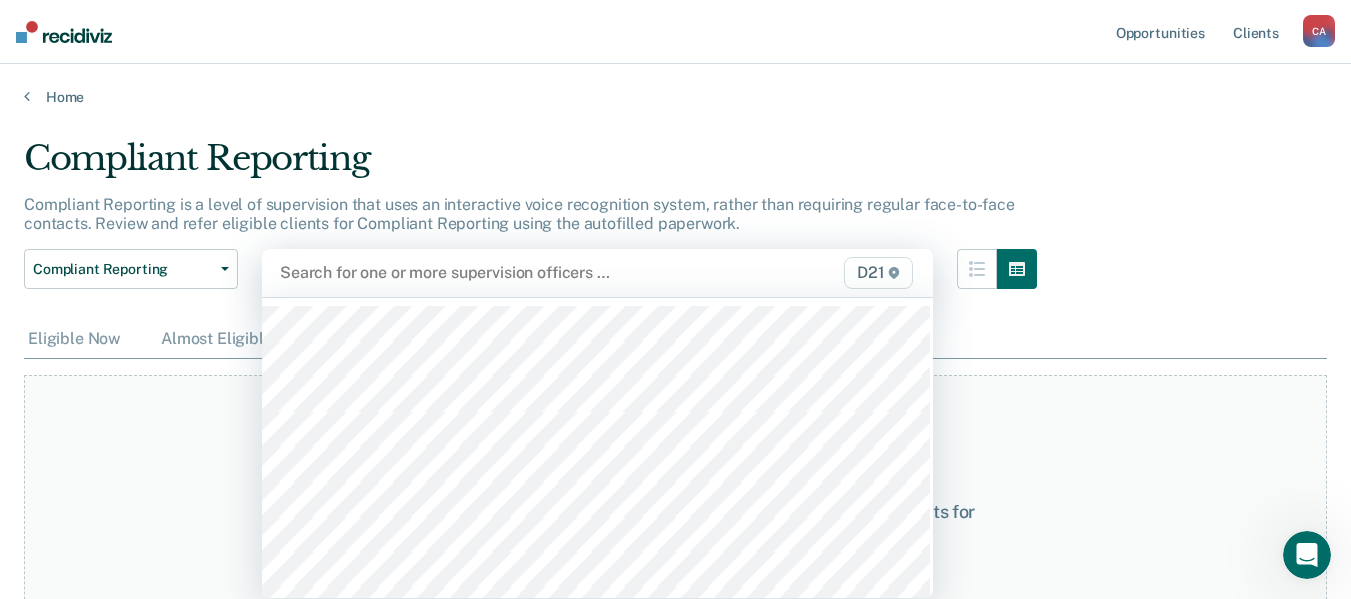 click at bounding box center (501, 272) 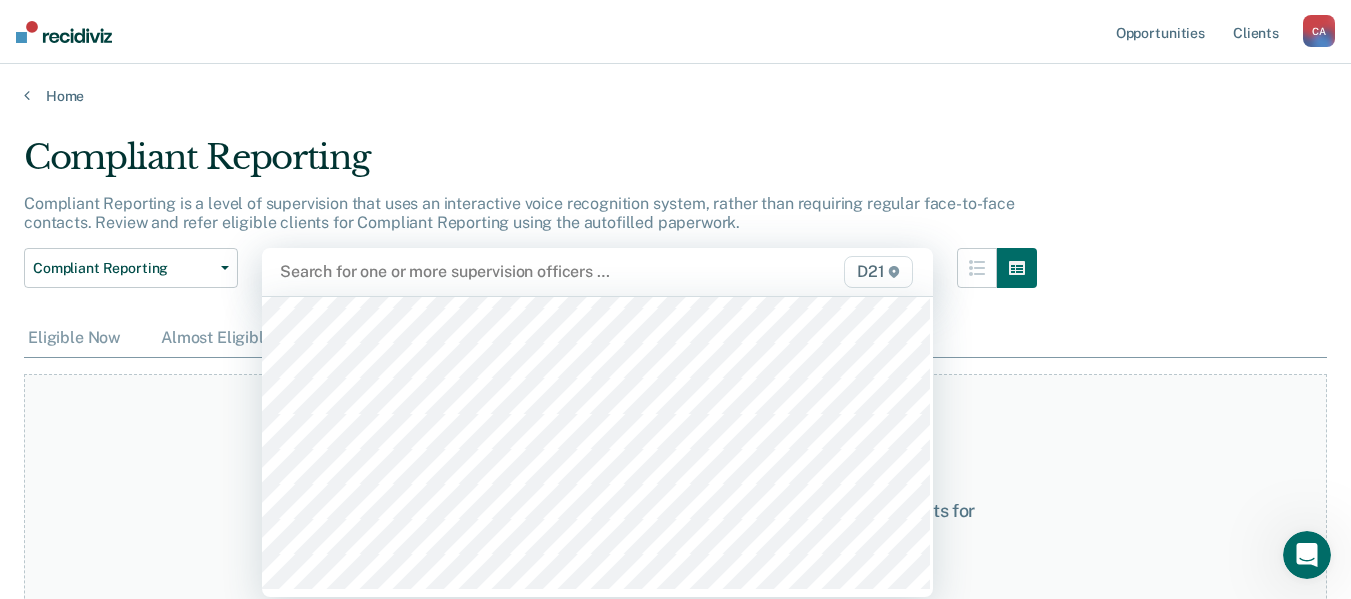 scroll, scrollTop: 1124, scrollLeft: 0, axis: vertical 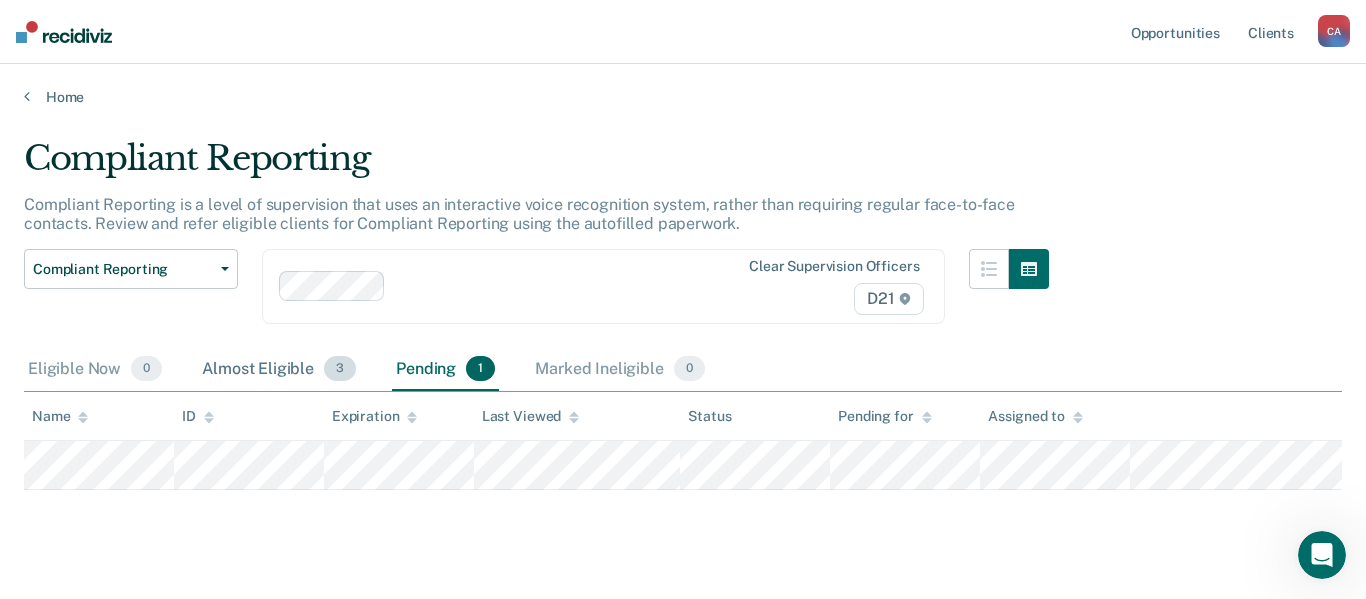 click on "Almost Eligible 3" at bounding box center (279, 370) 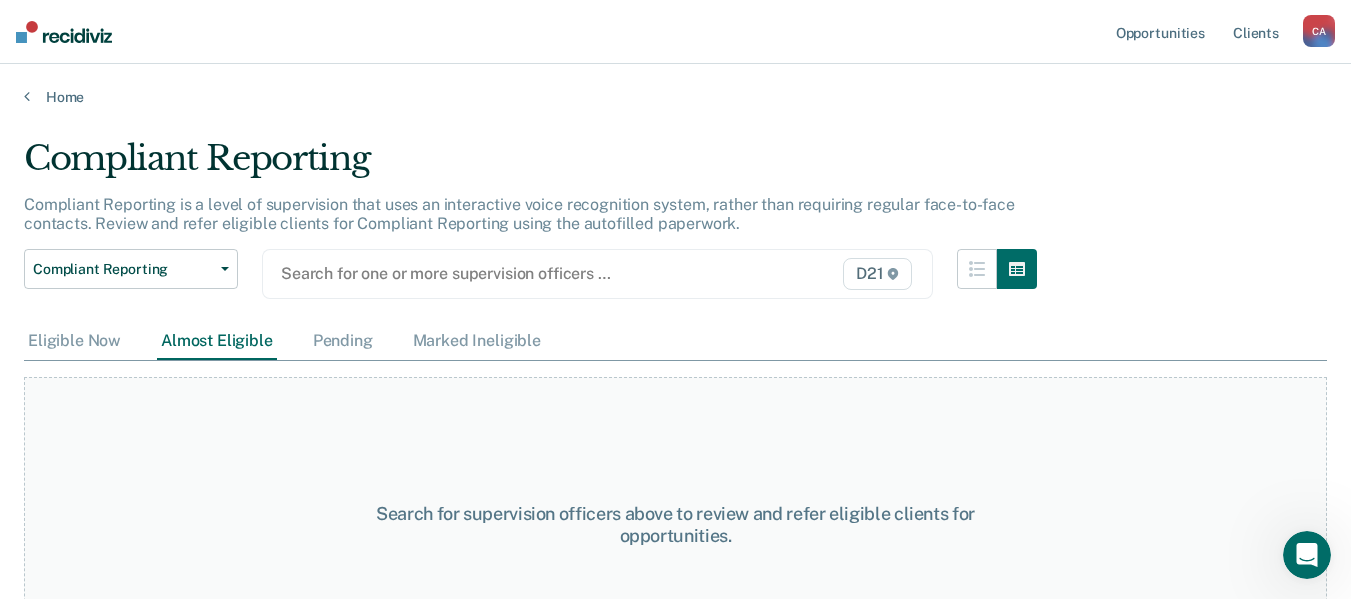 click on "Search for one or more supervision officers …" at bounding box center [502, 273] 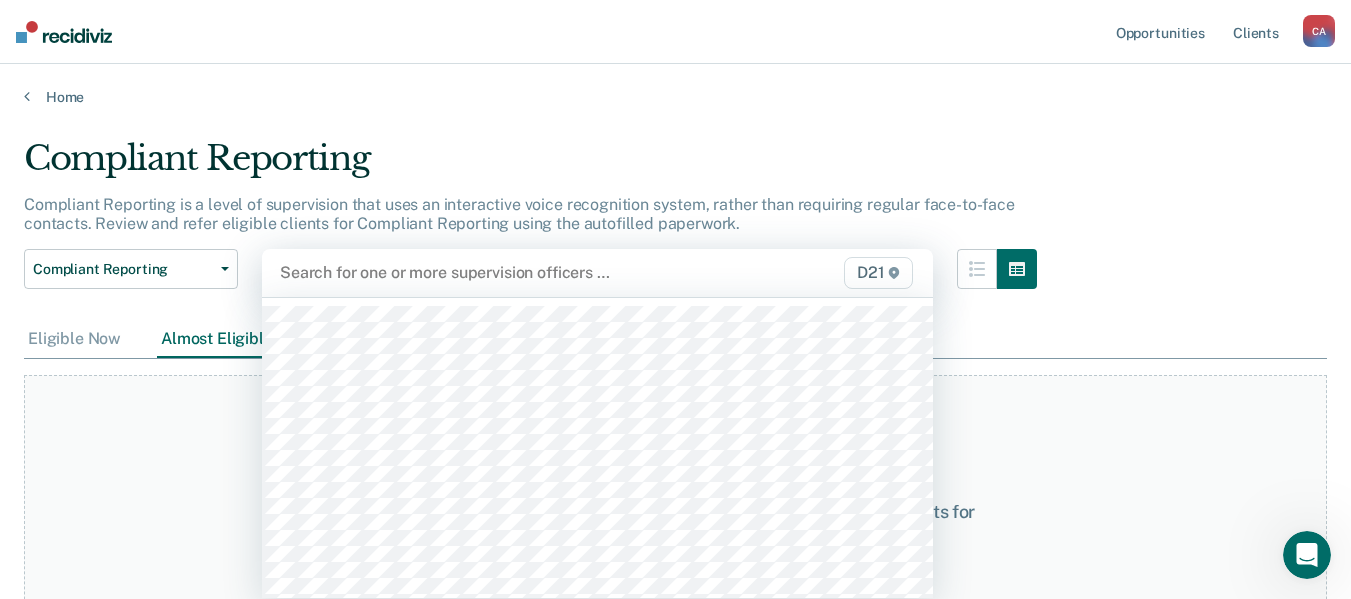 scroll, scrollTop: 1, scrollLeft: 0, axis: vertical 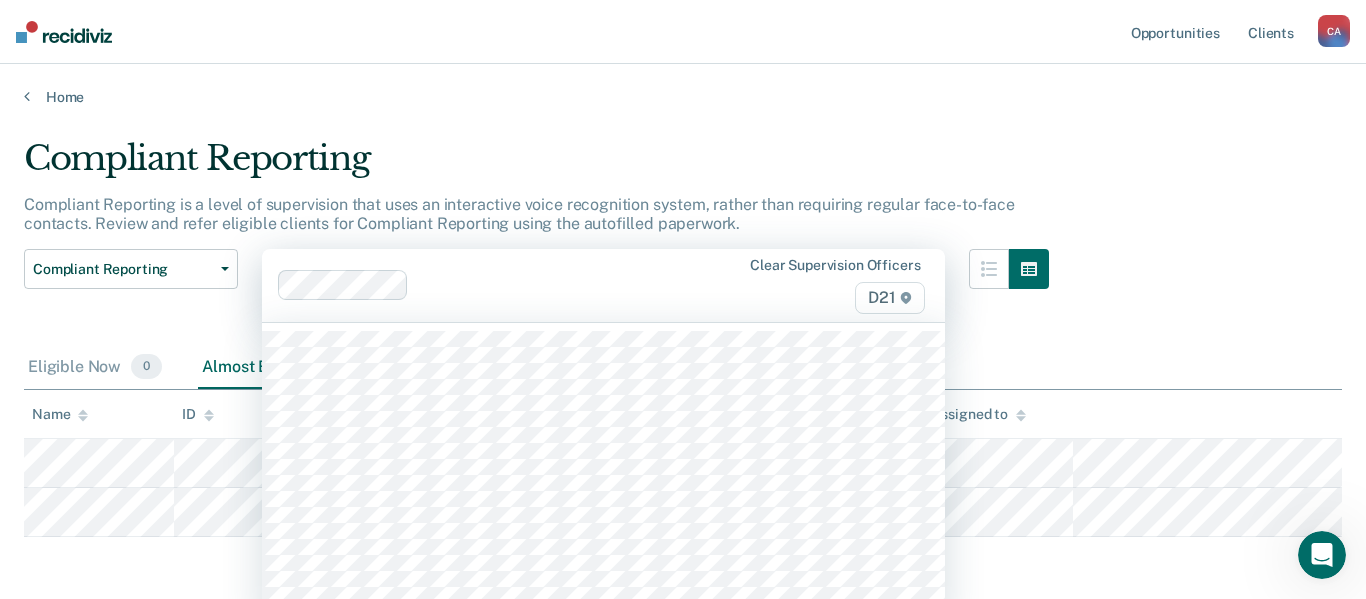 click on "Clear   supervision officers D21" at bounding box center (603, 285) 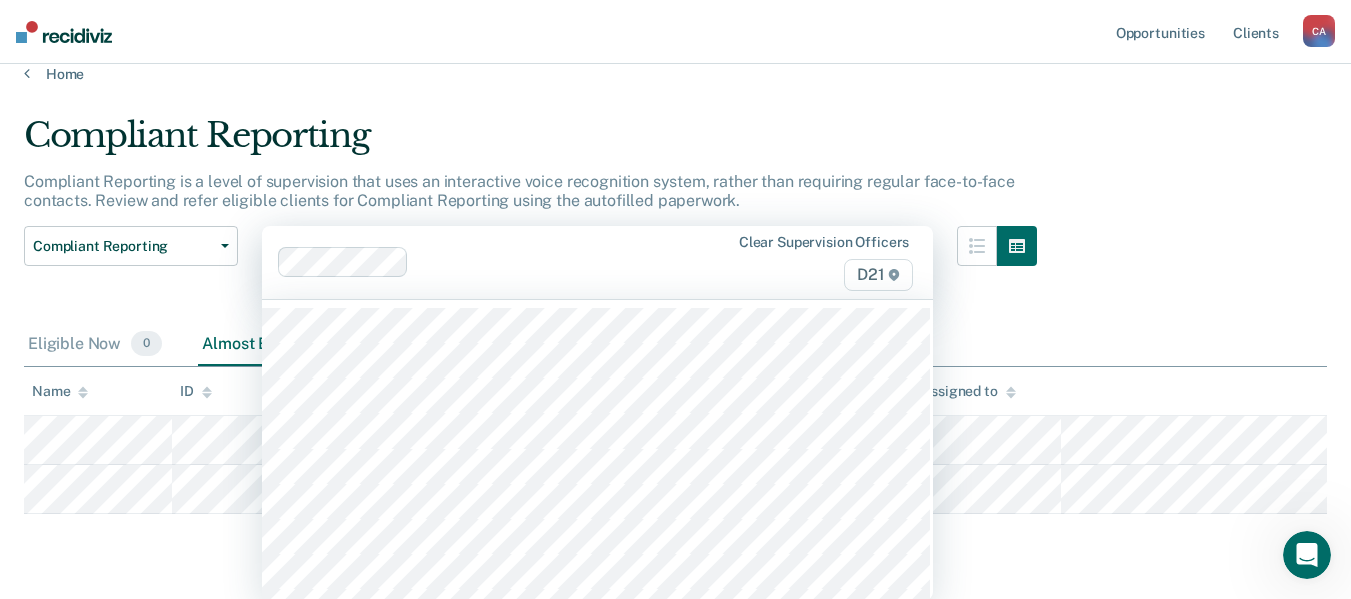 scroll, scrollTop: 24, scrollLeft: 0, axis: vertical 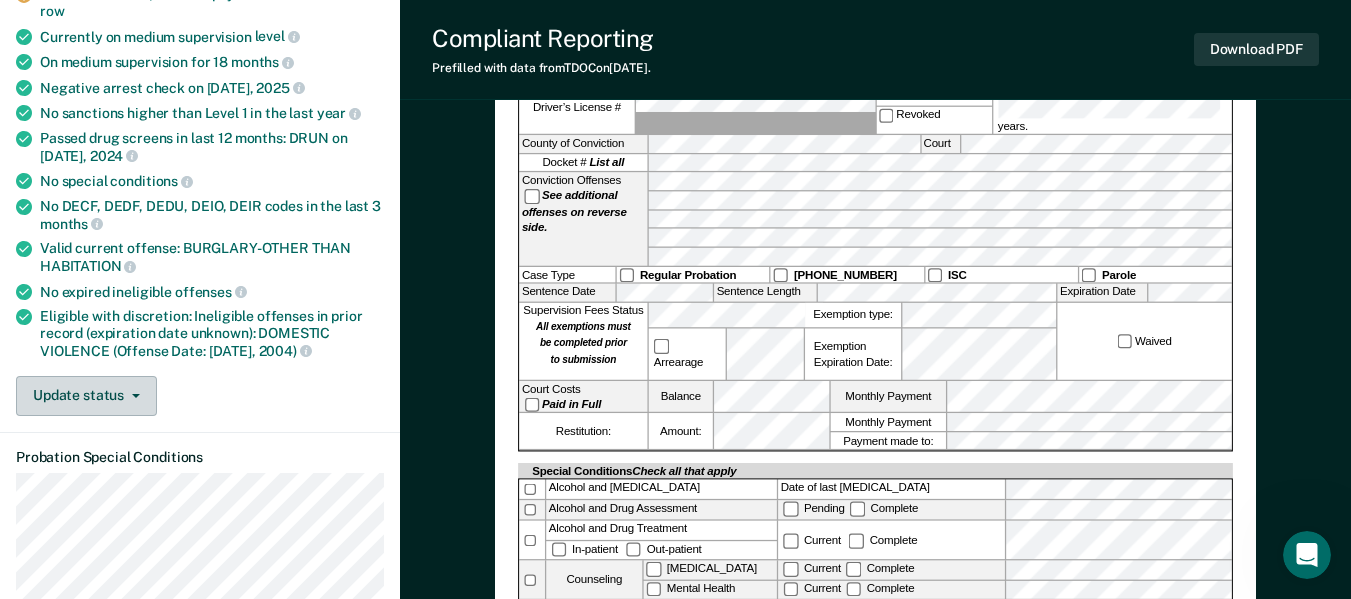 click on "Update status" at bounding box center [86, 396] 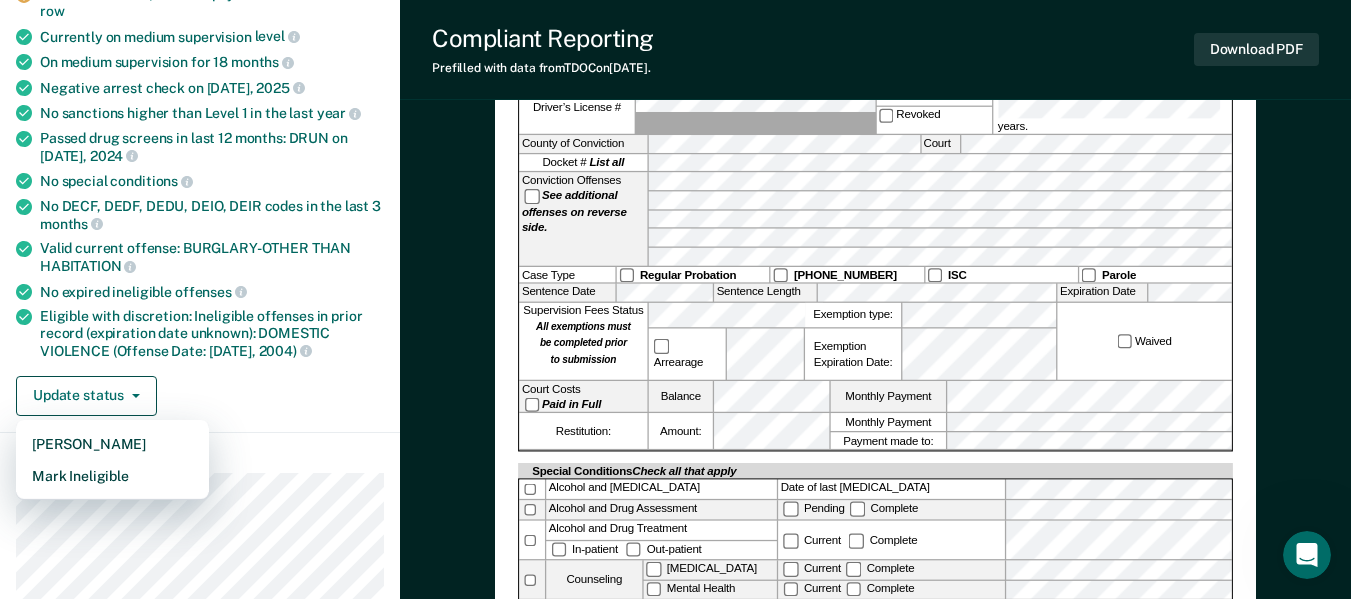 click on "Update status [PERSON_NAME] Mark Ineligible" at bounding box center (200, 396) 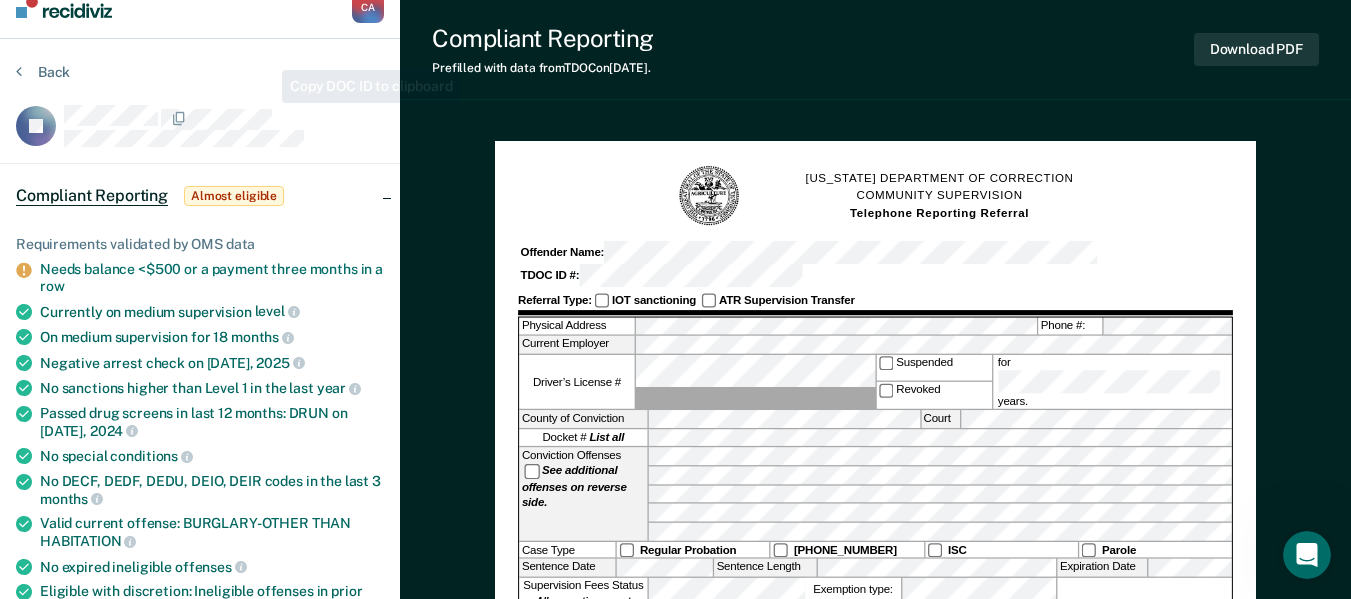 scroll, scrollTop: 0, scrollLeft: 0, axis: both 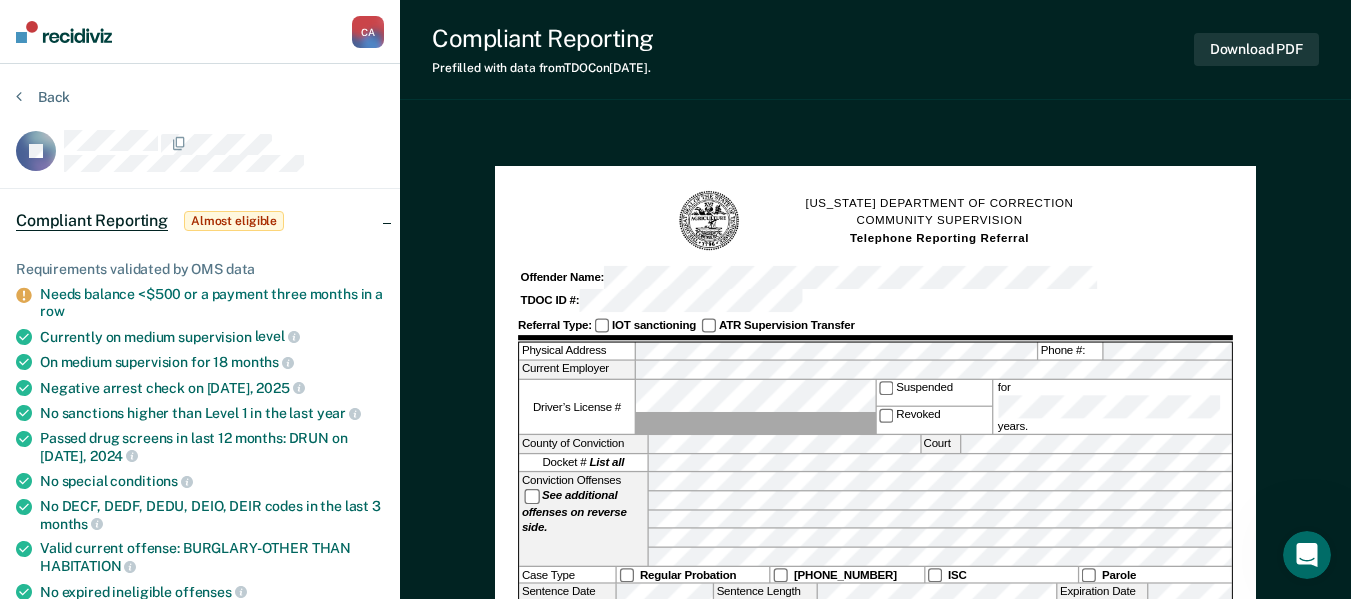 click on "Back DI   Compliant Reporting Almost eligible Requirements validated by OMS data Needs balance <$500 or a payment three months in a row Currently on medium supervision   level   On medium supervision for 18   months   Negative arrest check on [DATE]   No sanctions higher than Level 1 in the last   year   Passed drug screens in last 12 months: DRUN on [DATE]   No special   conditions   No DECF, DEDF, DEDU, DEIO, DEIR codes in the last 3   months   Valid current offense: BURGLARY-OTHER THAN   HABITATION   No expired ineligible   offenses   Eligible with discretion: Ineligible offenses in prior record (expiration date unknown): DOMESTIC VIOLENCE (Offense Date: [DATE])   Update status [PERSON_NAME] Mark Ineligible Probation Special Conditions Parole Special Conditions Supervision Contact Fines and Fees" at bounding box center [200, 864] 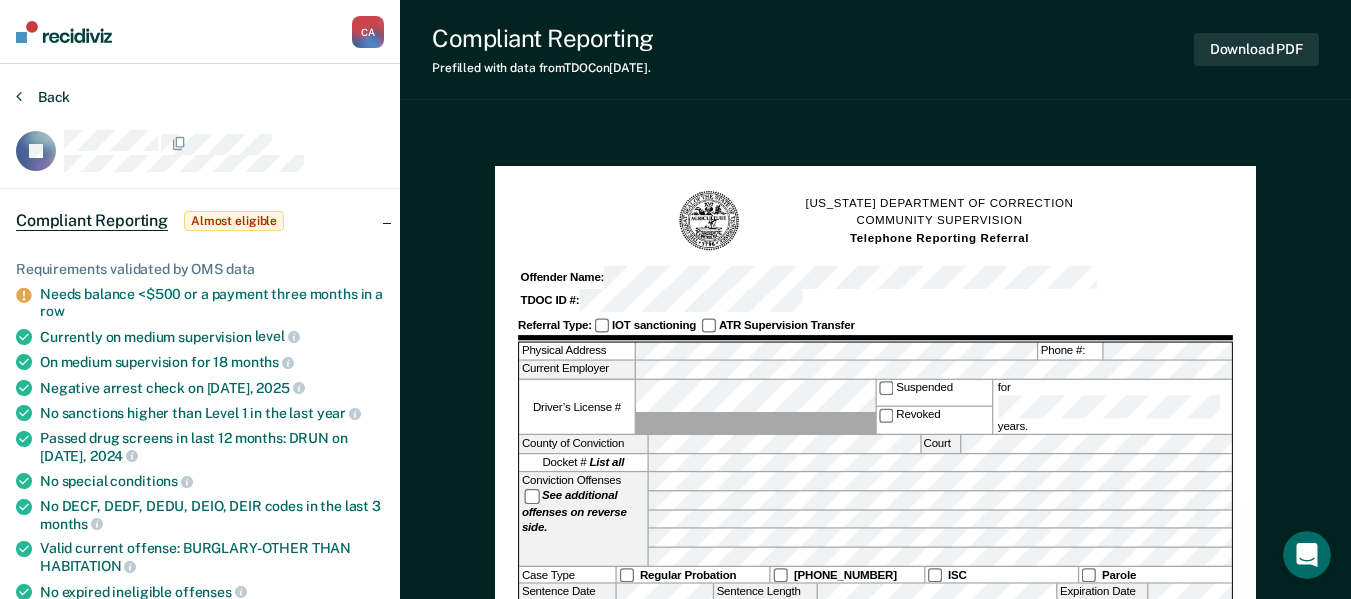 click on "Back" at bounding box center (43, 97) 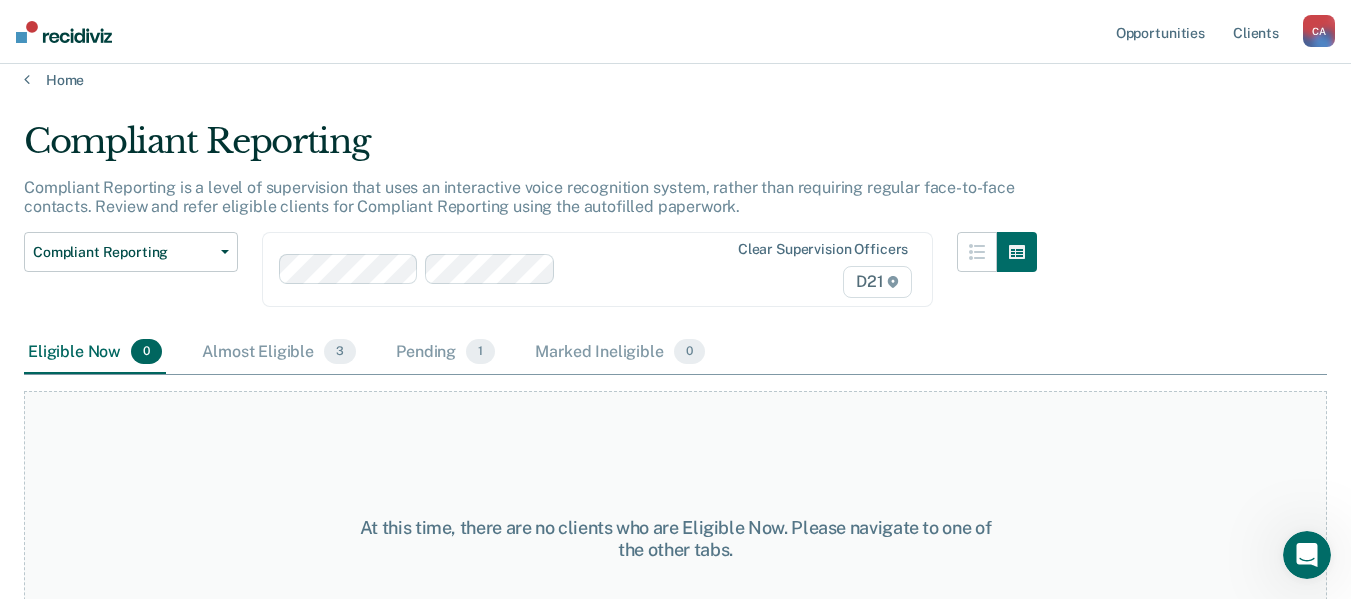 click on "Compliant Reporting is a level of supervision that uses an interactive voice recognition system, rather than requiring regular face-to-face contacts. Review and refer eligible clients for Compliant Reporting using the autofilled paperwork." at bounding box center [519, 197] 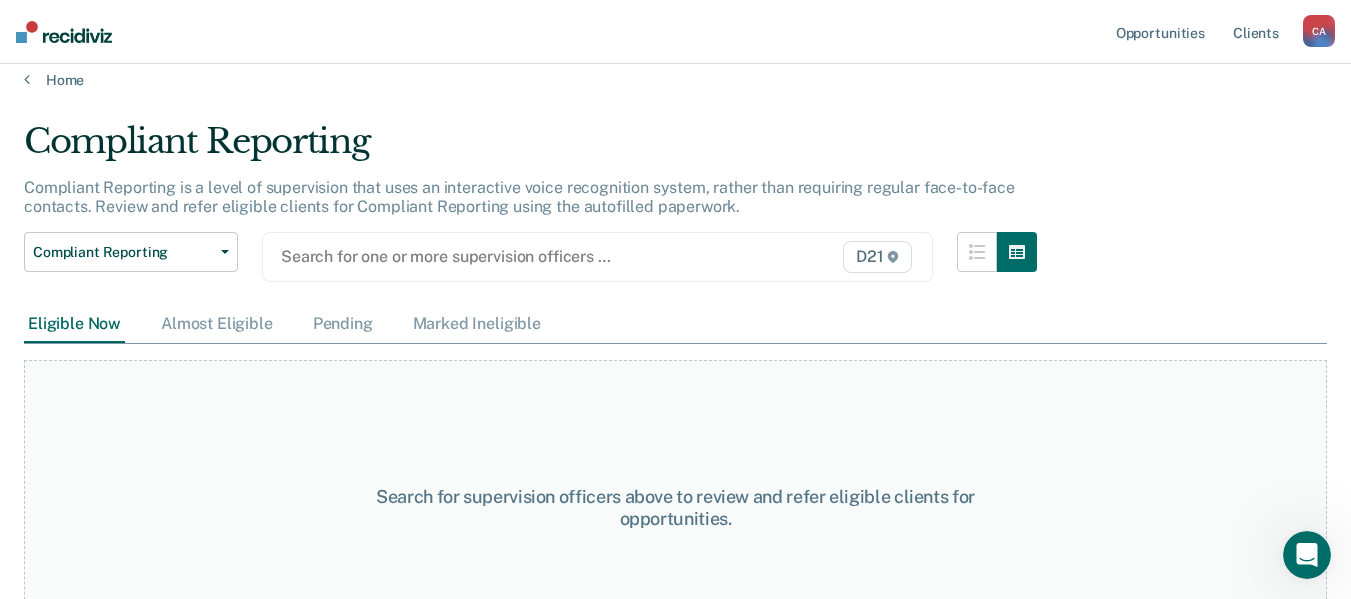 click at bounding box center (502, 256) 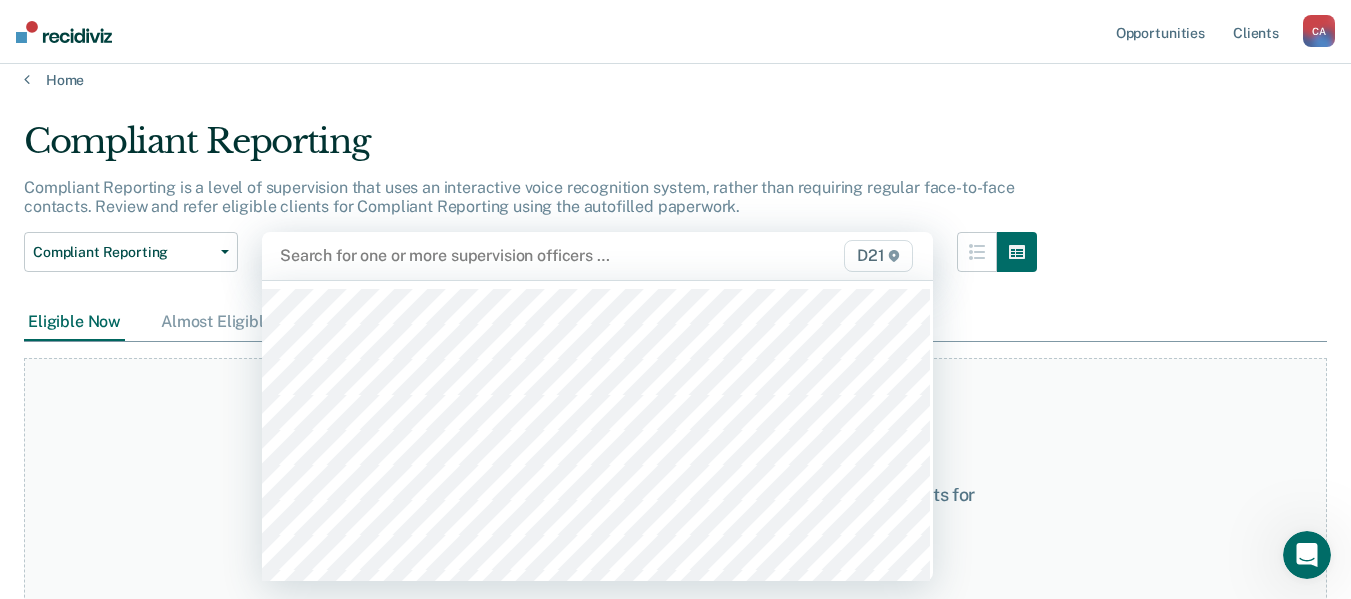 scroll, scrollTop: 100, scrollLeft: 0, axis: vertical 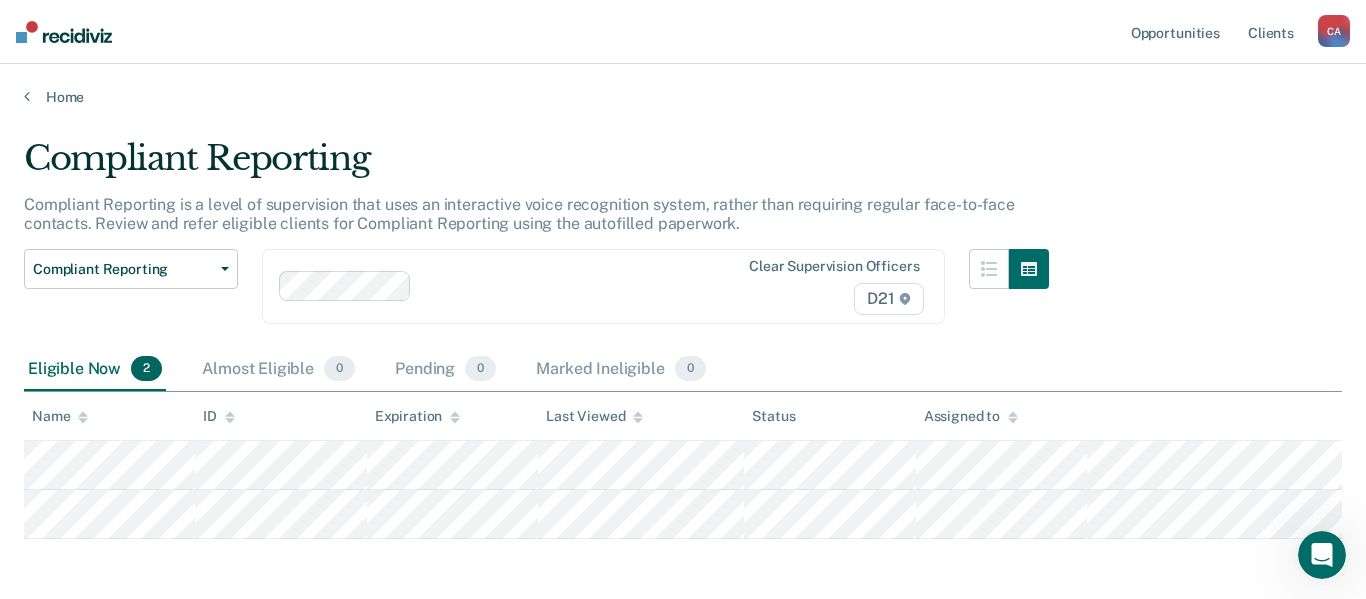 click on "Clear   supervision officers D21" at bounding box center (603, 286) 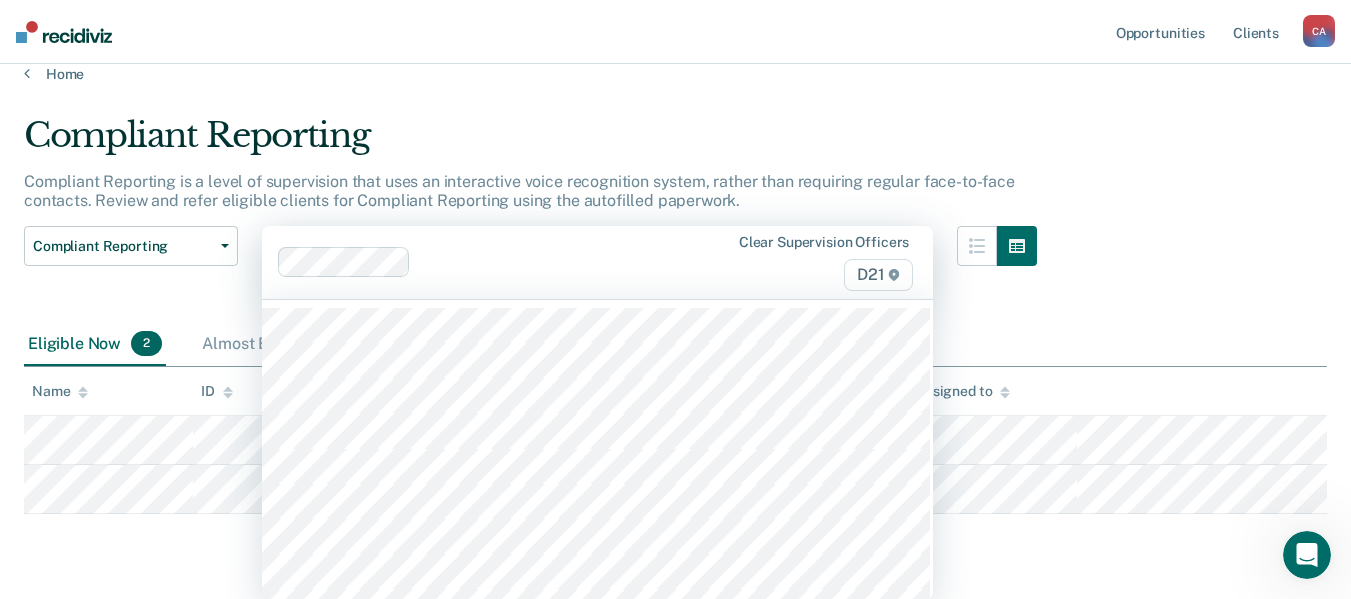scroll, scrollTop: 24, scrollLeft: 0, axis: vertical 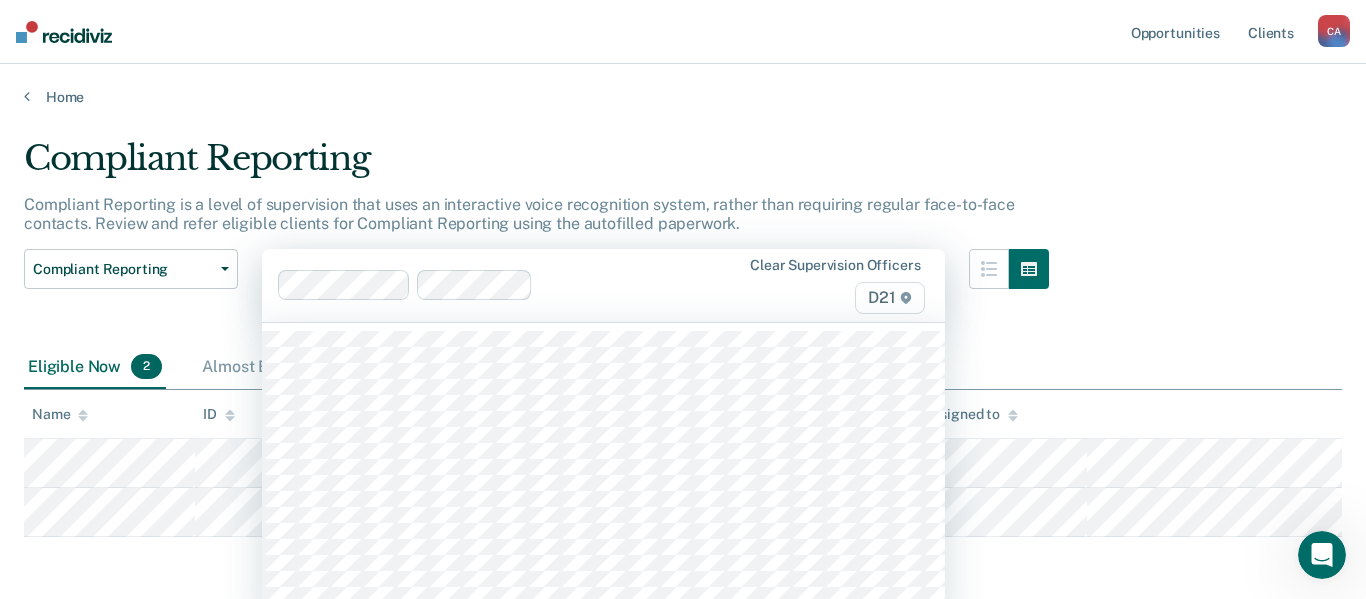 click at bounding box center [636, 285] 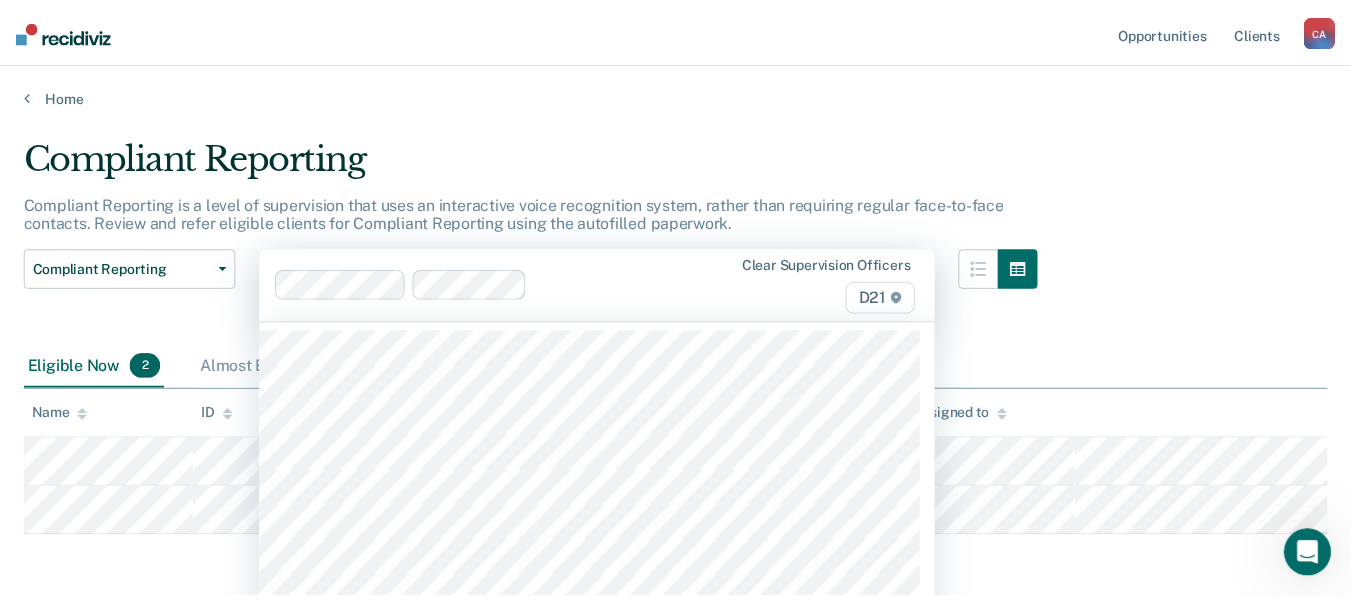 scroll, scrollTop: 24, scrollLeft: 0, axis: vertical 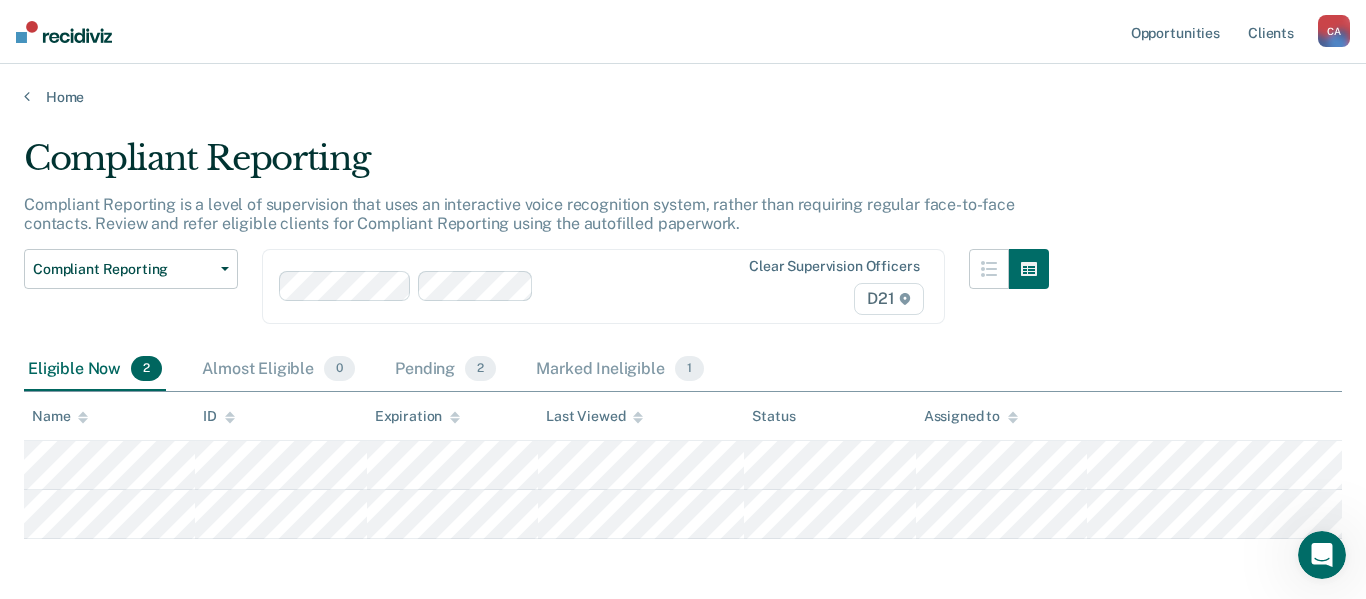 drag, startPoint x: 586, startPoint y: 301, endPoint x: 363, endPoint y: 341, distance: 226.55904 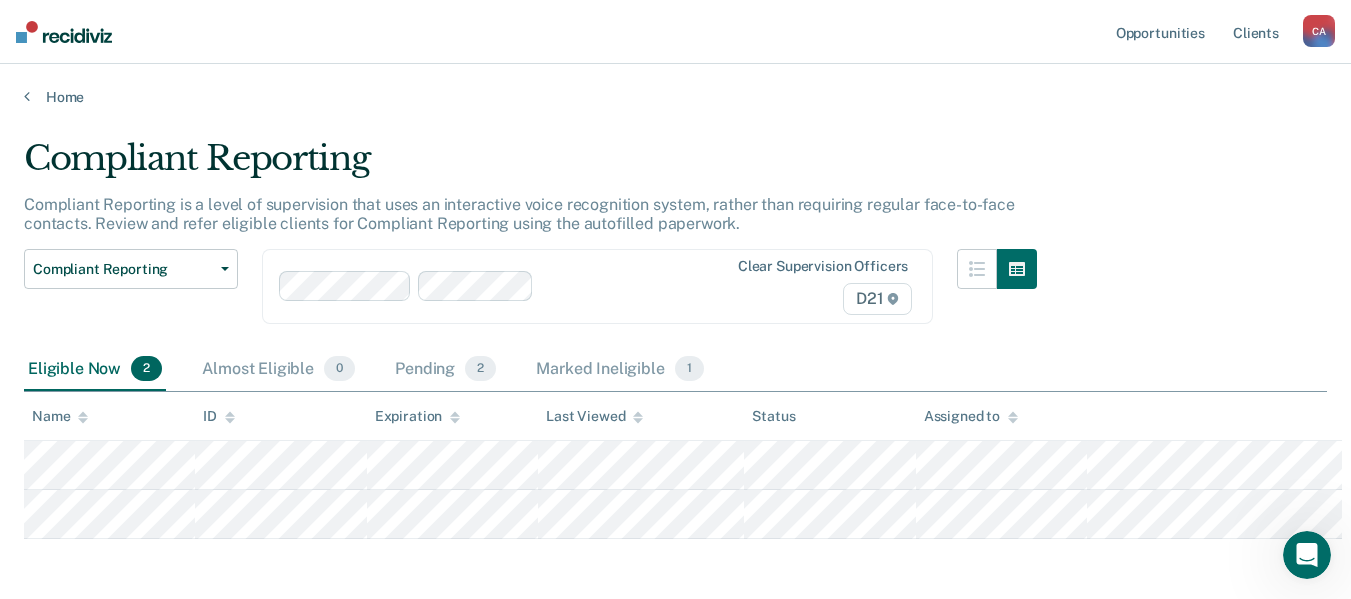 click on "Clear   supervision officers D21" at bounding box center (597, 286) 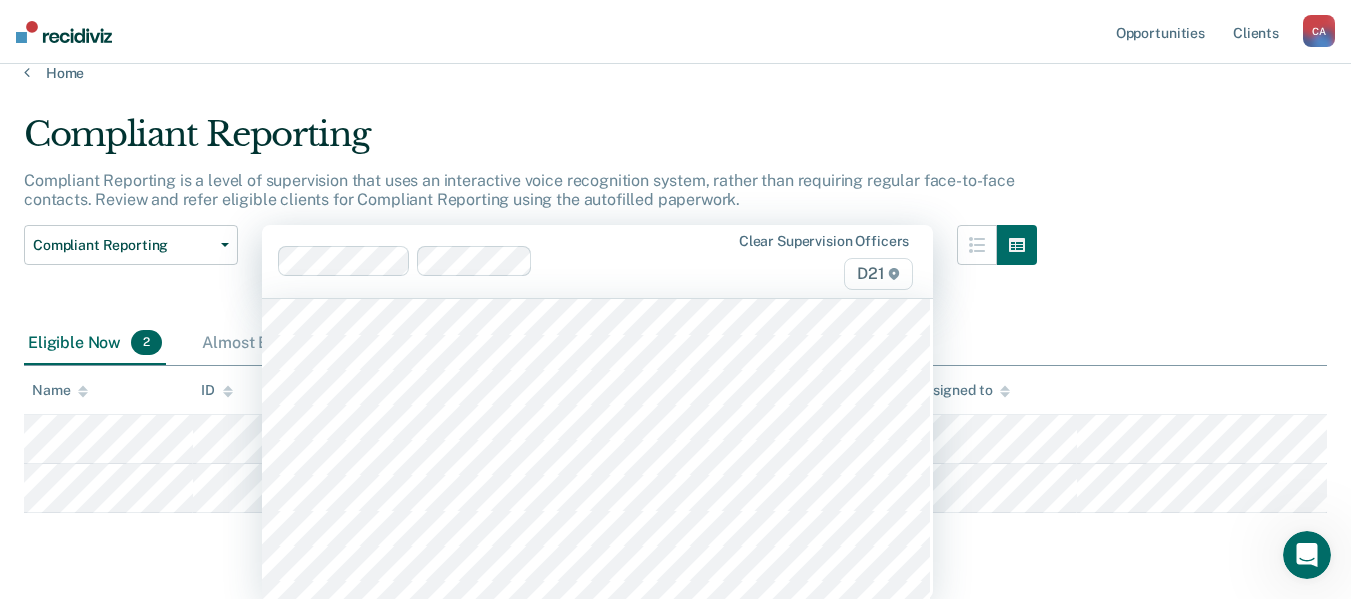 scroll, scrollTop: 600, scrollLeft: 0, axis: vertical 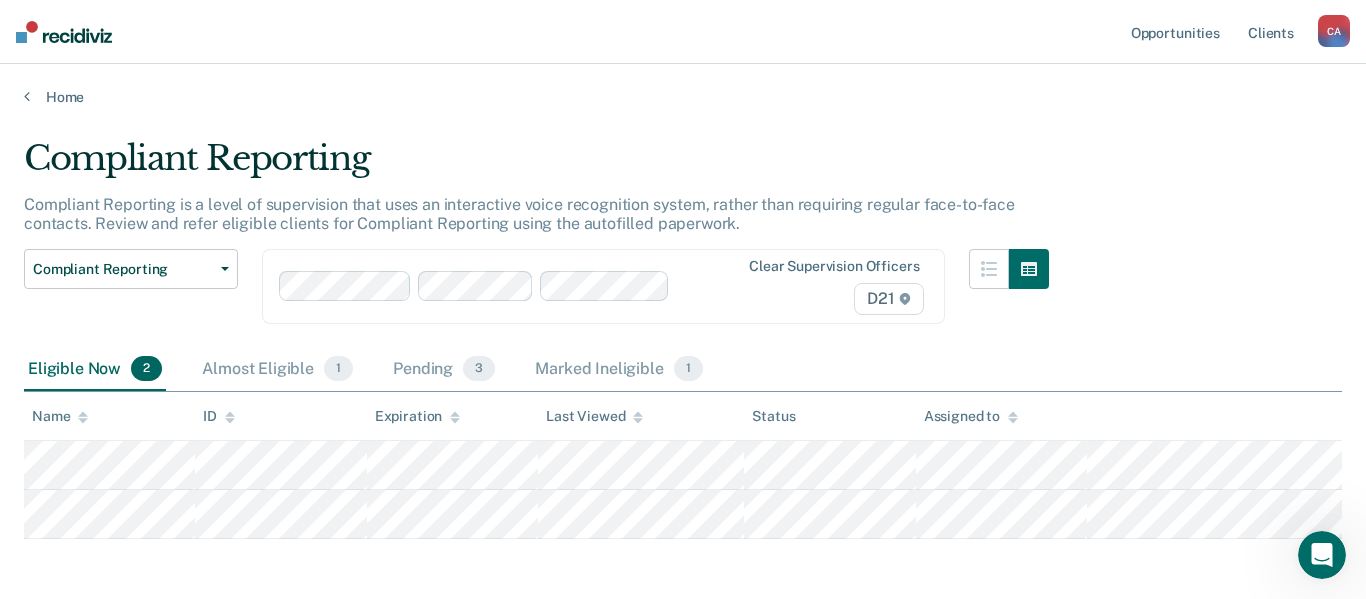 click on "Clear   supervision officers D21" at bounding box center [603, 286] 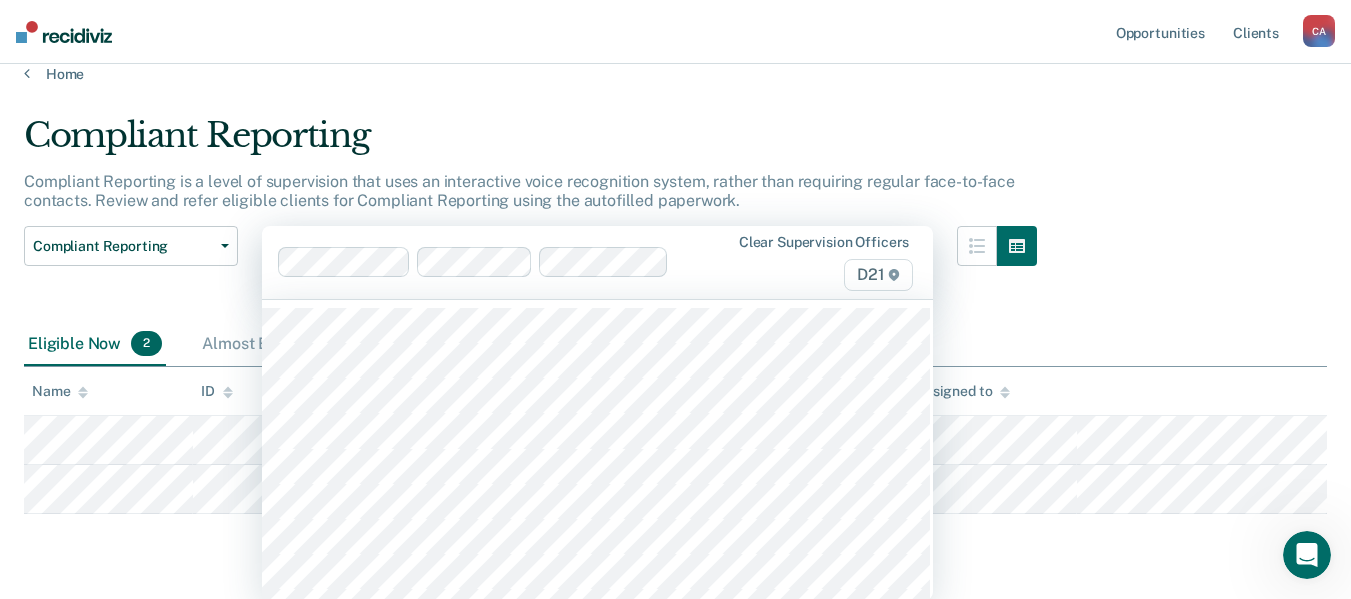 scroll, scrollTop: 24, scrollLeft: 0, axis: vertical 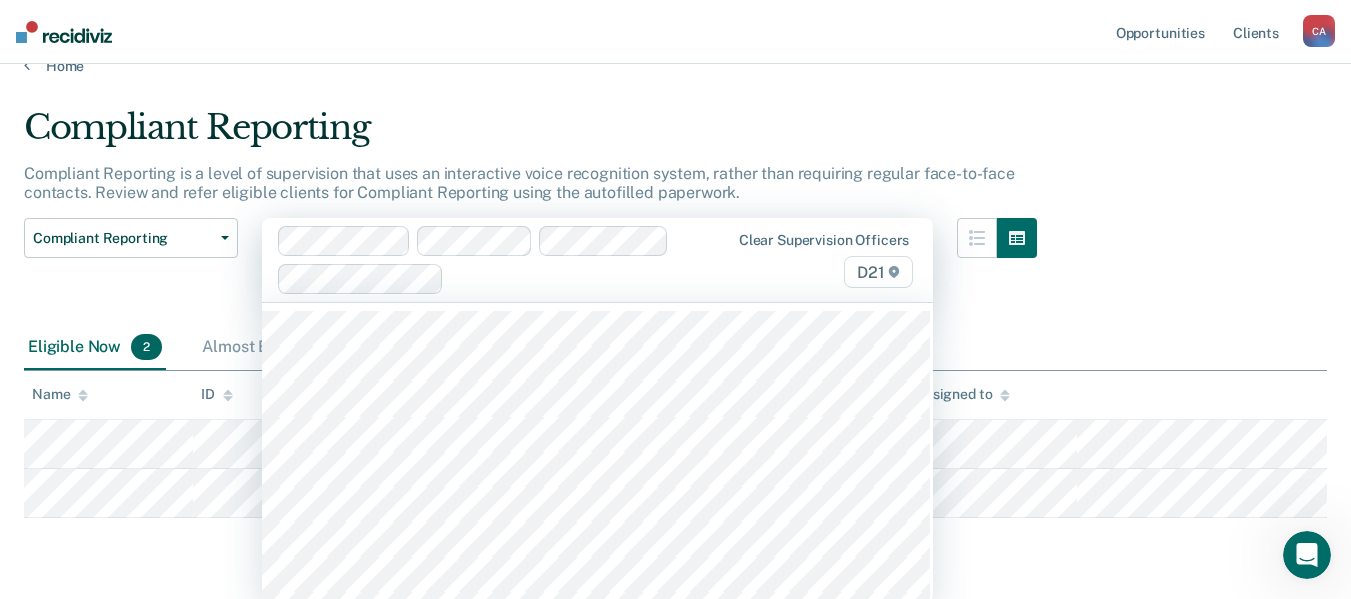 click on "option [PERSON_NAME], selected. 36 results available. Use Up and Down to choose options, press Enter to select the currently focused option, press Escape to exit the menu, press Tab to select the option and exit the menu. Clear   supervision officers D21" at bounding box center (597, 260) 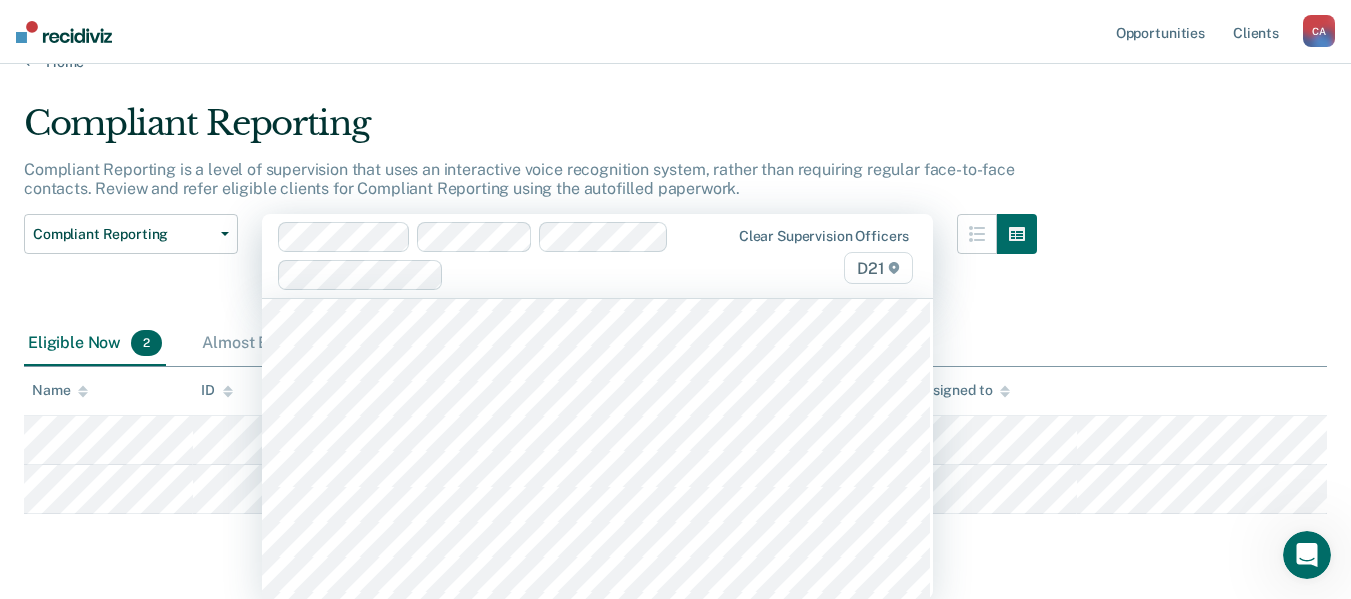 scroll, scrollTop: 983, scrollLeft: 0, axis: vertical 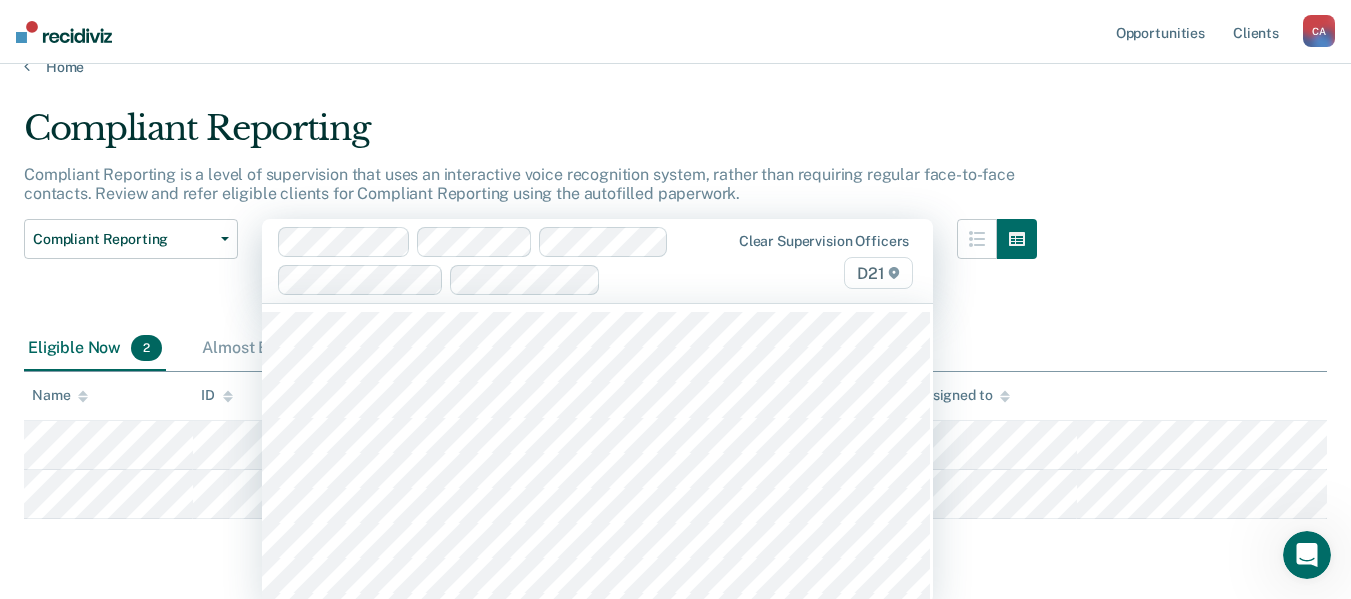 click on "option [PERSON_NAME], selected. 35 results available. Use Up and Down to choose options, press Enter to select the currently focused option, press Escape to exit the menu, press Tab to select the option and exit the menu. Clear   supervision officers D21" at bounding box center [597, 261] 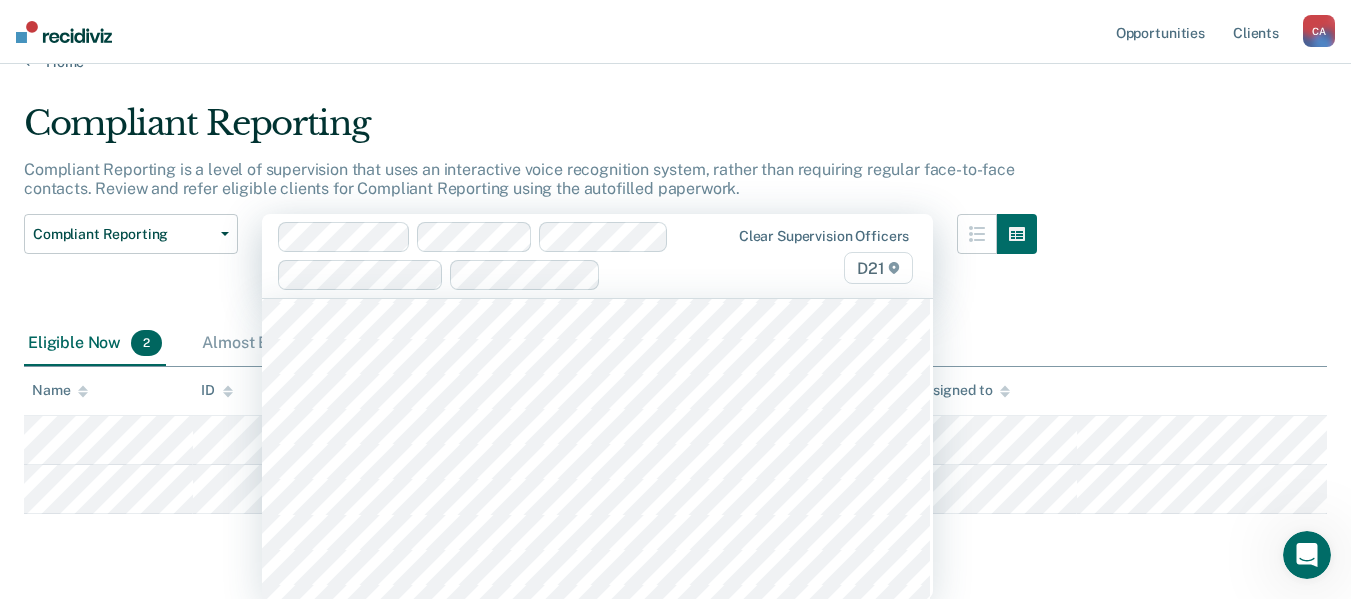 scroll, scrollTop: 748, scrollLeft: 0, axis: vertical 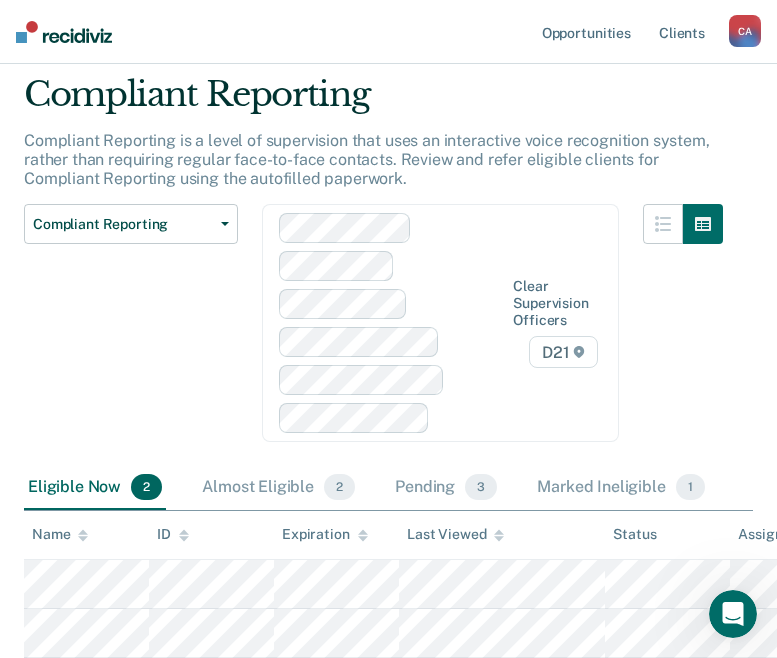 drag, startPoint x: 481, startPoint y: 150, endPoint x: 457, endPoint y: 143, distance: 25 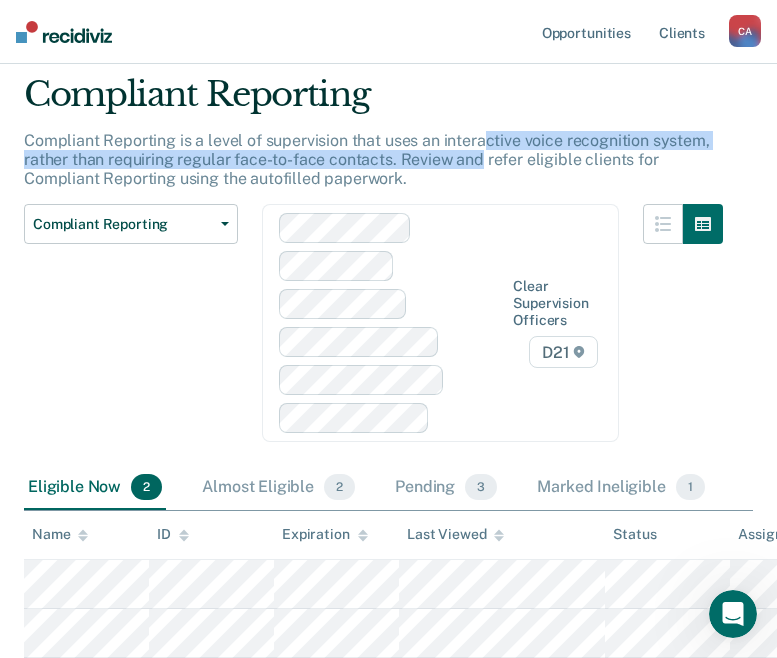 click on "Compliant Reporting is a level of supervision that uses an interactive voice recognition system, rather than requiring regular face-to-face contacts. Review and refer eligible clients for Compliant Reporting using the autofilled paperwork." at bounding box center (367, 159) 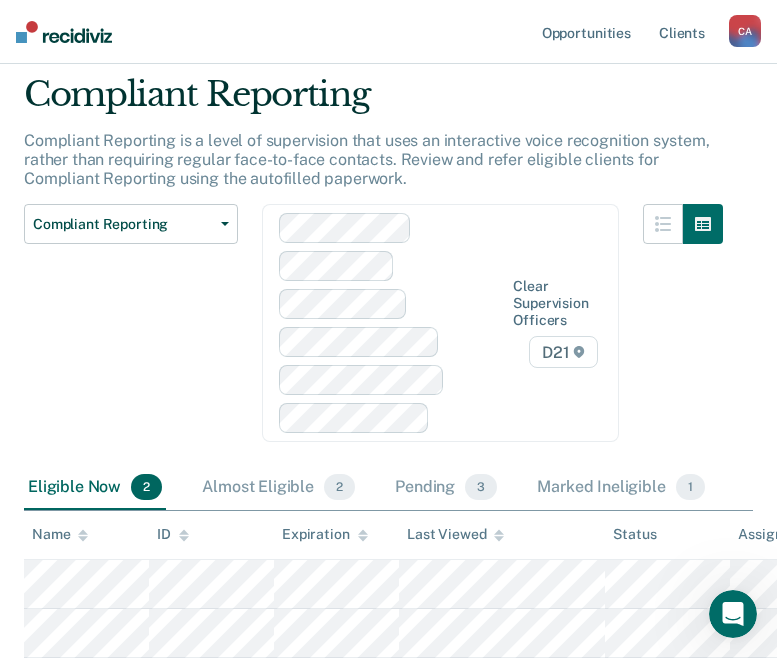 click at bounding box center [683, 335] 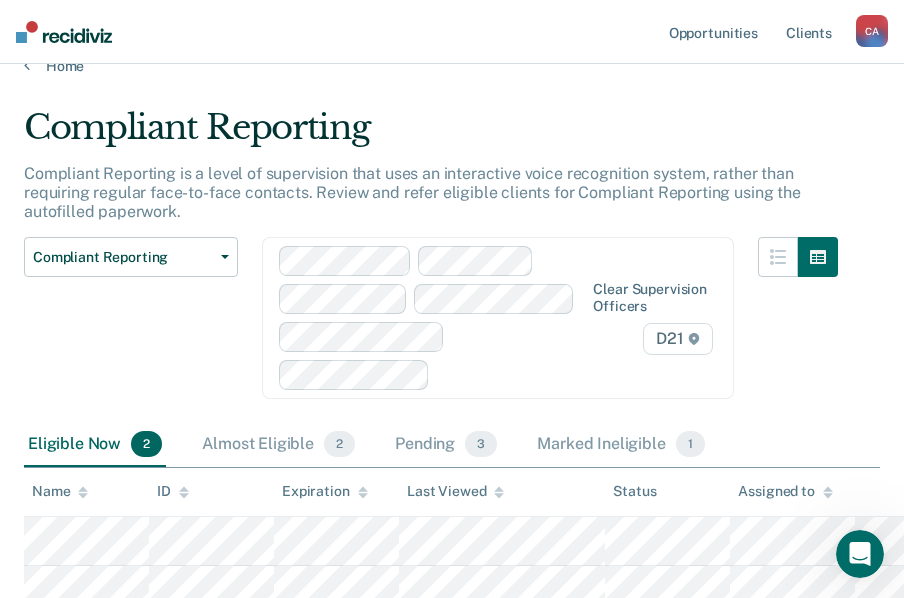 scroll, scrollTop: 48, scrollLeft: 0, axis: vertical 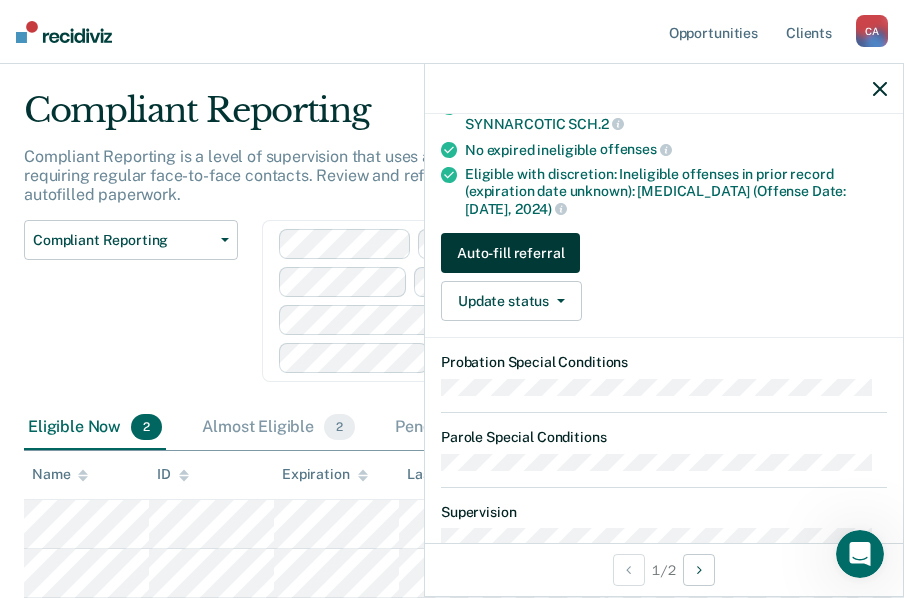 click on "Auto-fill referral" at bounding box center (510, 253) 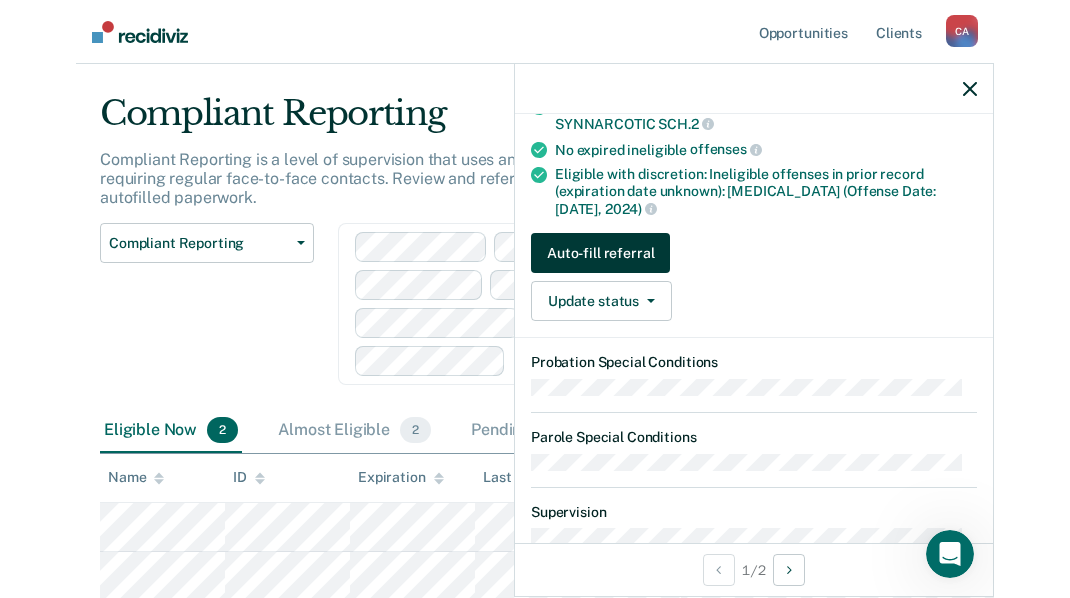 scroll, scrollTop: 0, scrollLeft: 0, axis: both 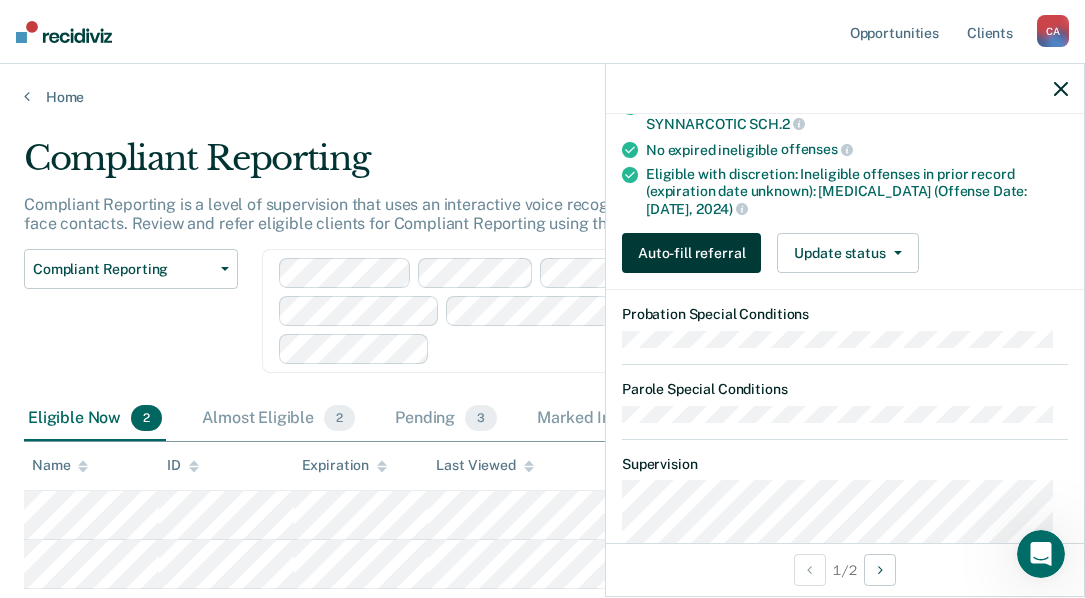 click on "Auto-fill referral" at bounding box center [691, 253] 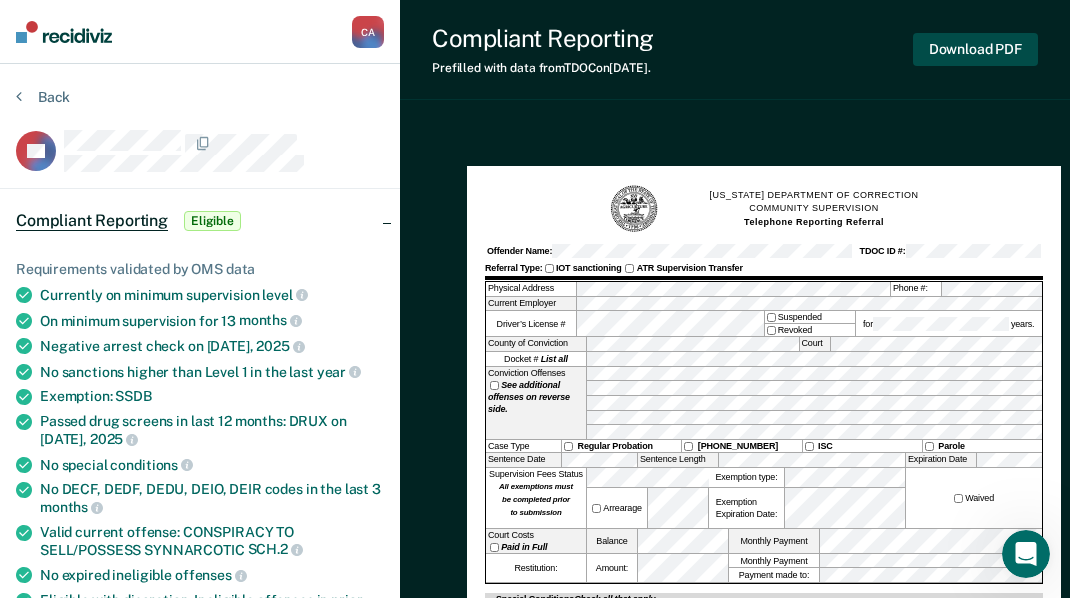 click on "Download PDF" at bounding box center [975, 49] 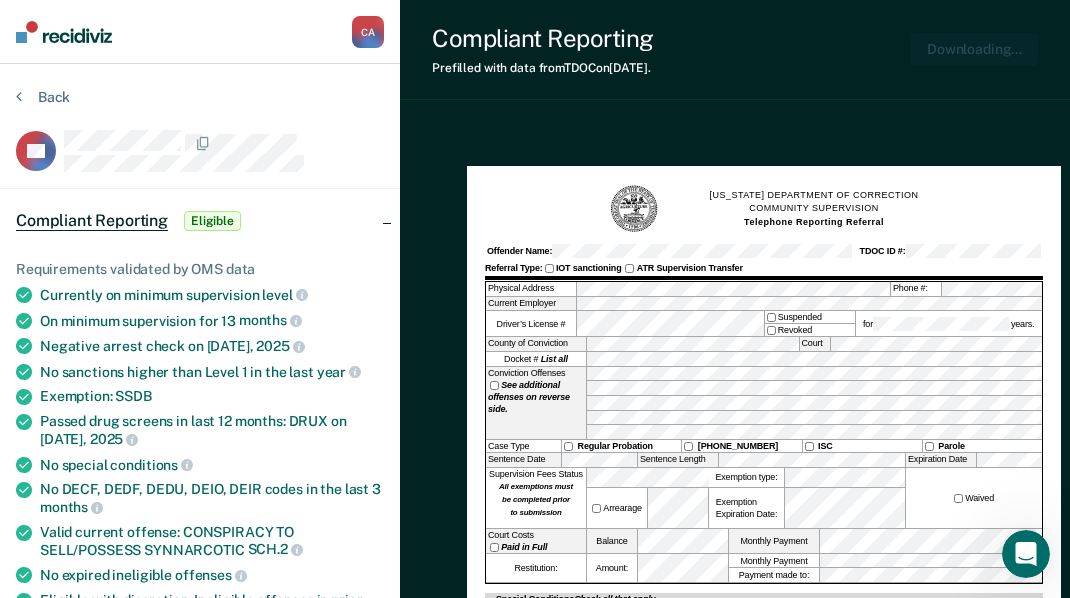 scroll, scrollTop: 0, scrollLeft: 0, axis: both 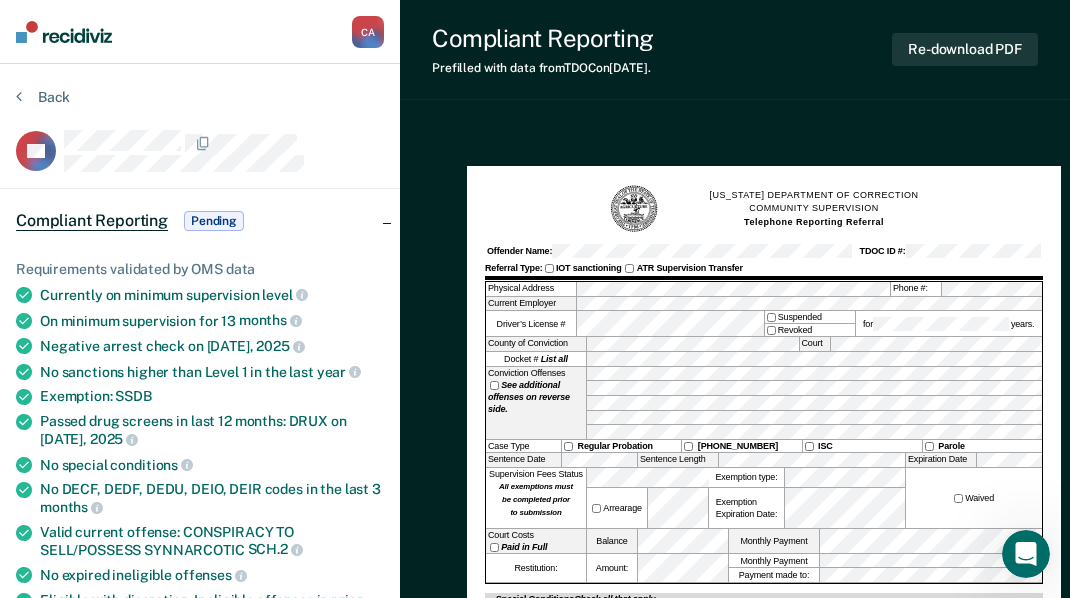 drag, startPoint x: 843, startPoint y: 116, endPoint x: 794, endPoint y: 131, distance: 51.24451 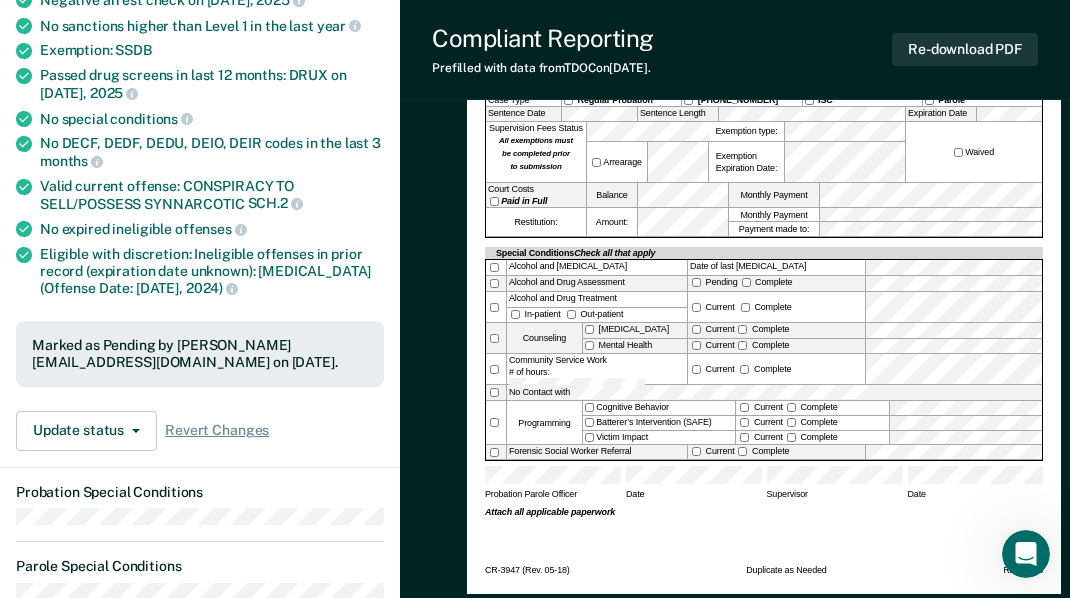 scroll, scrollTop: 246, scrollLeft: 0, axis: vertical 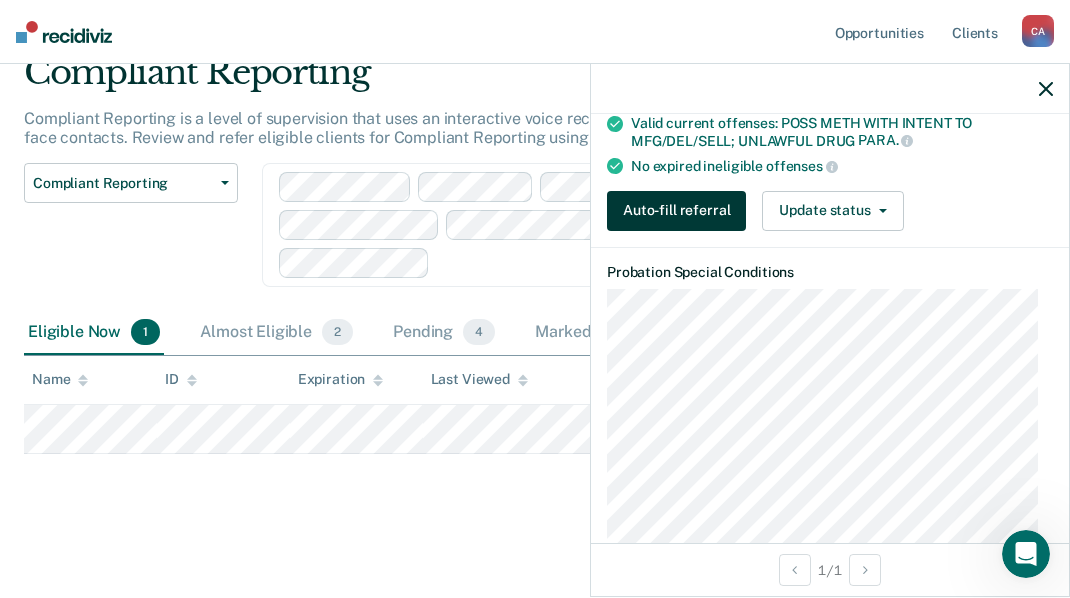 click on "Auto-fill referral" at bounding box center [676, 211] 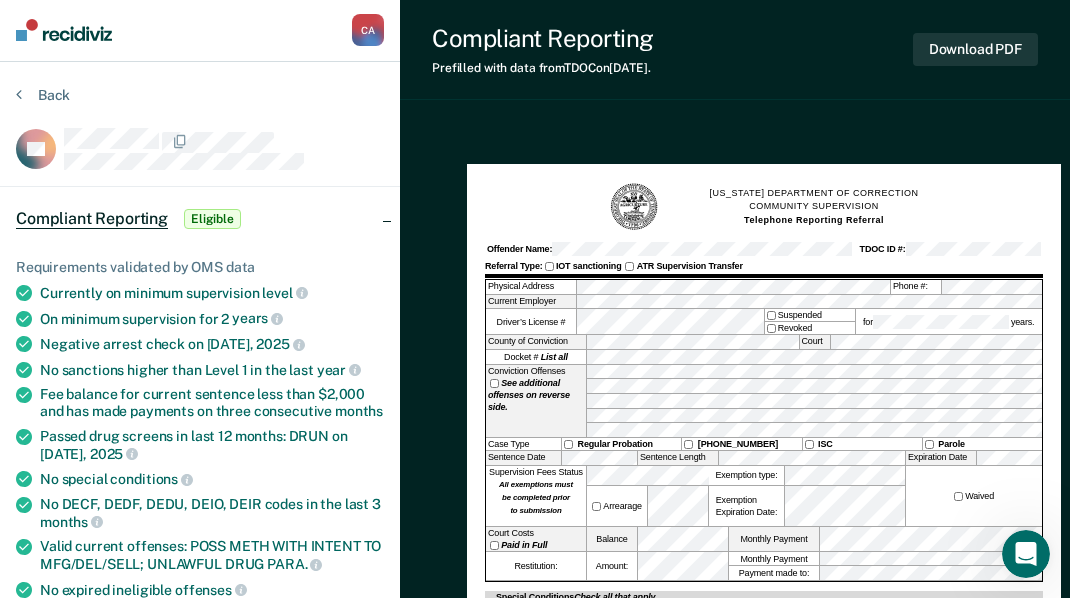 scroll, scrollTop: 0, scrollLeft: 0, axis: both 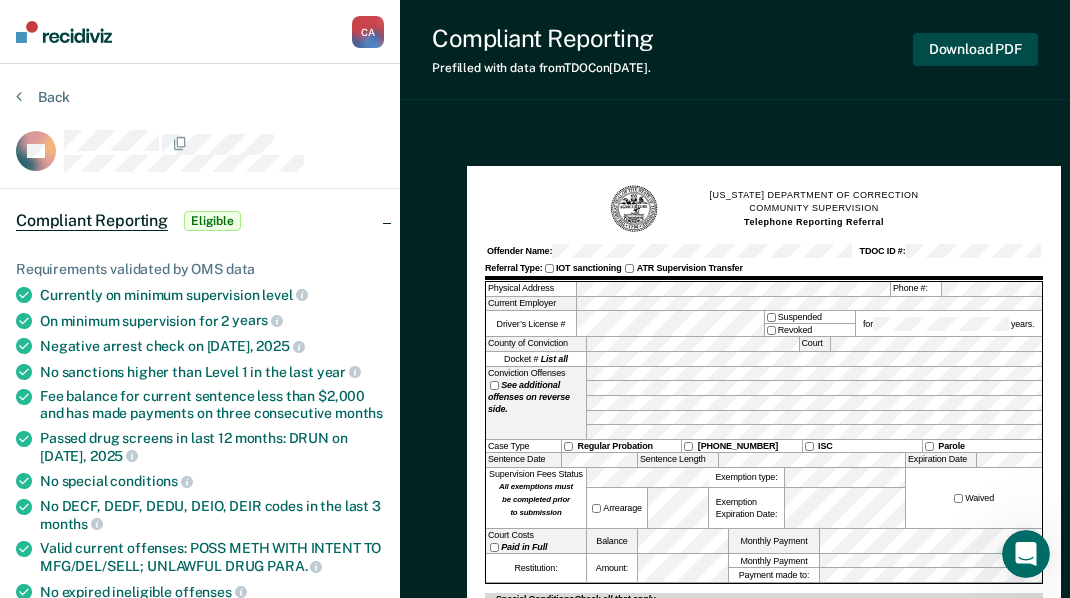 click on "Download PDF" at bounding box center (975, 49) 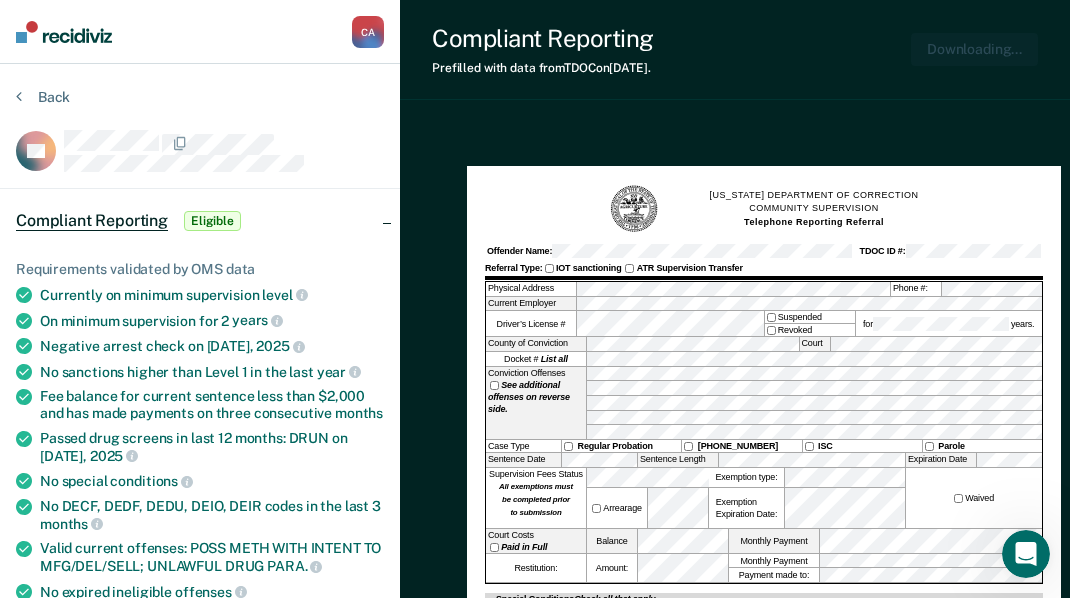 scroll, scrollTop: 0, scrollLeft: 0, axis: both 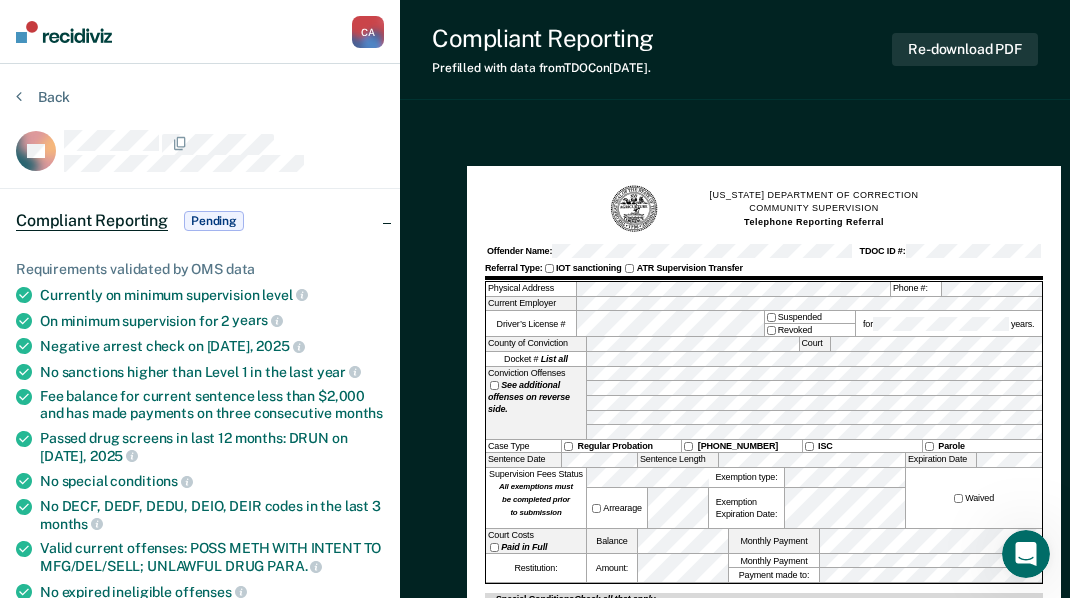 click on "[US_STATE] DEPARTMENT OF CORRECTION  COMMUNITY SUPERVISION Telephone Reporting Referral Offender Name:  TDOC ID #:  Referral Type:   IOT sanctioning  ATR Supervision Transfer Physical Address Phone #: Current Employer Driver’s License #  Suspended  Revoked for    years. County of Conviction Court Docket #   List all  Conviction Offenses See additional offenses on reverse side. Case Type   Regular Probation   [PHONE_NUMBER]   ISC   Parole  Sentence Date Sentence Length Expiration Date Supervision Fees Status  All exemptions must  be completed prior  to submission  Arrearage Exemption type: Exemption Expiration Date:  Waived Court Costs Paid in Full Balance Monthly Payment Restitution: Amount: Monthly Payment Payment made to: Special Conditions  Check all that apply  Alcohol and [MEDICAL_DATA] Date of last [MEDICAL_DATA] Alcohol and Drug Assessment   Pending   Complete Alcohol and Drug Treatment   In-patient     Out-patient   Current     Complete Counseling   [MEDICAL_DATA]   Mental Health   Current   Complete" at bounding box center [735, 1185] 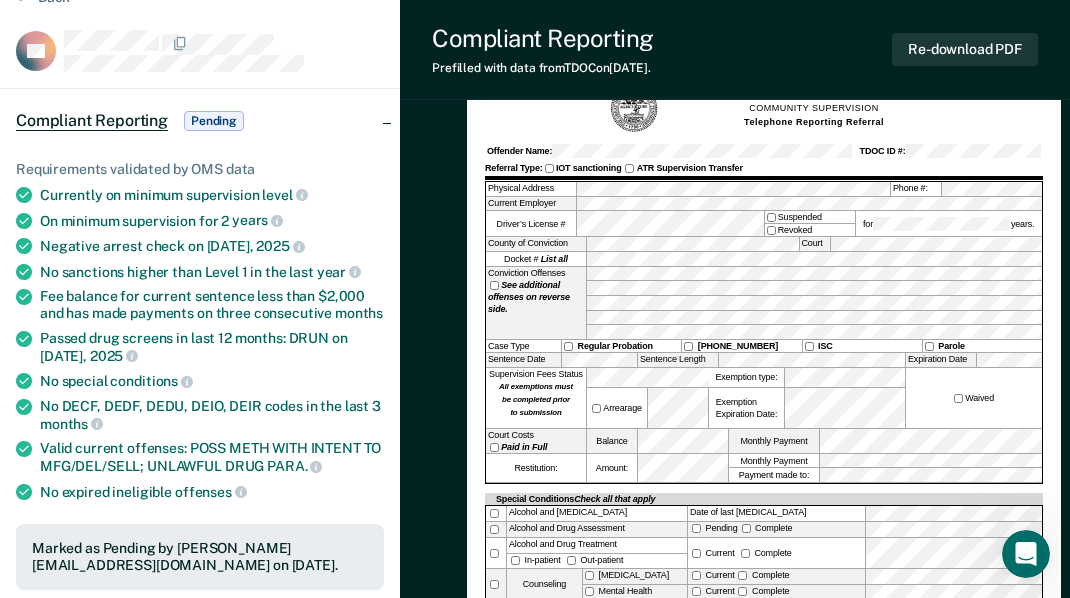 scroll, scrollTop: 0, scrollLeft: 0, axis: both 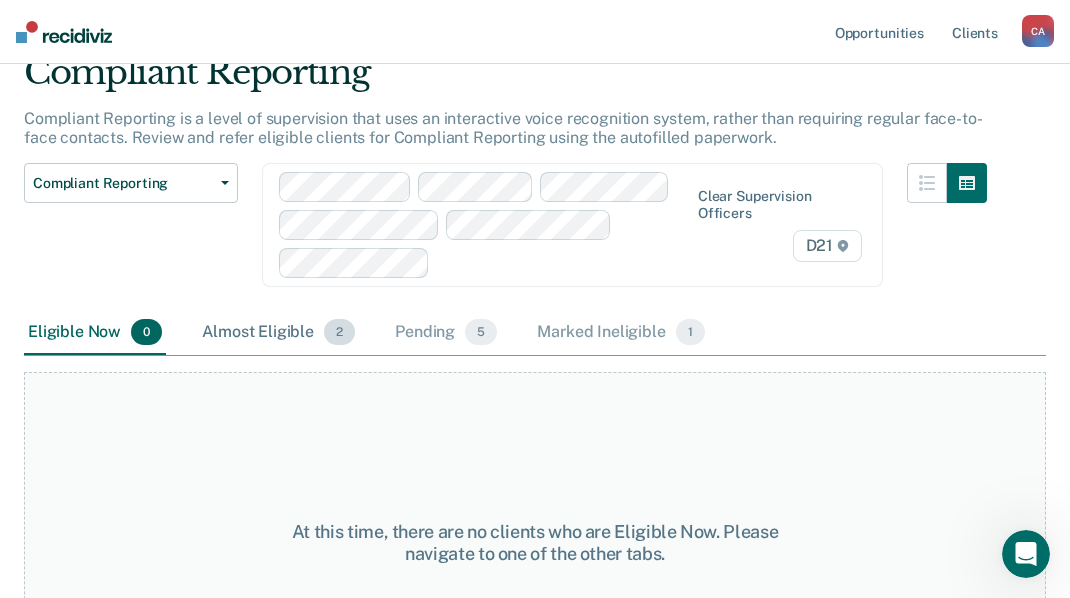 click on "Almost Eligible 2" at bounding box center (278, 333) 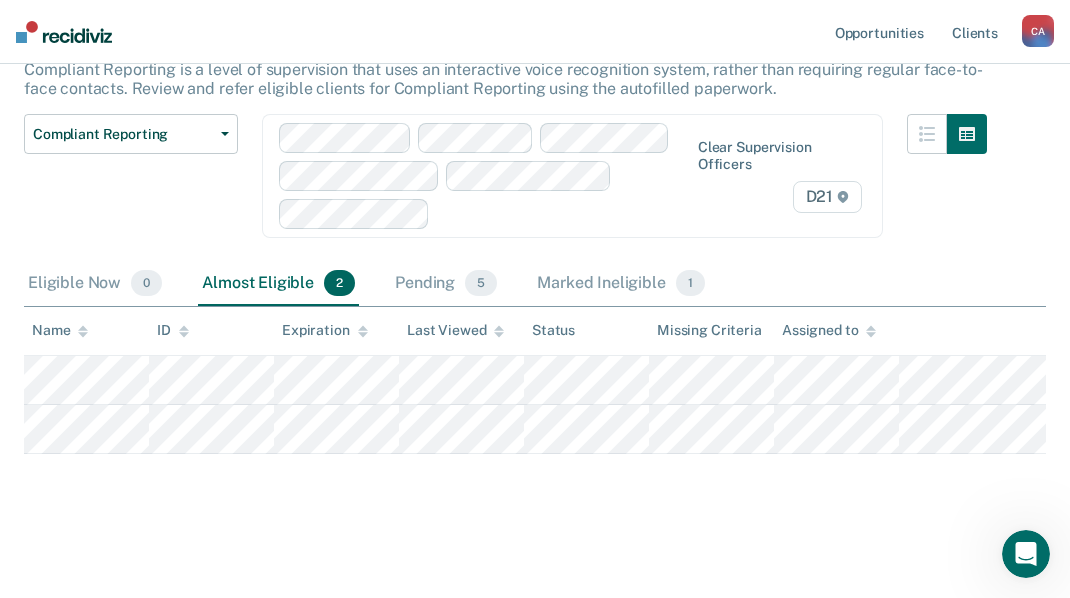 scroll, scrollTop: 162, scrollLeft: 0, axis: vertical 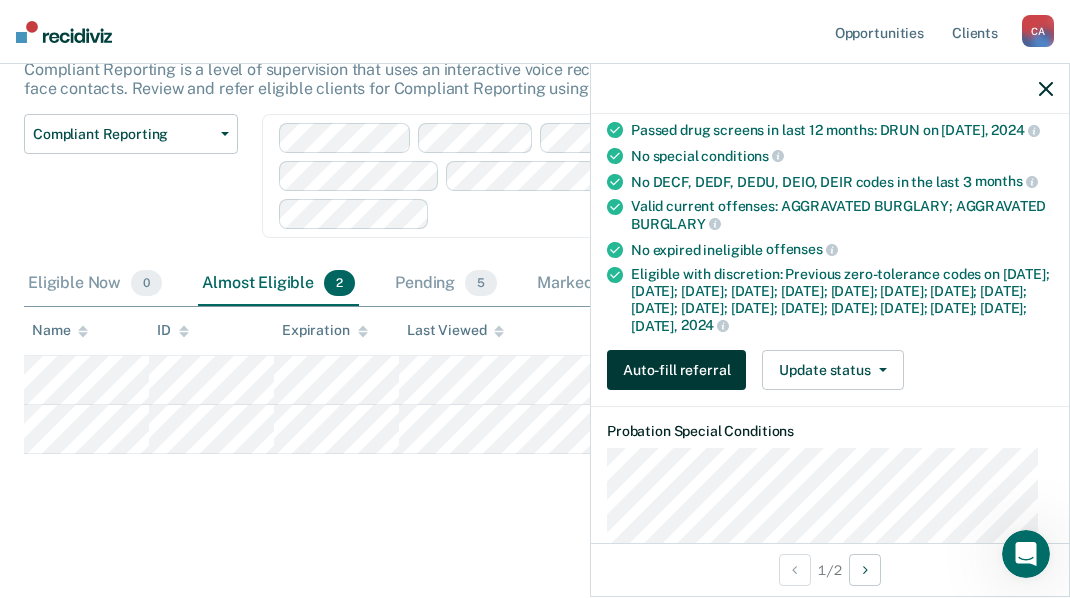 click on "Auto-fill referral" at bounding box center [676, 370] 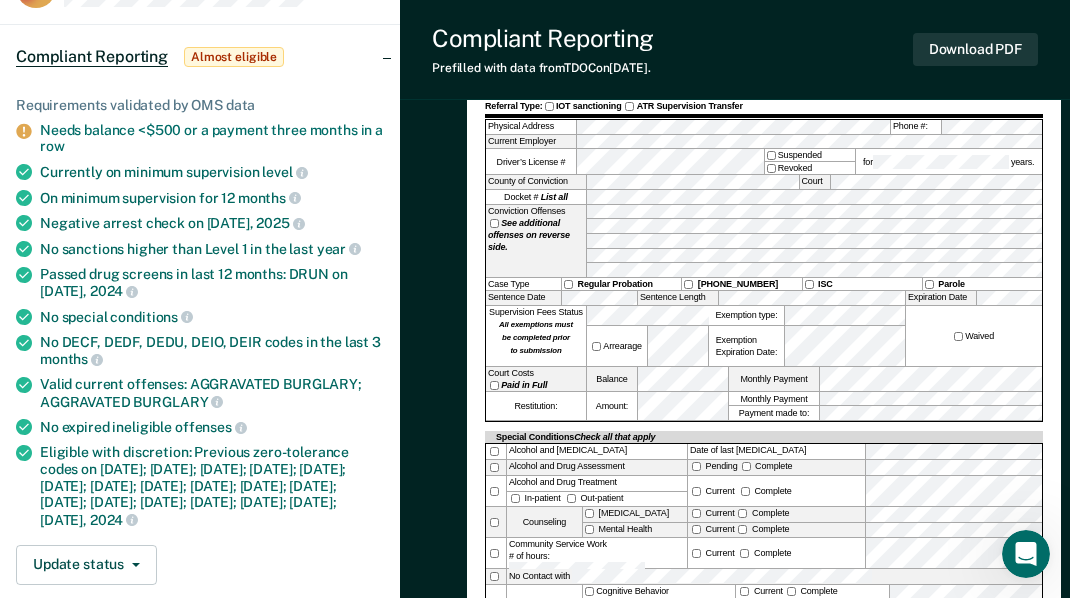 scroll, scrollTop: 0, scrollLeft: 0, axis: both 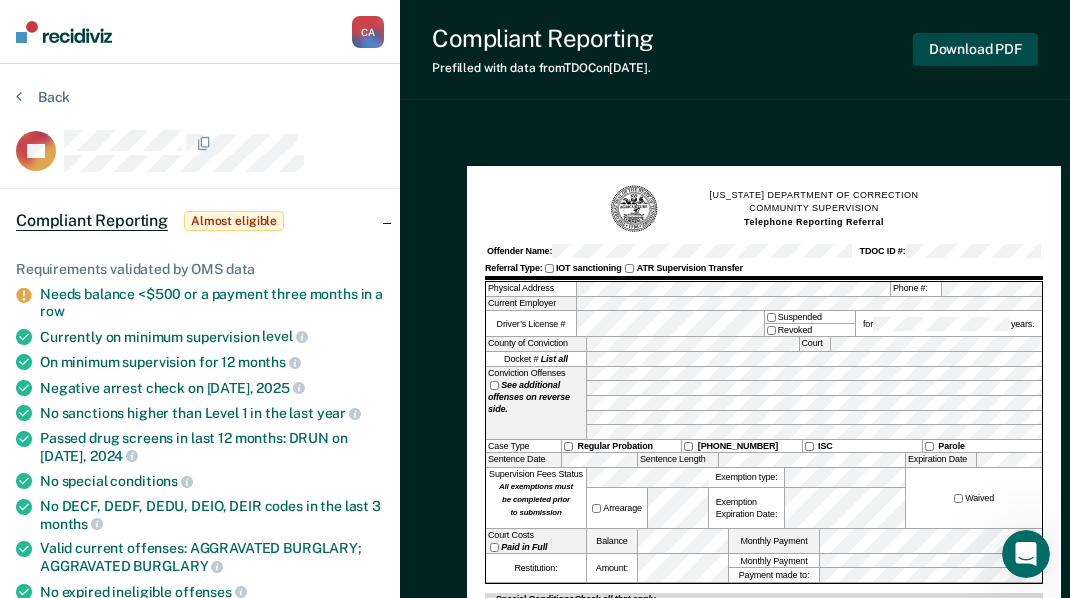 click on "Download PDF" at bounding box center [975, 49] 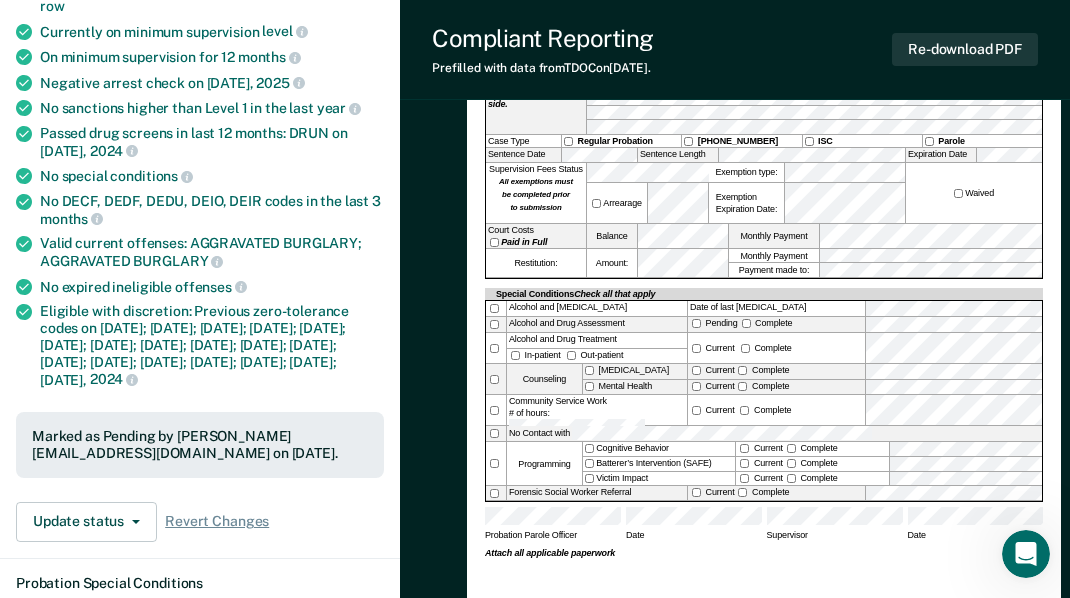 scroll, scrollTop: 300, scrollLeft: 0, axis: vertical 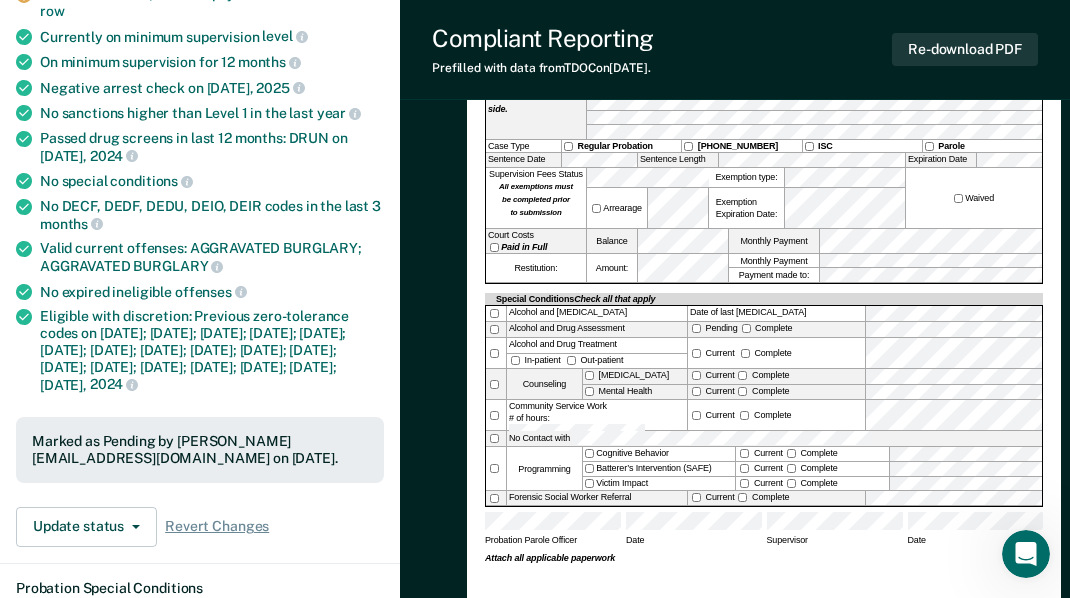 drag, startPoint x: 508, startPoint y: 202, endPoint x: 471, endPoint y: 182, distance: 42.059483 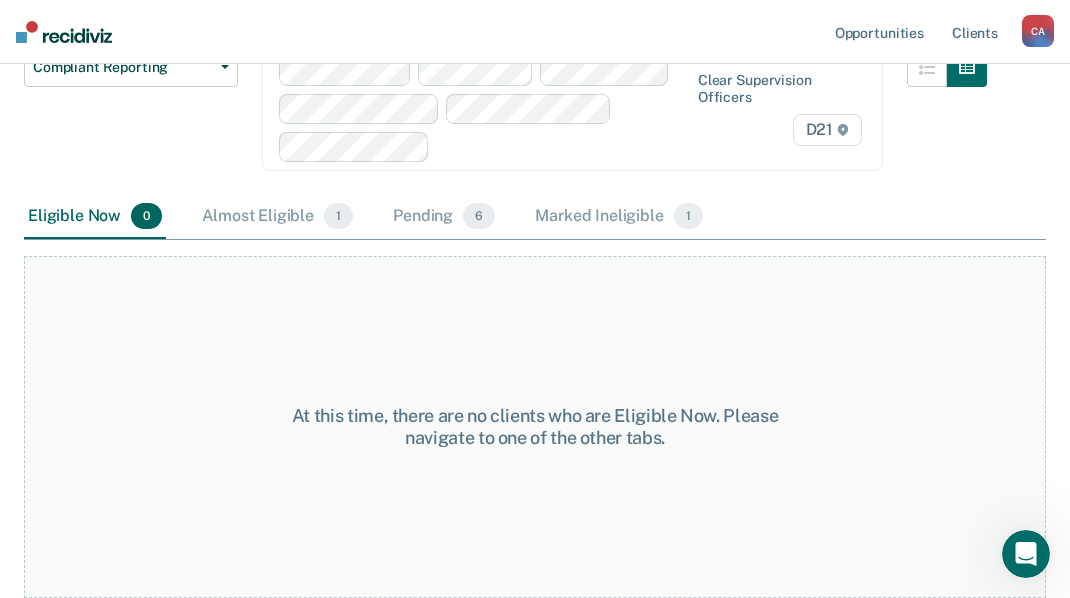 scroll, scrollTop: 162, scrollLeft: 0, axis: vertical 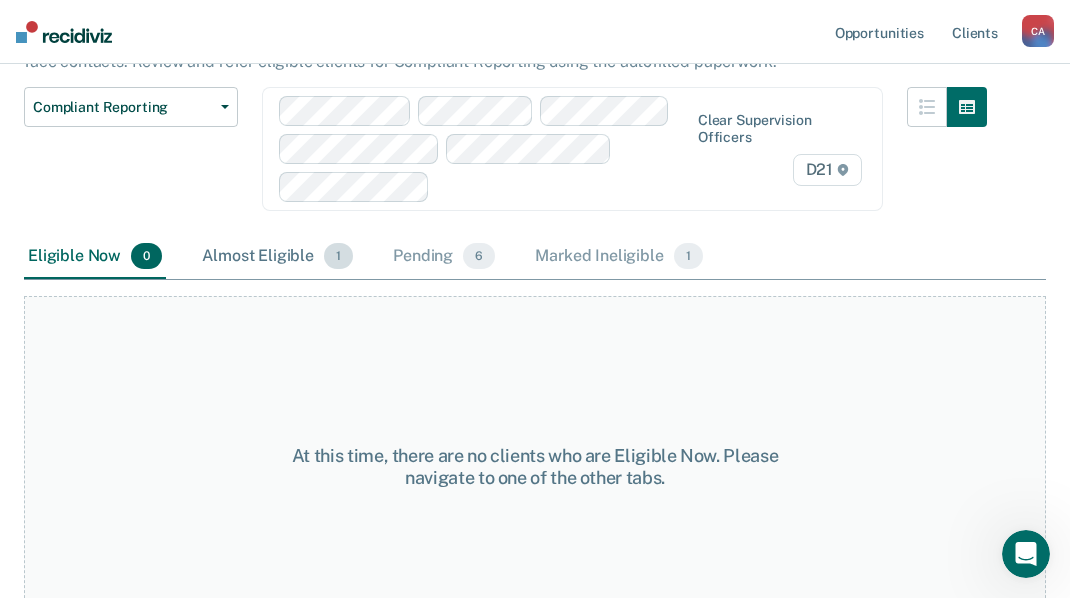 click on "Almost Eligible 1" at bounding box center (277, 257) 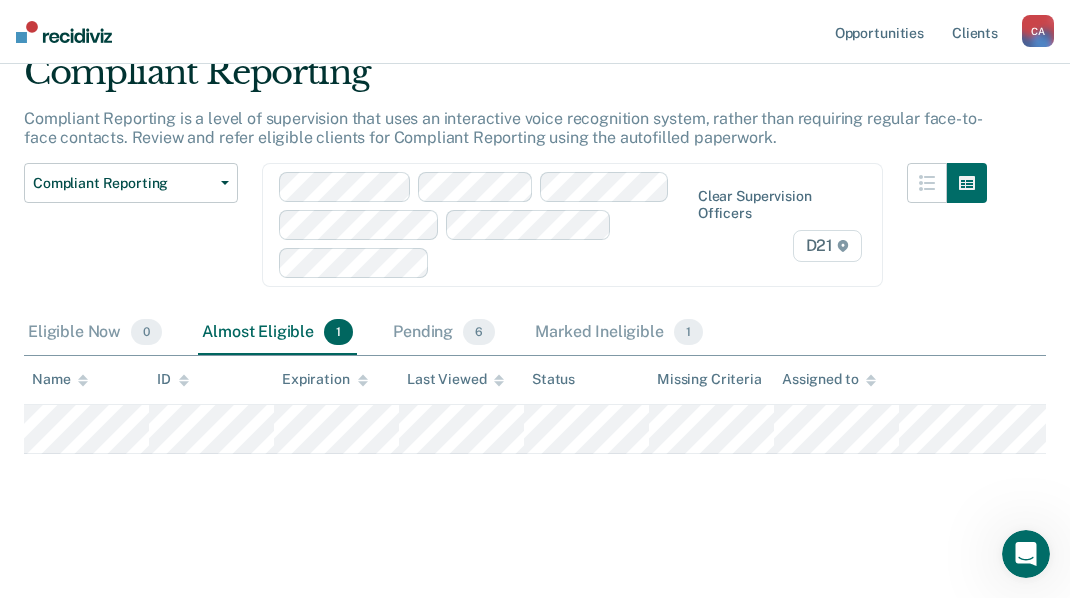 scroll, scrollTop: 86, scrollLeft: 0, axis: vertical 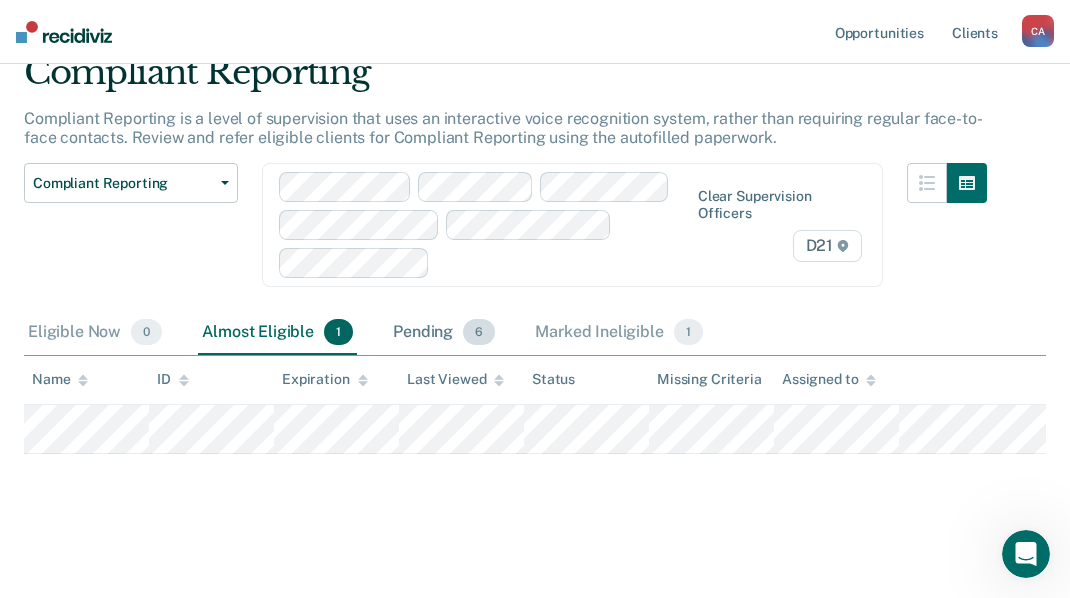click on "Pending 6" at bounding box center (444, 333) 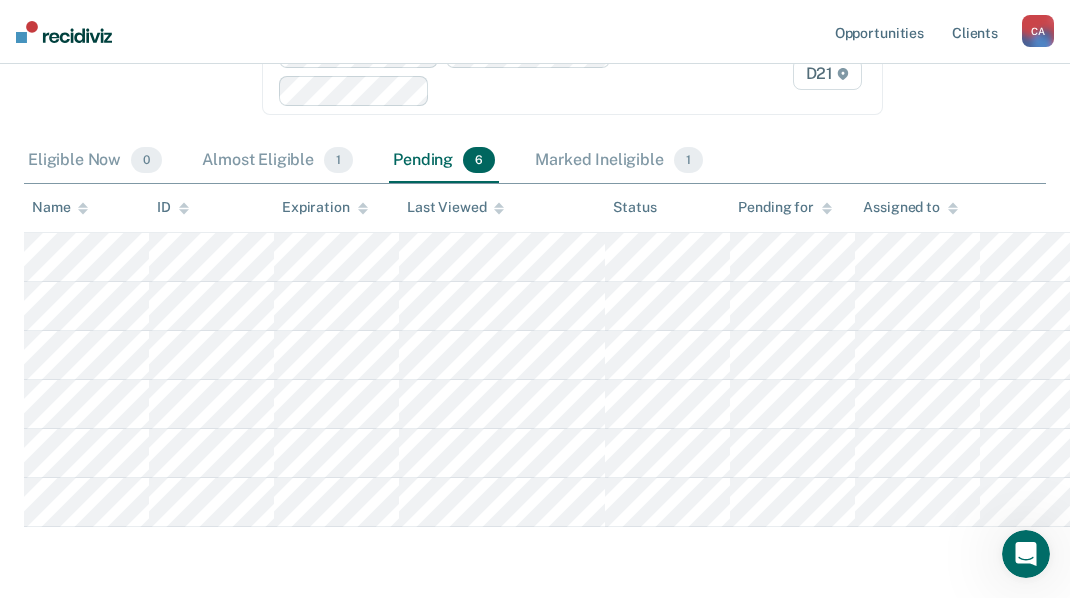 scroll, scrollTop: 286, scrollLeft: 0, axis: vertical 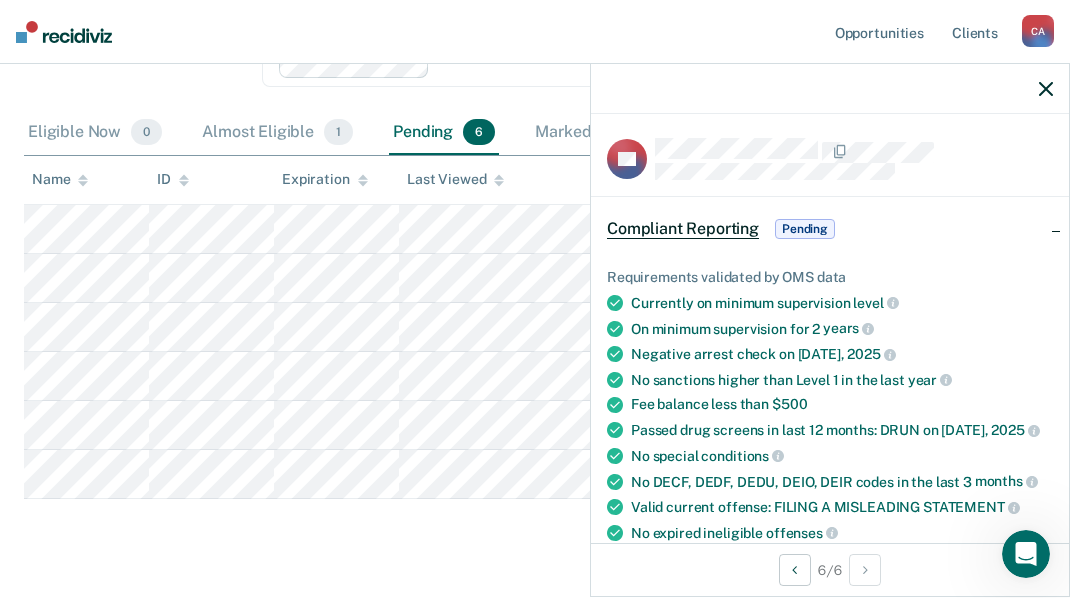 click on "Compliant Reporting Pending" at bounding box center [830, 229] 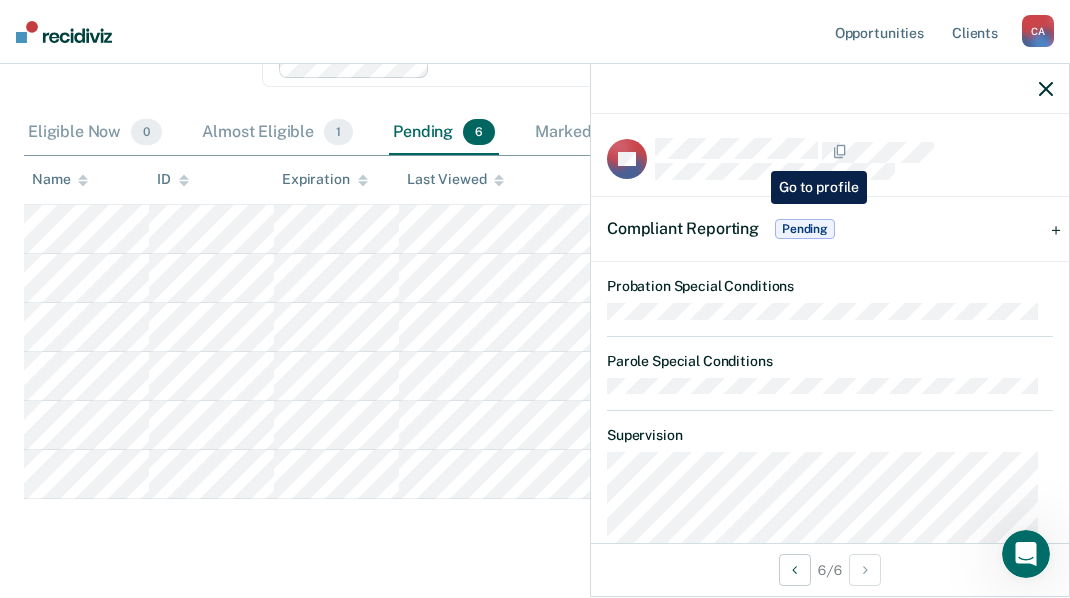 scroll, scrollTop: 0, scrollLeft: 0, axis: both 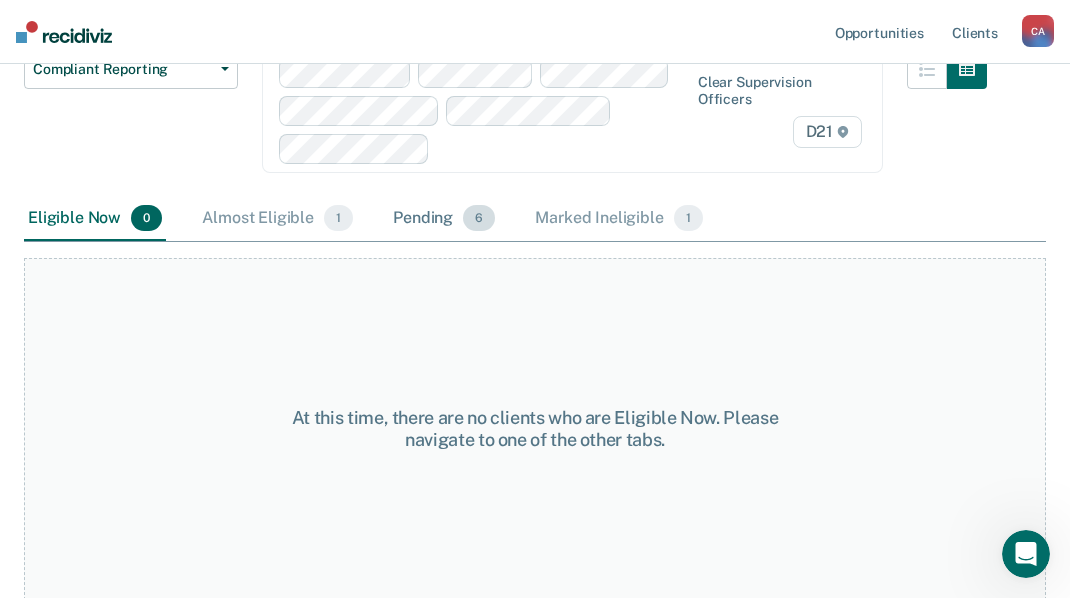 click on "Pending 6" at bounding box center [444, 219] 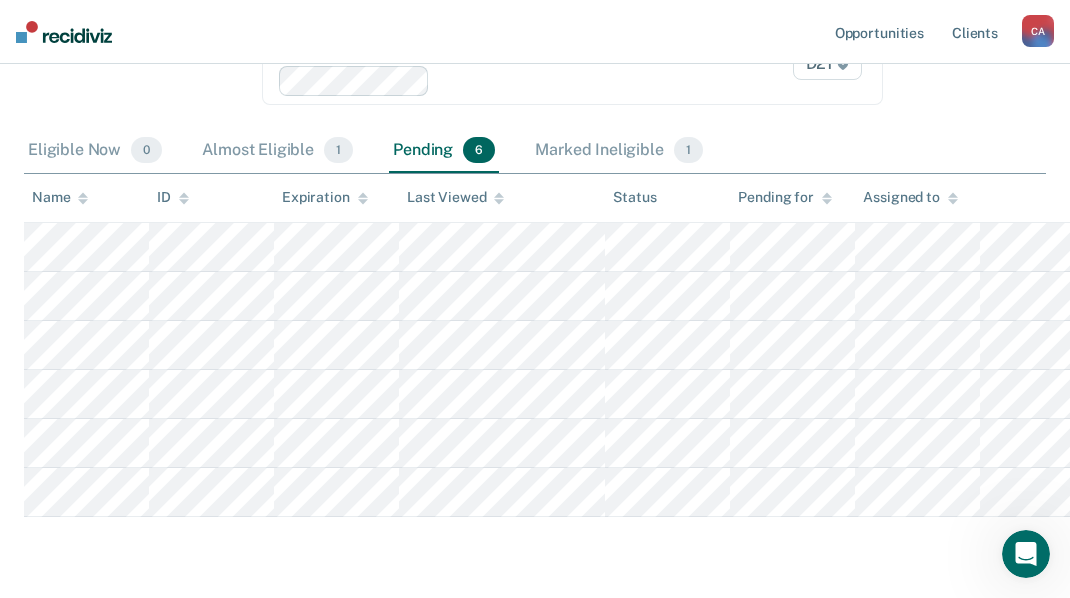 scroll, scrollTop: 331, scrollLeft: 0, axis: vertical 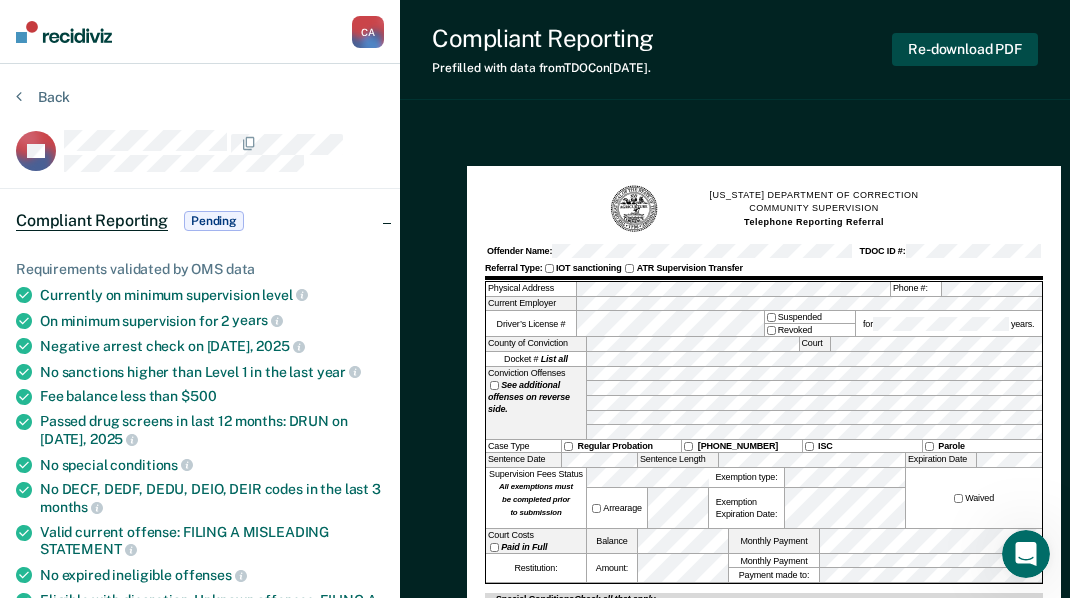 click on "Re-download PDF" at bounding box center (965, 49) 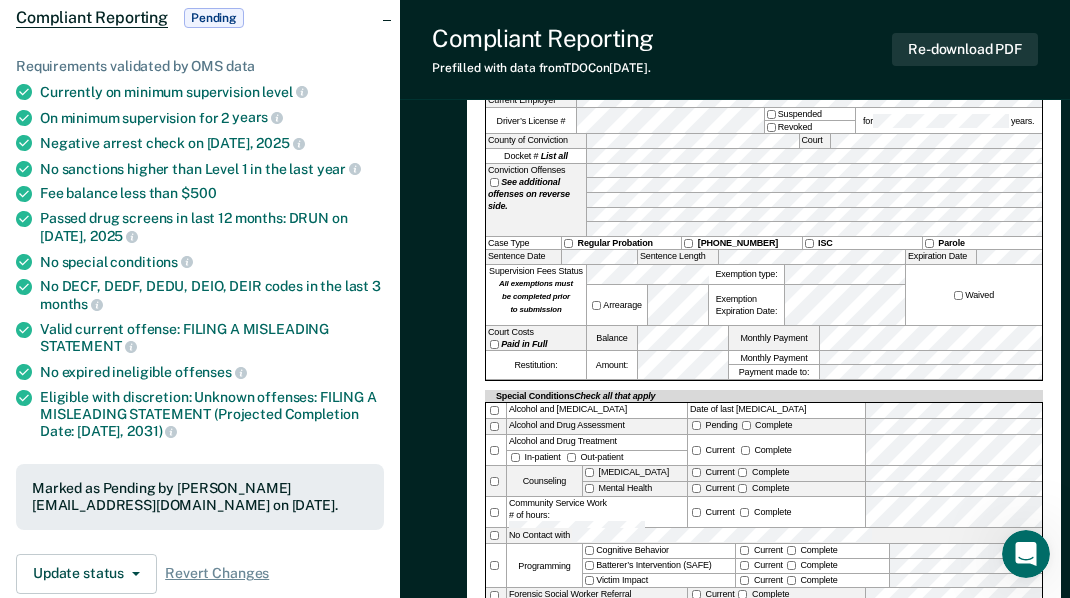 scroll, scrollTop: 0, scrollLeft: 0, axis: both 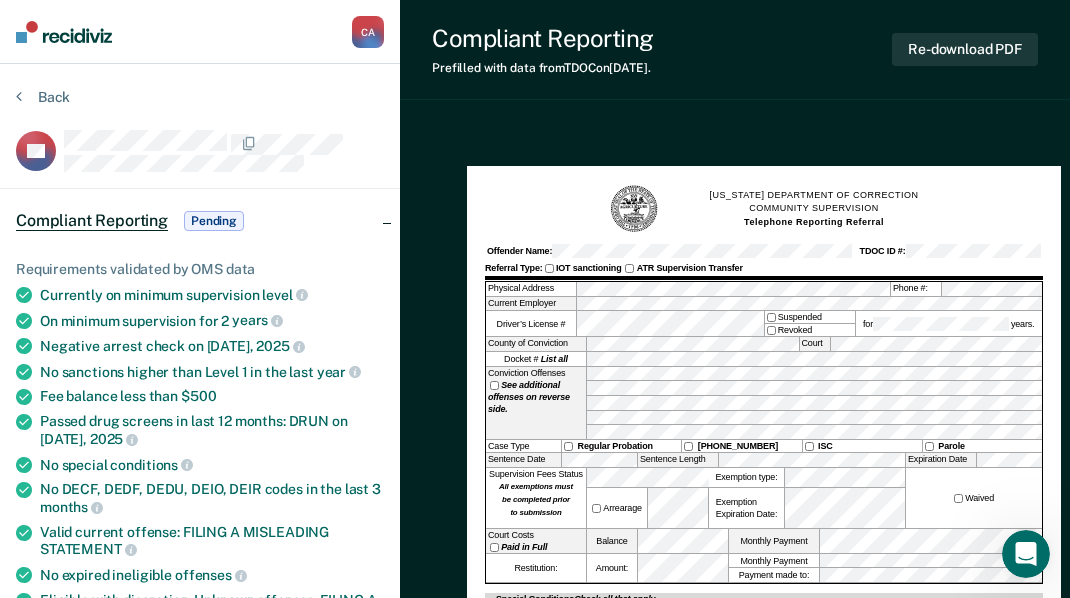 click on "Compliant Reporting Prefilled with data from  TDOC  on  [DATE] .  Re-download PDF" at bounding box center (735, 50) 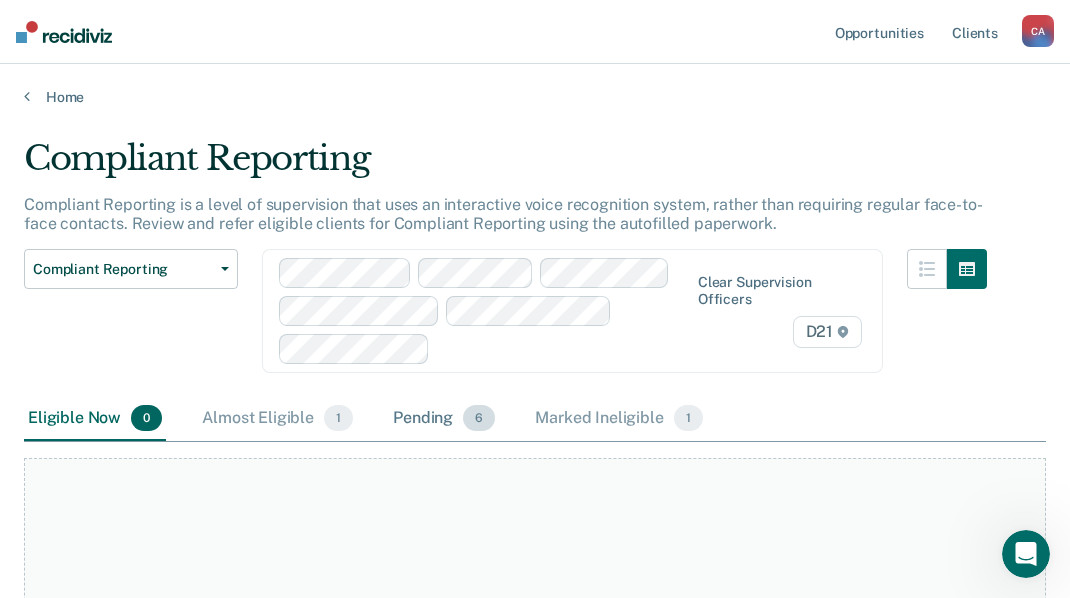 scroll, scrollTop: 202, scrollLeft: 0, axis: vertical 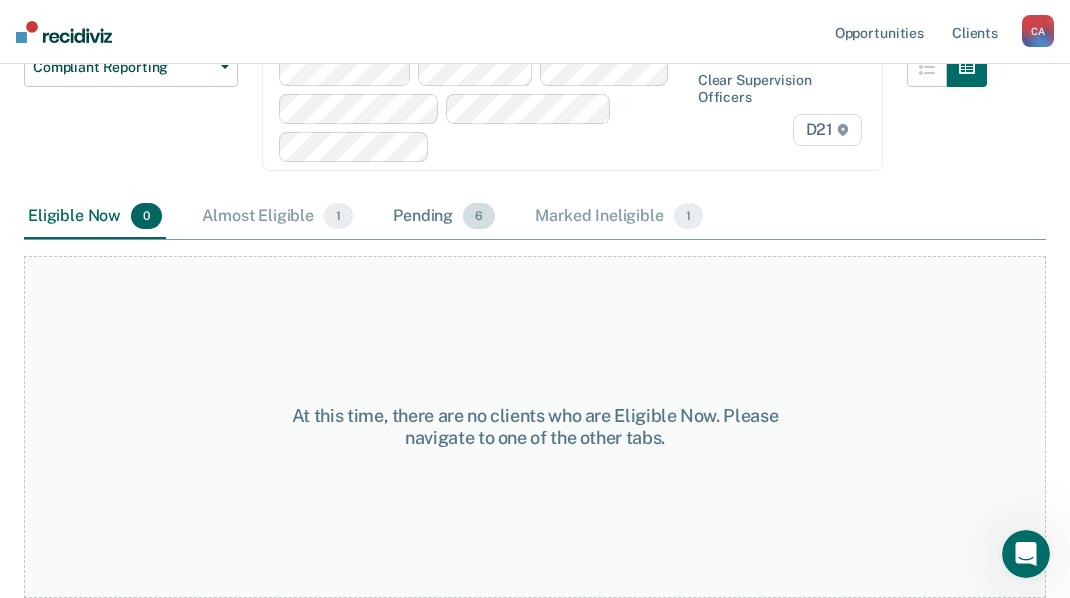 click on "Pending 6" at bounding box center [444, 217] 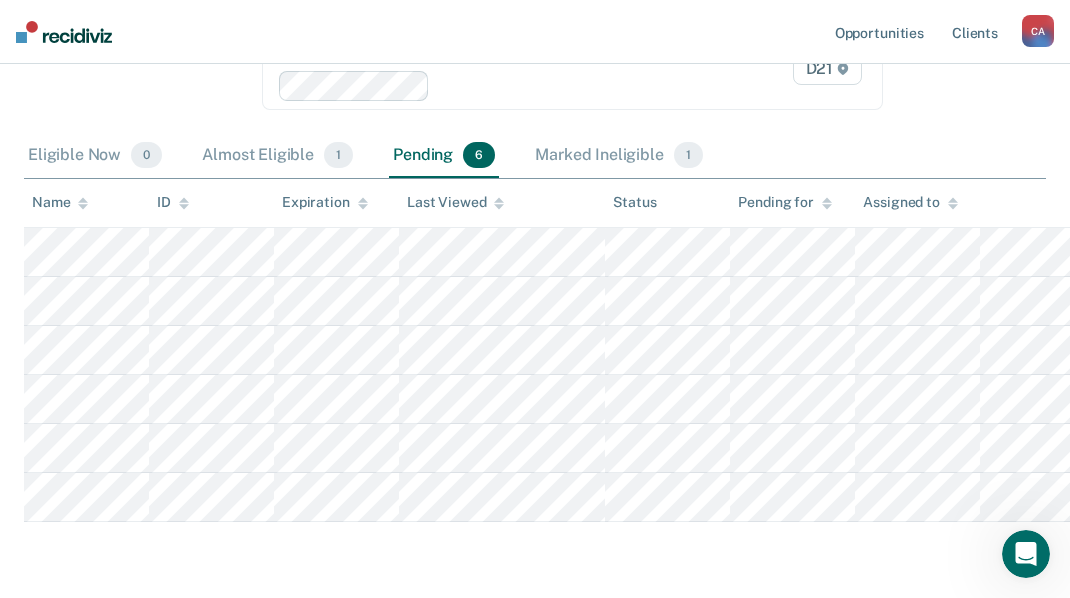 scroll, scrollTop: 331, scrollLeft: 0, axis: vertical 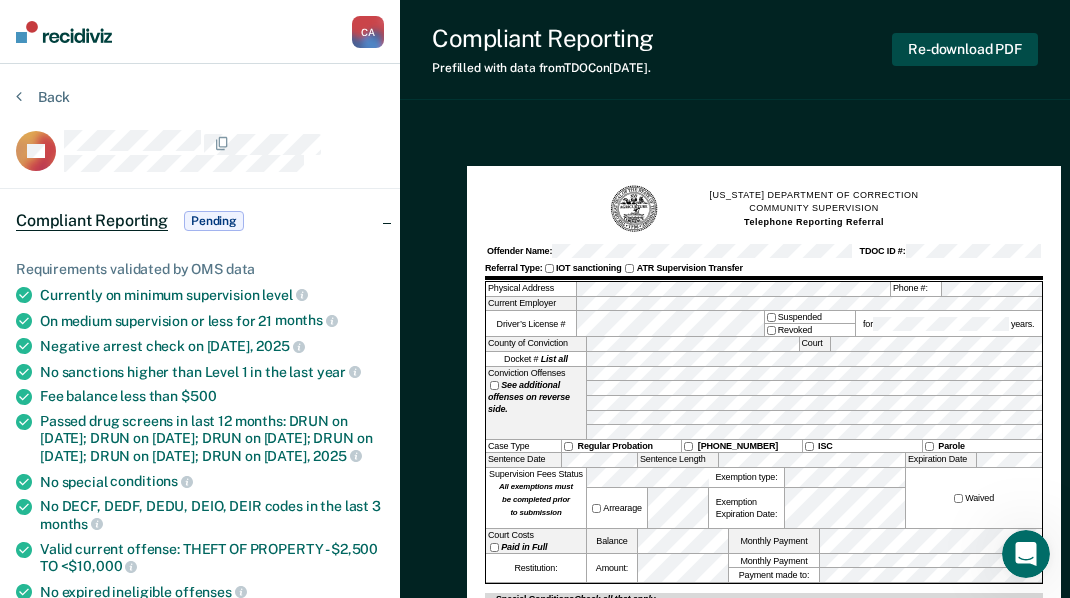 click on "Re-download PDF" at bounding box center [965, 49] 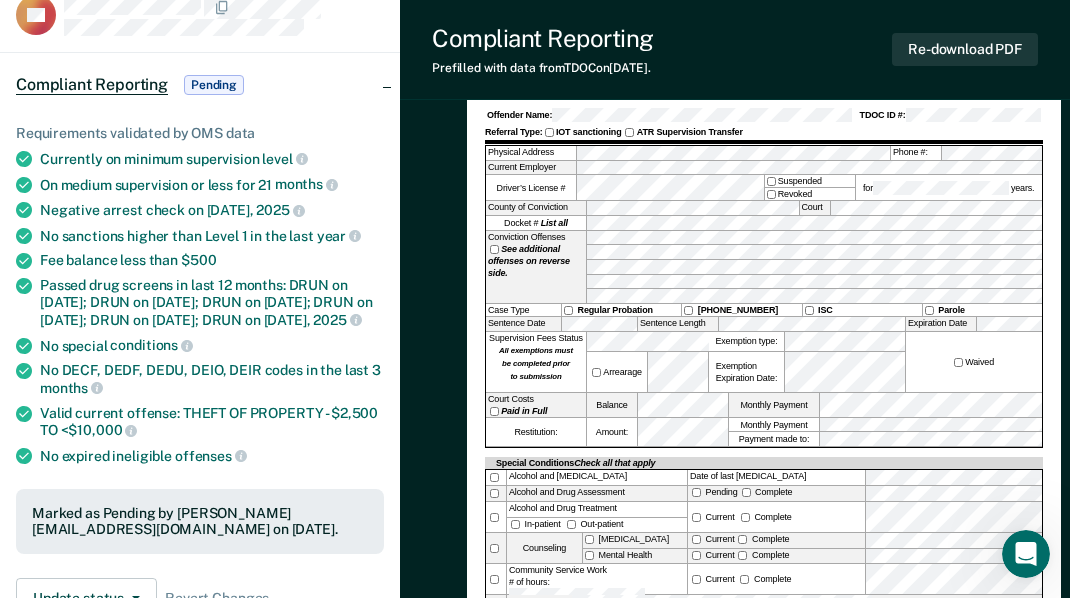scroll, scrollTop: 0, scrollLeft: 0, axis: both 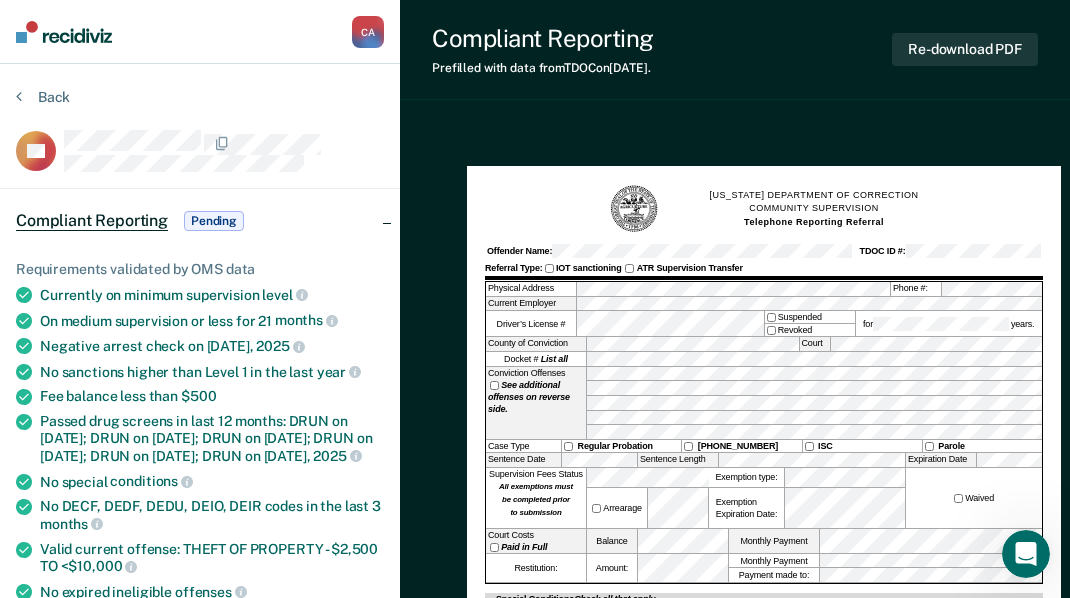 click on "[US_STATE] DEPARTMENT OF CORRECTION  COMMUNITY SUPERVISION Telephone Reporting Referral Offender Name:  TDOC ID #:  Referral Type:   IOT sanctioning  ATR Supervision Transfer Physical Address Phone #: Current Employer Driver’s License #  Suspended  Revoked for    years. County of Conviction Court Docket #   List all  Conviction Offenses See additional offenses on reverse side. Case Type   Regular Probation   [PHONE_NUMBER]   ISC   Parole  Sentence Date Sentence Length Expiration Date Supervision Fees Status  All exemptions must  be completed prior  to submission  Arrearage Exemption type: Exemption Expiration Date:  Waived Court Costs Paid in Full Balance Monthly Payment Restitution: Amount: Monthly Payment Payment made to: Special Conditions  Check all that apply  Alcohol and [MEDICAL_DATA] Date of last [MEDICAL_DATA] Alcohol and Drug Assessment   Pending   Complete Alcohol and Drug Treatment   In-patient     Out-patient   Current     Complete Counseling   [MEDICAL_DATA]   Mental Health   Current   Complete" at bounding box center [735, 955] 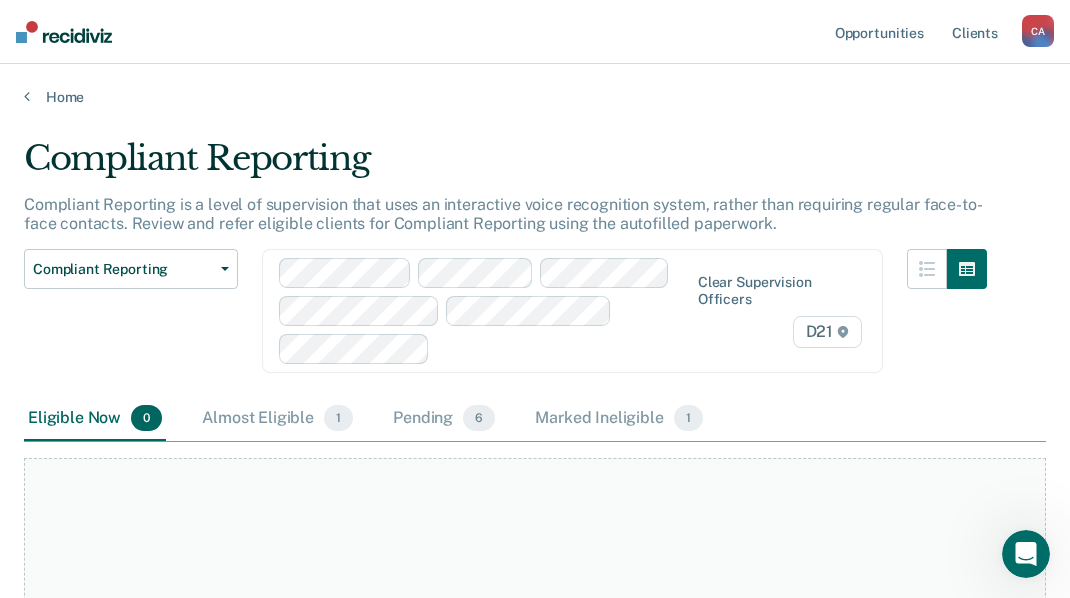 scroll, scrollTop: 202, scrollLeft: 0, axis: vertical 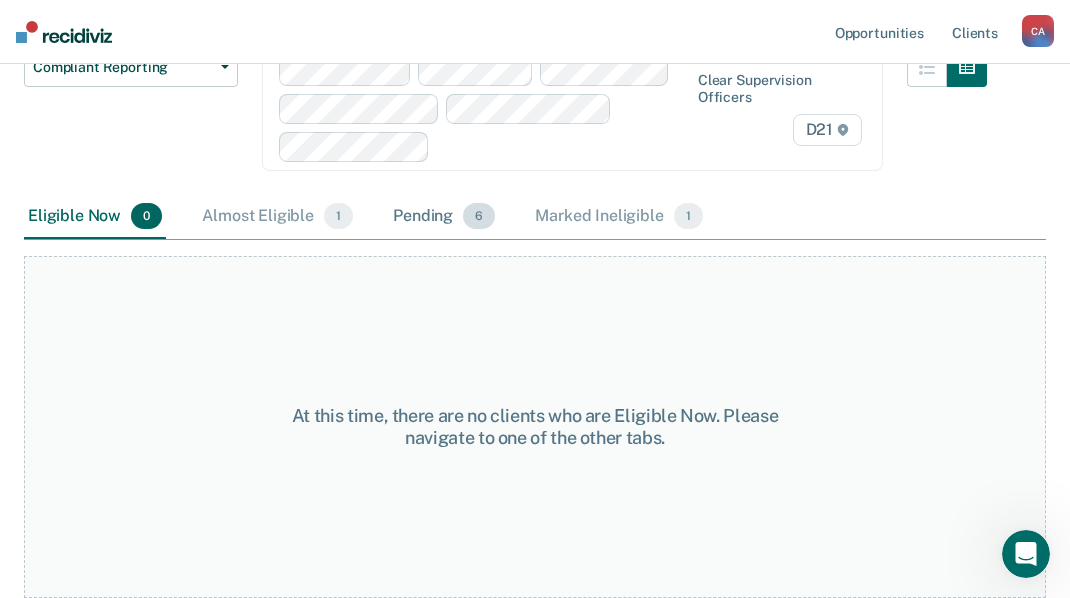 click on "Pending 6" at bounding box center [444, 217] 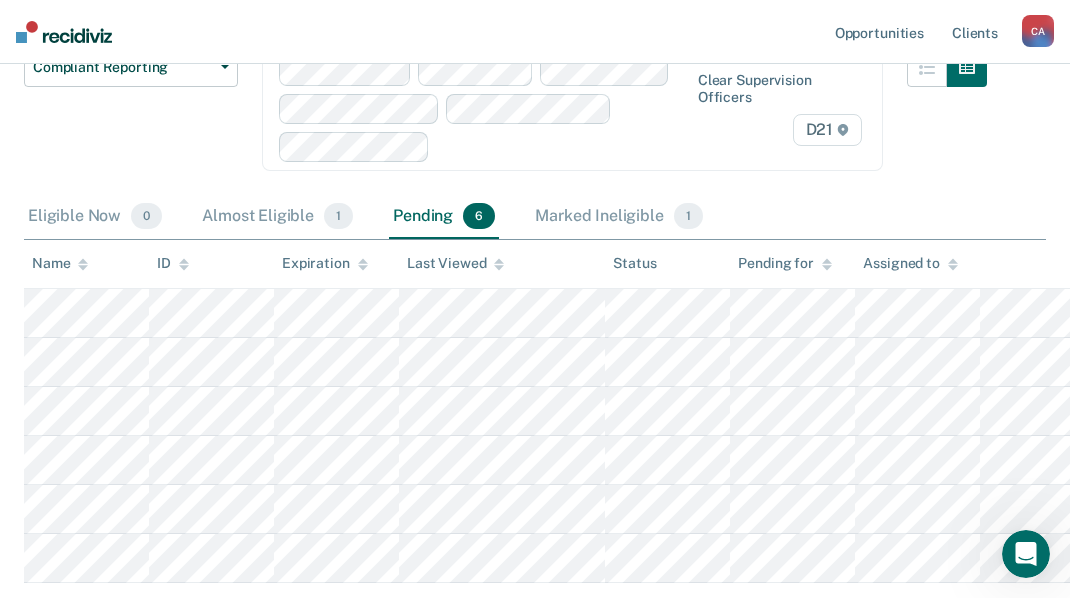 scroll, scrollTop: 302, scrollLeft: 0, axis: vertical 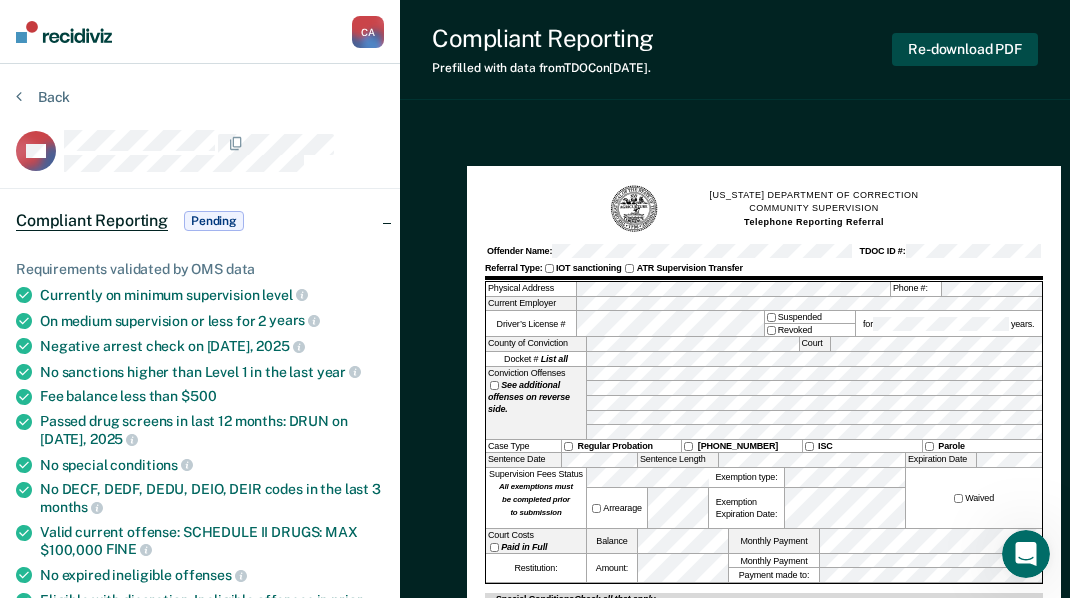 click on "Re-download PDF" at bounding box center [965, 49] 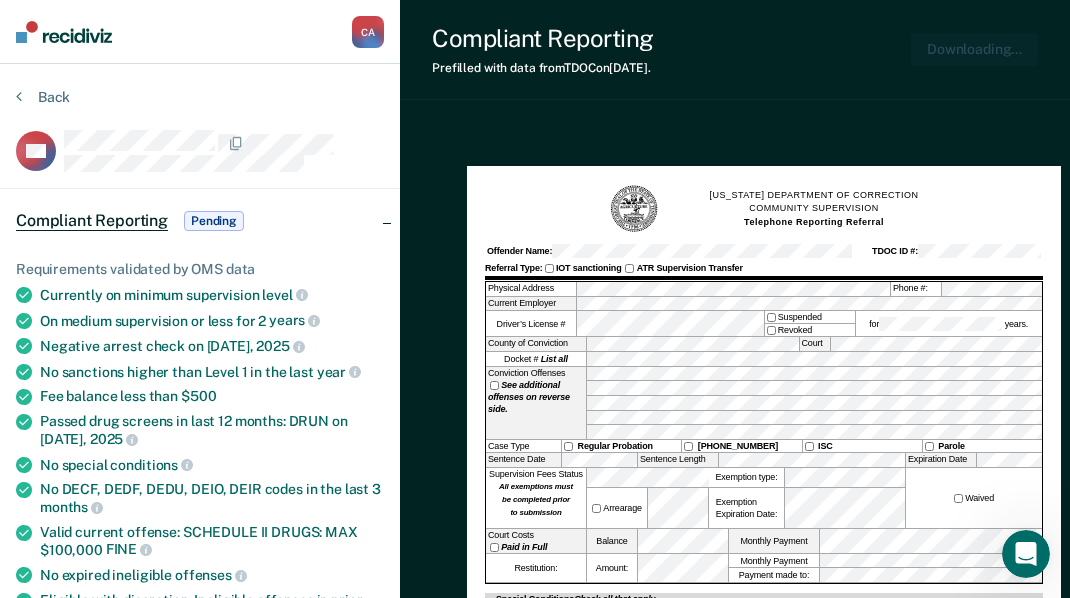 scroll, scrollTop: 0, scrollLeft: 0, axis: both 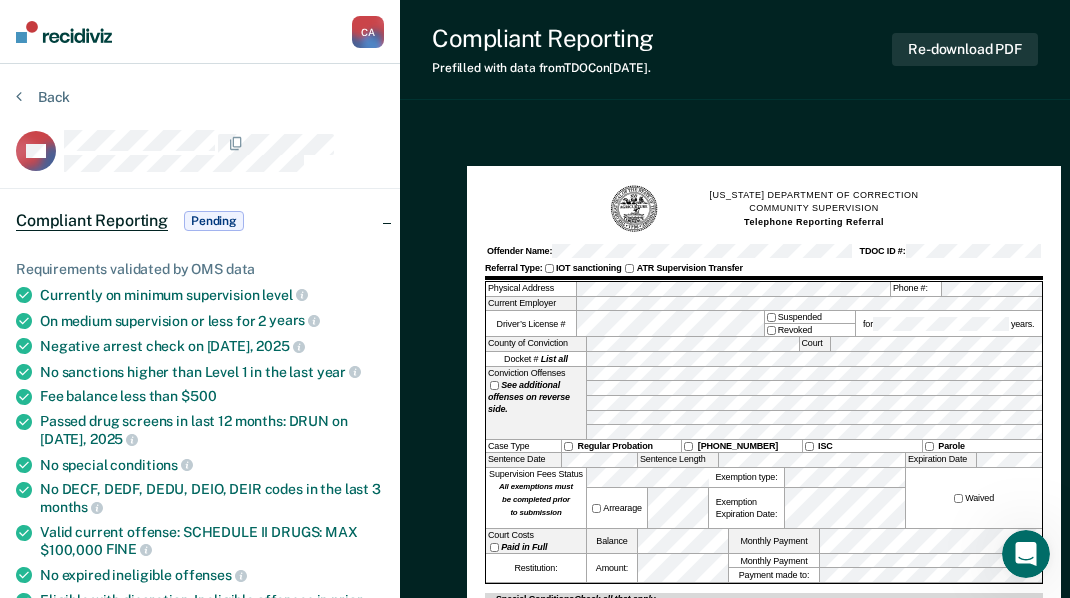 click on "Compliant Reporting Prefilled with data from  TDOC  on  [DATE] .  Re-download PDF [US_STATE] DEPARTMENT OF CORRECTION  COMMUNITY SUPERVISION Telephone Reporting Referral Offender Name:  TDOC ID #:  Referral Type:   IOT sanctioning  ATR Supervision Transfer Physical Address Phone #: Current Employer Driver’s License #  Suspended  Revoked for    years. County of Conviction Court Docket #   List all  Conviction Offenses See additional offenses on reverse side. Case Type   Regular Probation   [PHONE_NUMBER]   ISC   Parole  Sentence Date Sentence Length Expiration Date Supervision Fees Status  All exemptions must  be completed prior  to submission  Arrearage Exemption type: Exemption Expiration Date:  Waived Court Costs Paid in Full Balance Monthly Payment Restitution: Amount: Monthly Payment Payment made to: Special Conditions  Check all that apply  Alcohol and [MEDICAL_DATA] Date of last [MEDICAL_DATA] Alcohol and Drug Assessment   Pending   Complete Alcohol and Drug Treatment   In-patient     Out-patient   Current" at bounding box center [735, 838] 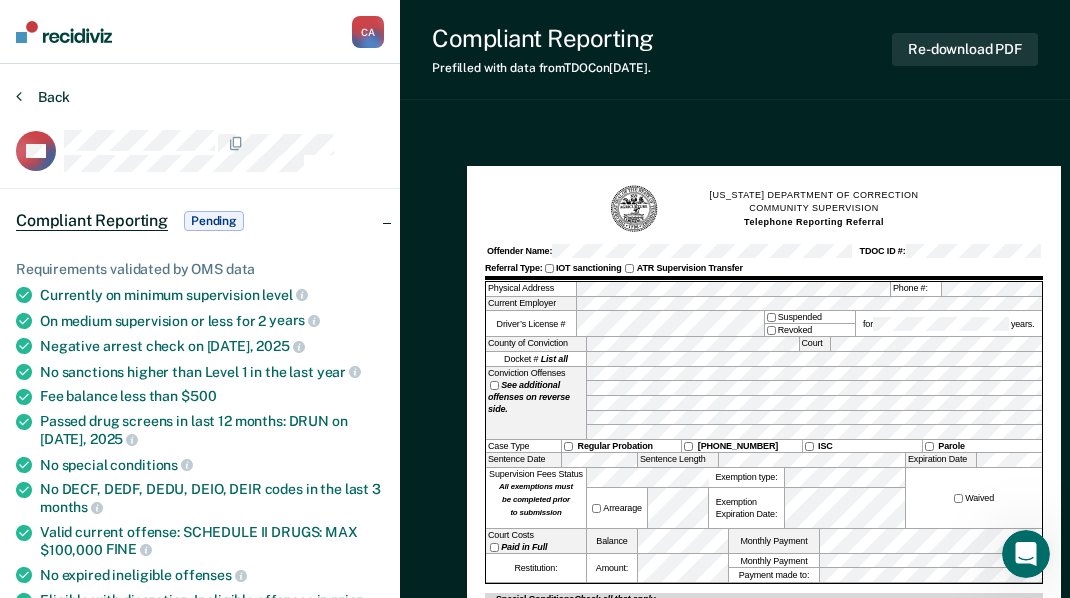 click on "Back" at bounding box center [43, 97] 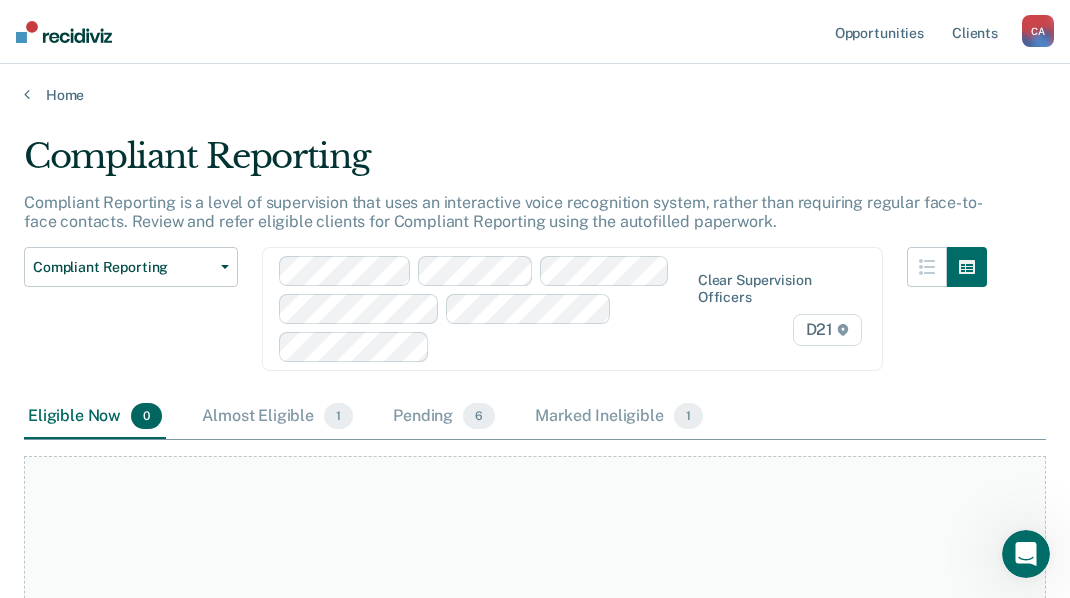 scroll, scrollTop: 0, scrollLeft: 0, axis: both 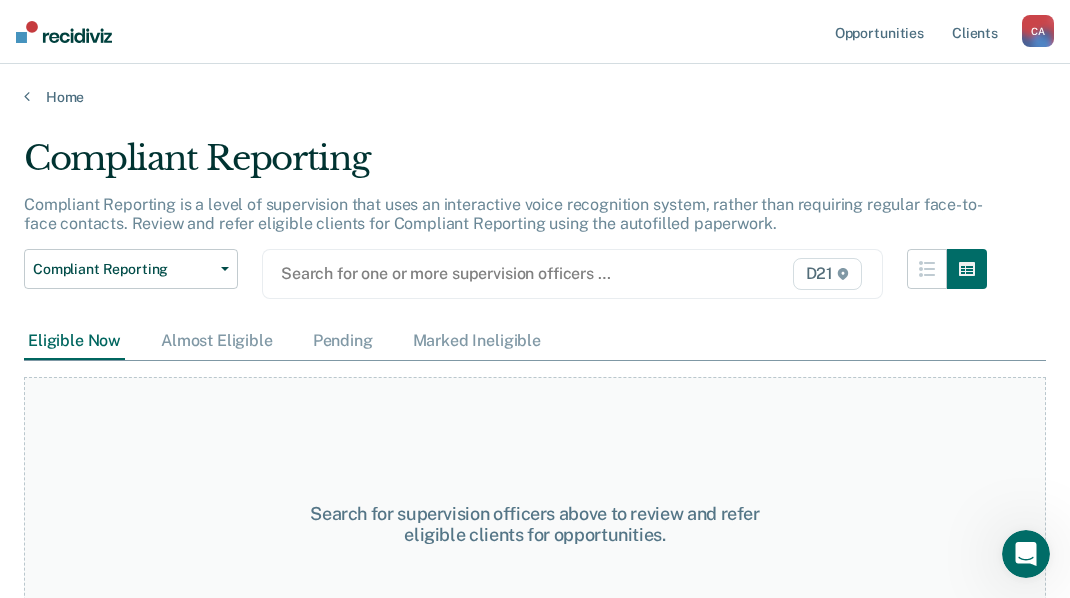 click at bounding box center [484, 273] 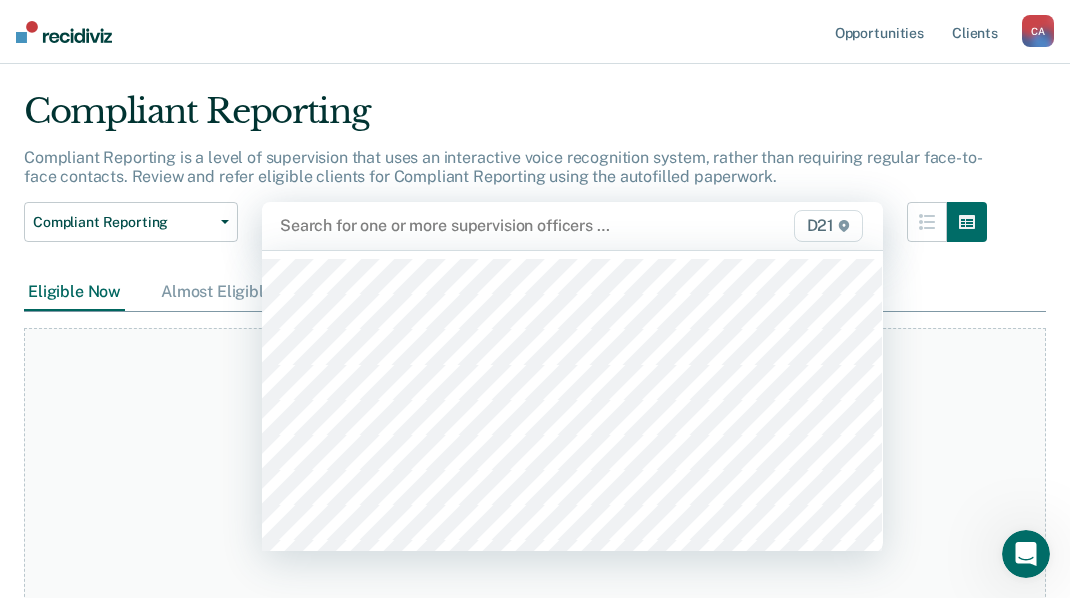scroll, scrollTop: 71, scrollLeft: 0, axis: vertical 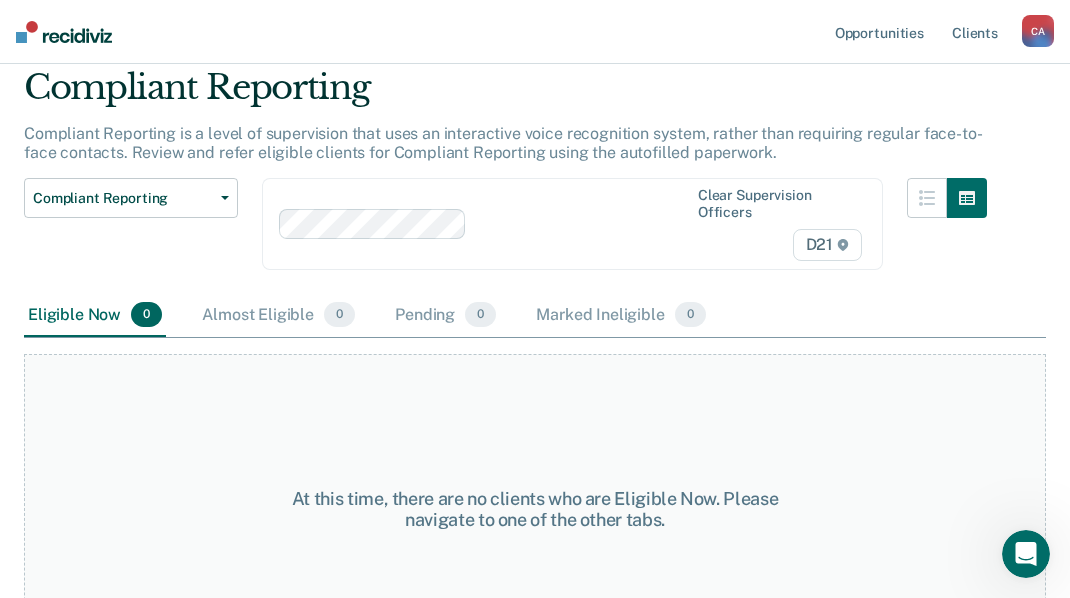 click at bounding box center (581, 223) 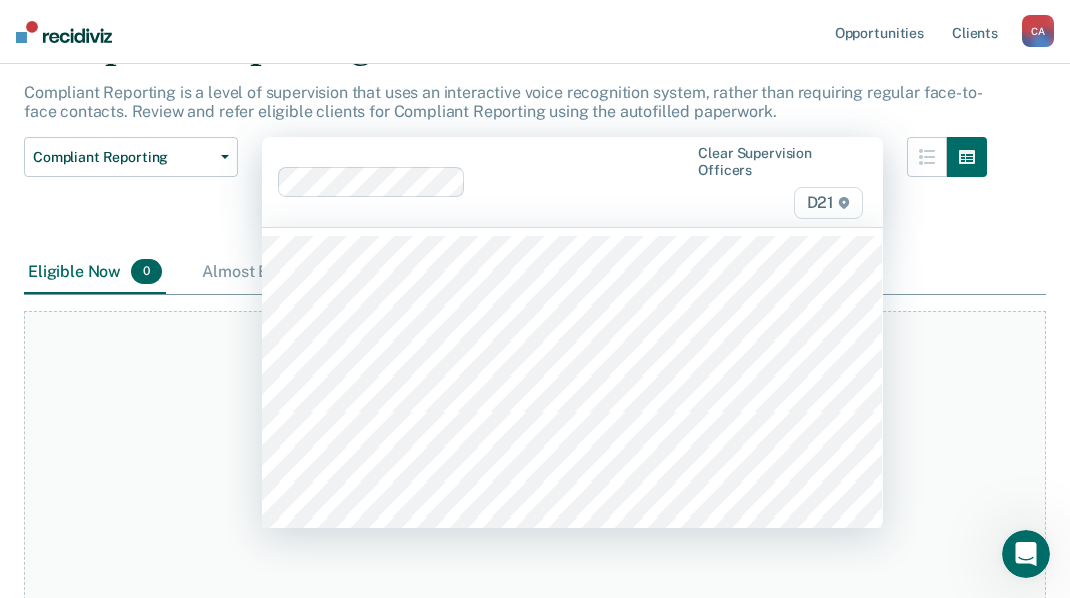 scroll, scrollTop: 134, scrollLeft: 0, axis: vertical 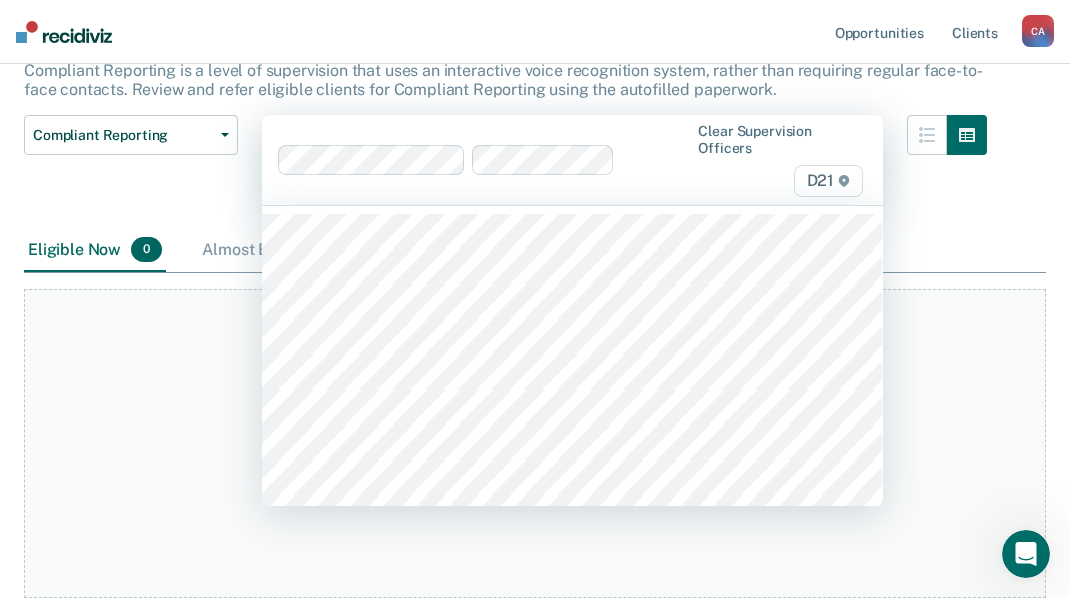click on "Clear   supervision officers D21" at bounding box center (572, 160) 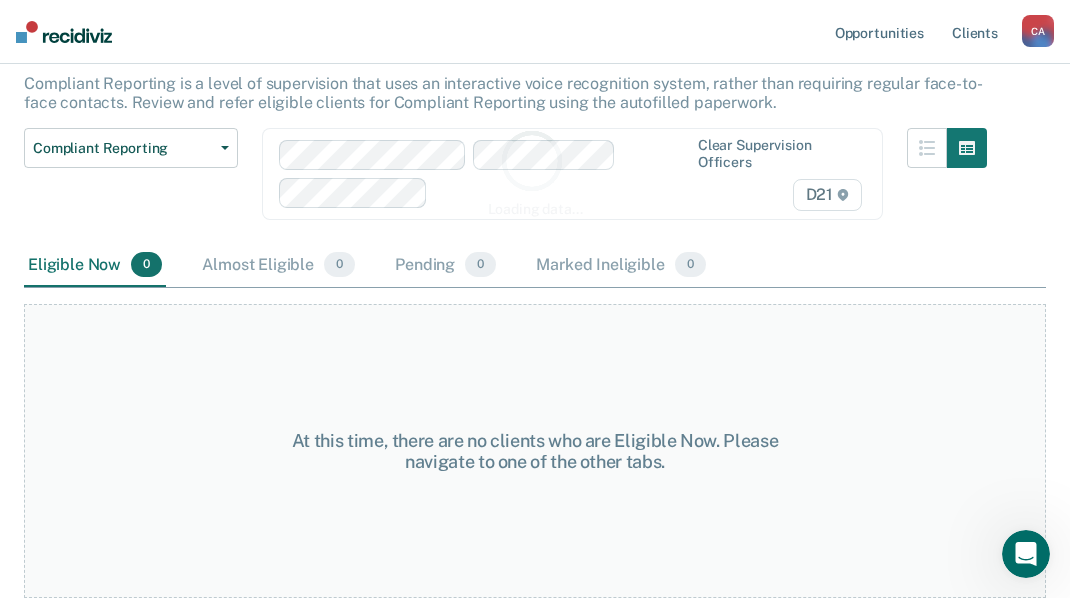 scroll, scrollTop: 121, scrollLeft: 0, axis: vertical 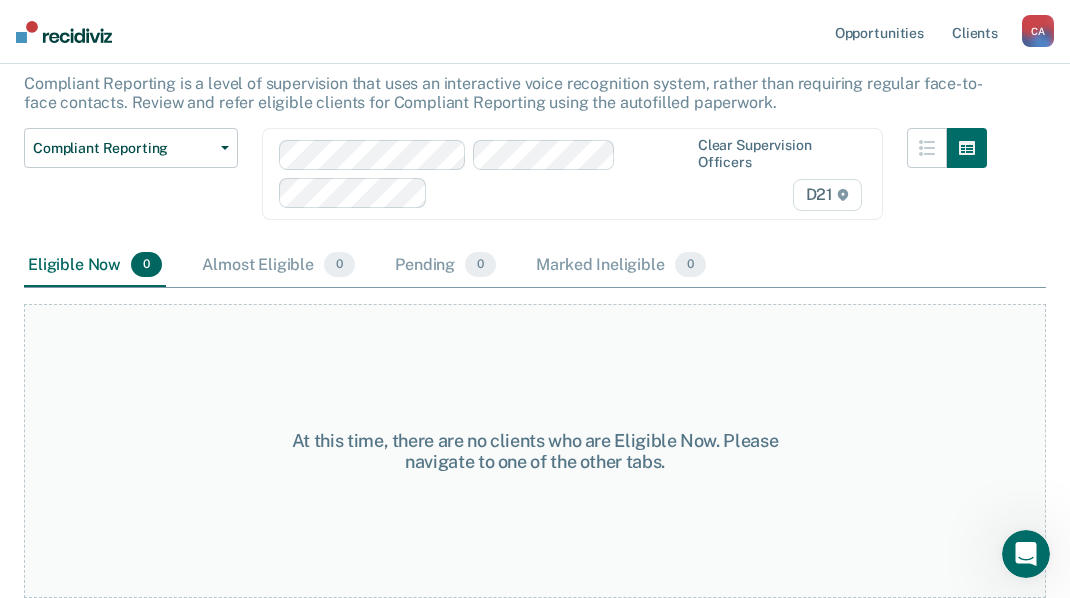 click at bounding box center [562, 192] 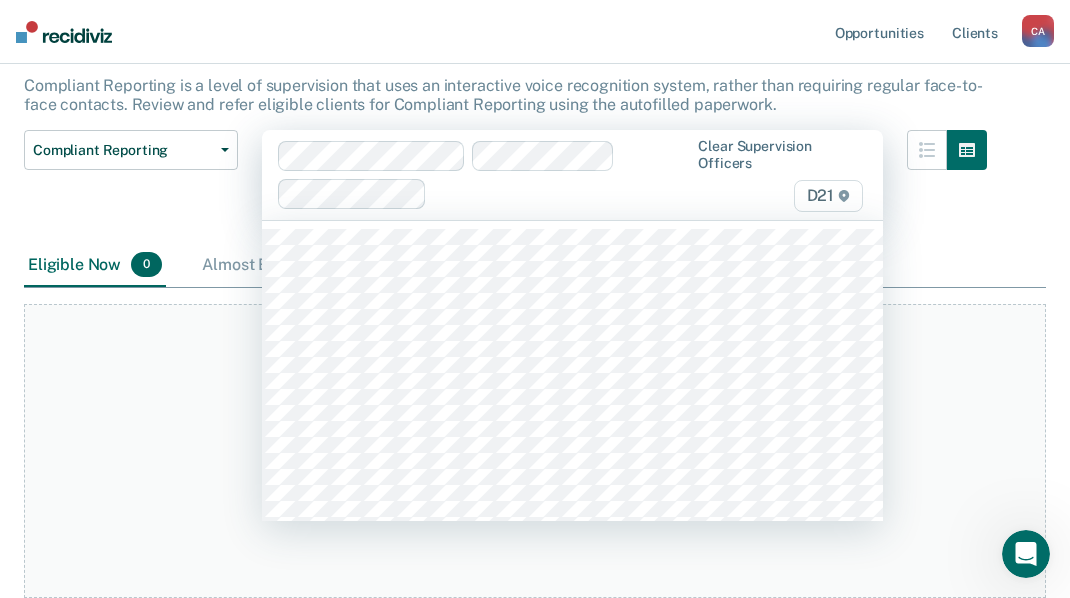 scroll, scrollTop: 119, scrollLeft: 0, axis: vertical 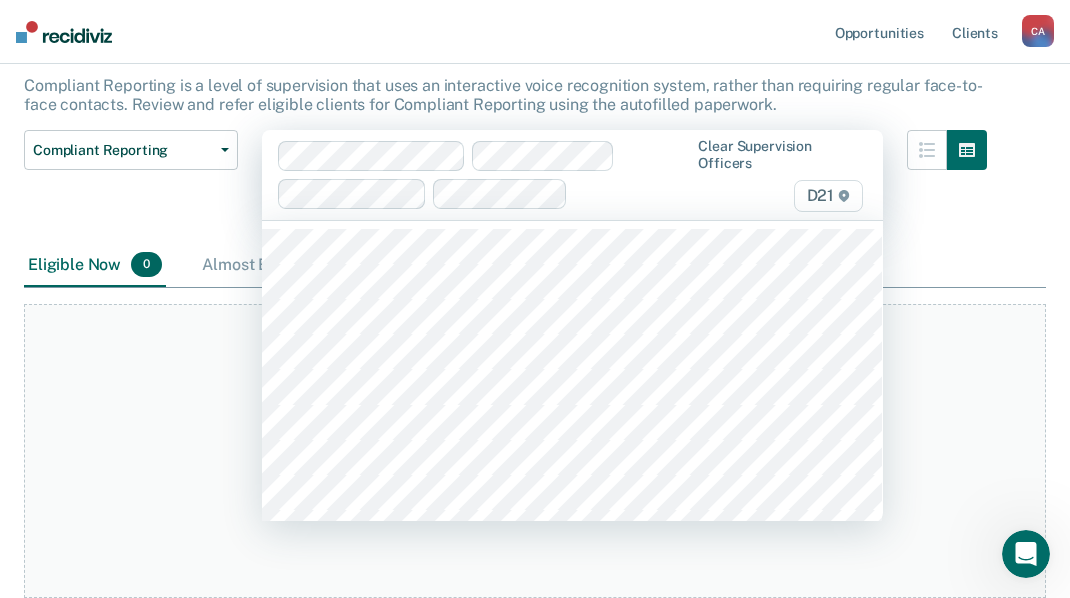 click at bounding box center (632, 193) 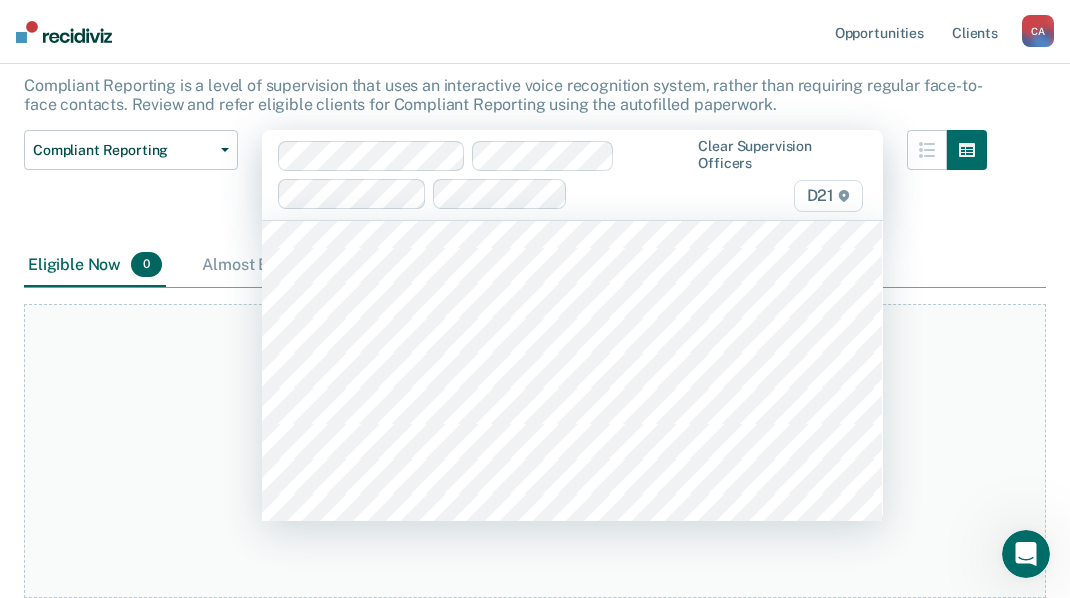 scroll, scrollTop: 400, scrollLeft: 0, axis: vertical 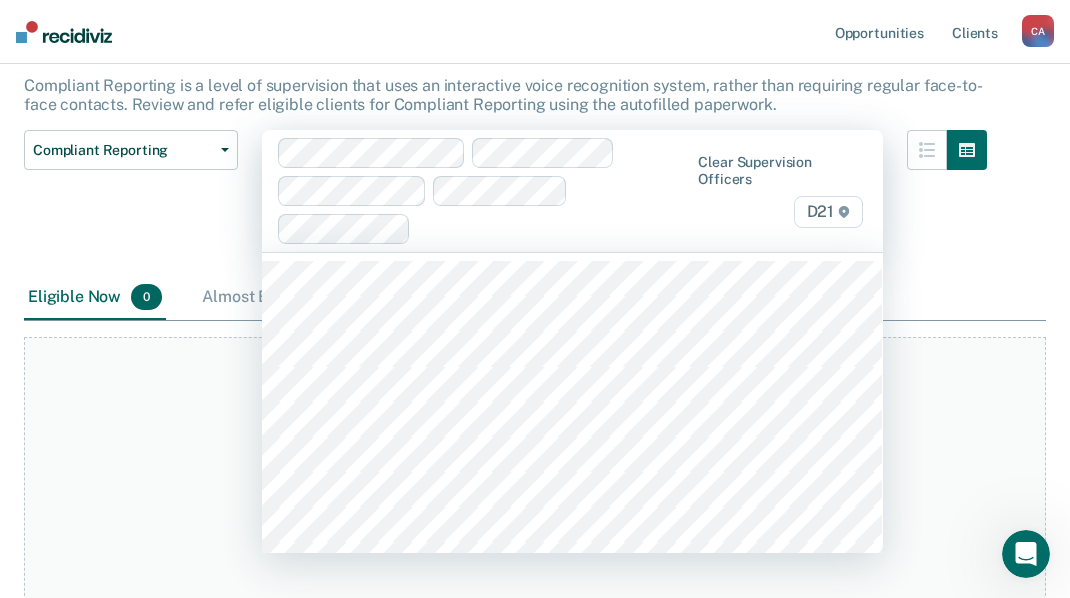 click at bounding box center [553, 228] 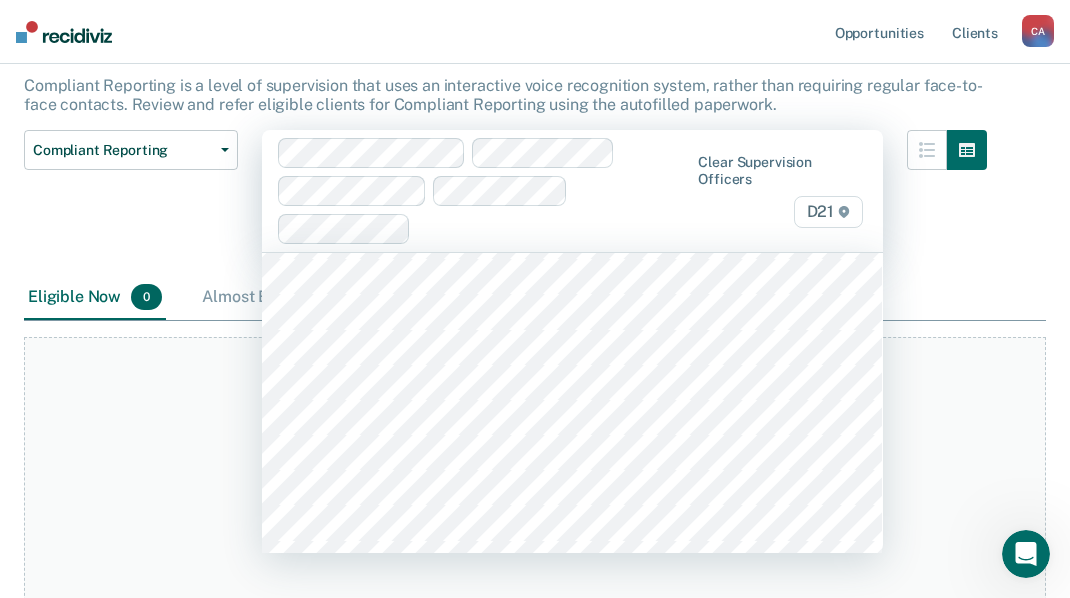 scroll, scrollTop: 700, scrollLeft: 0, axis: vertical 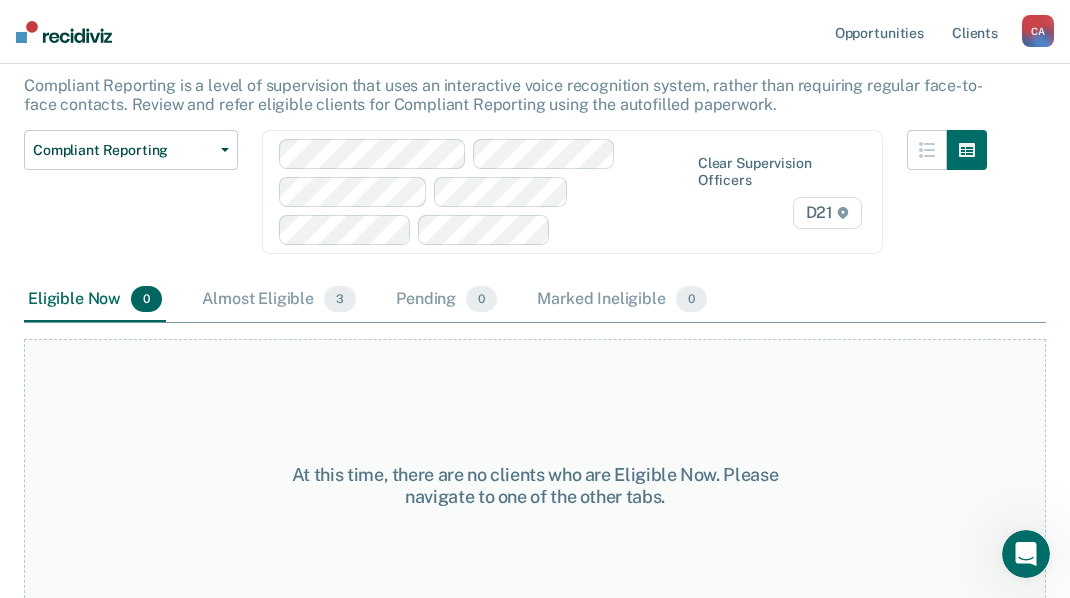 click at bounding box center [623, 229] 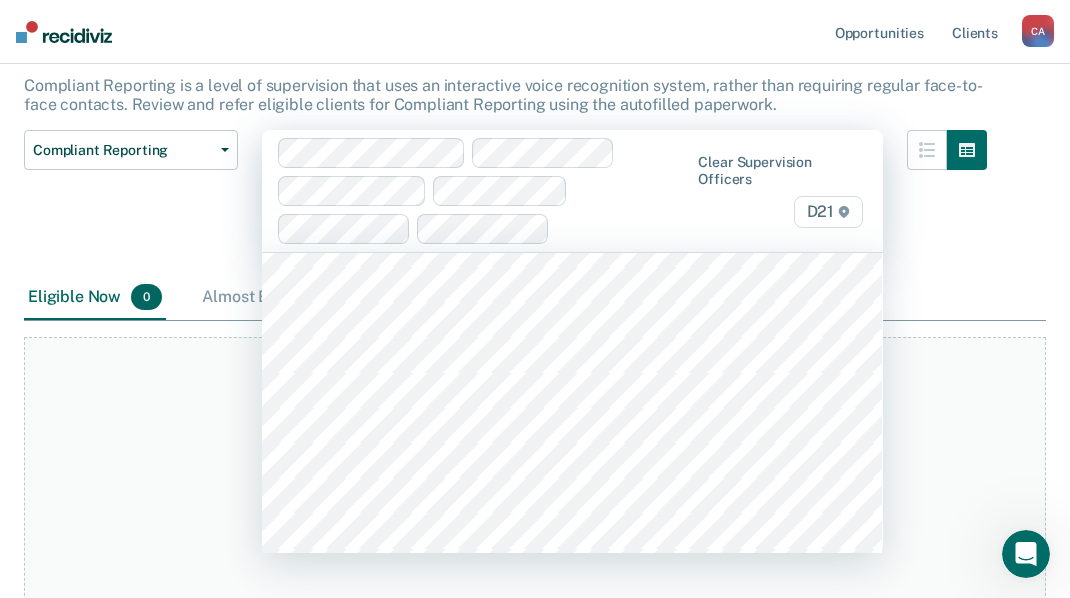 scroll, scrollTop: 800, scrollLeft: 0, axis: vertical 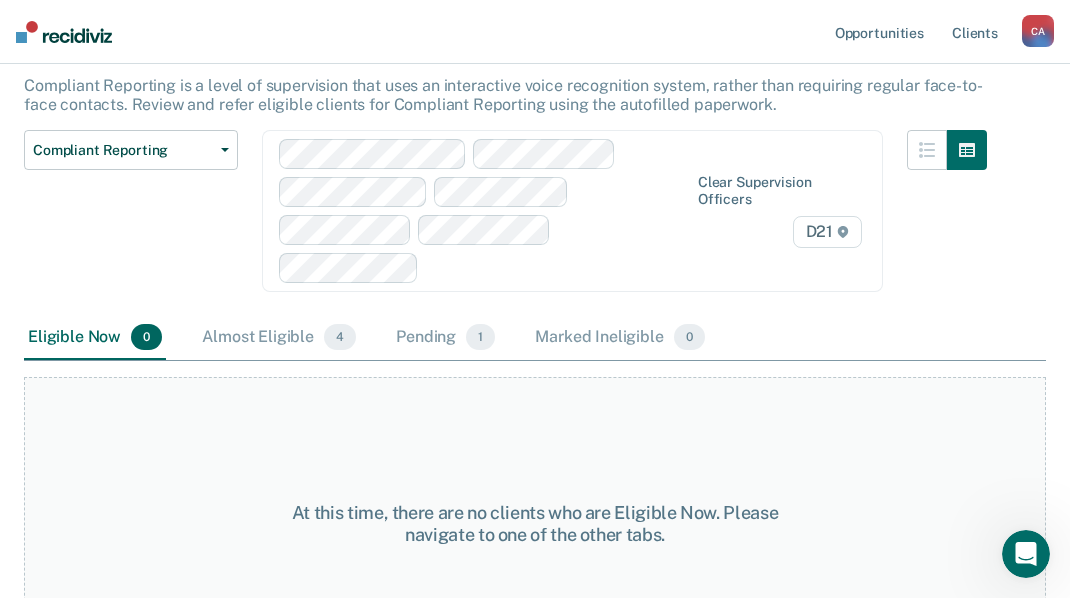 click at bounding box center [557, 267] 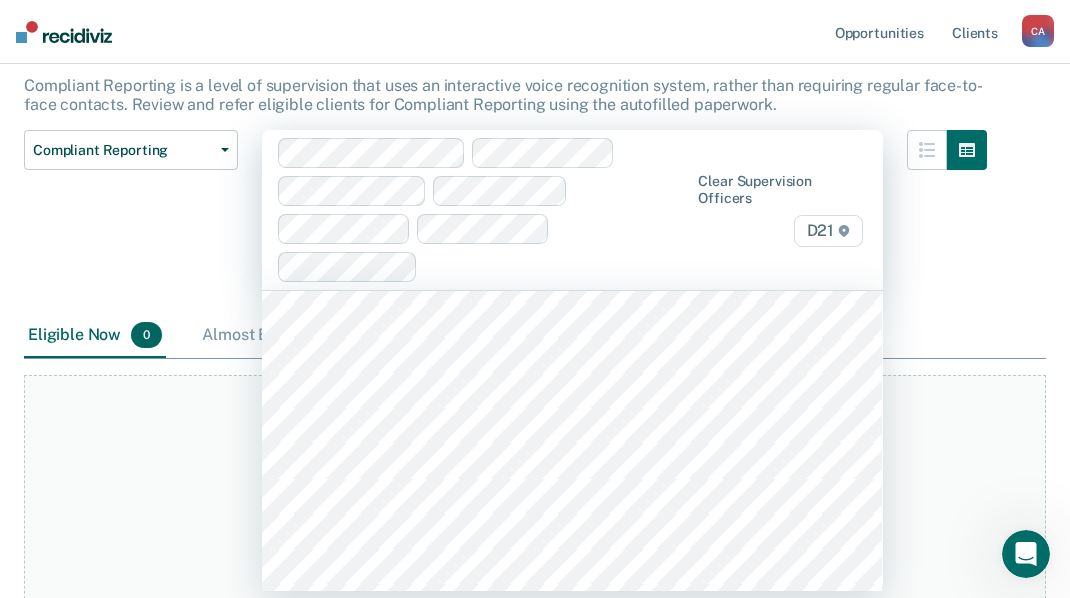 scroll, scrollTop: 877, scrollLeft: 0, axis: vertical 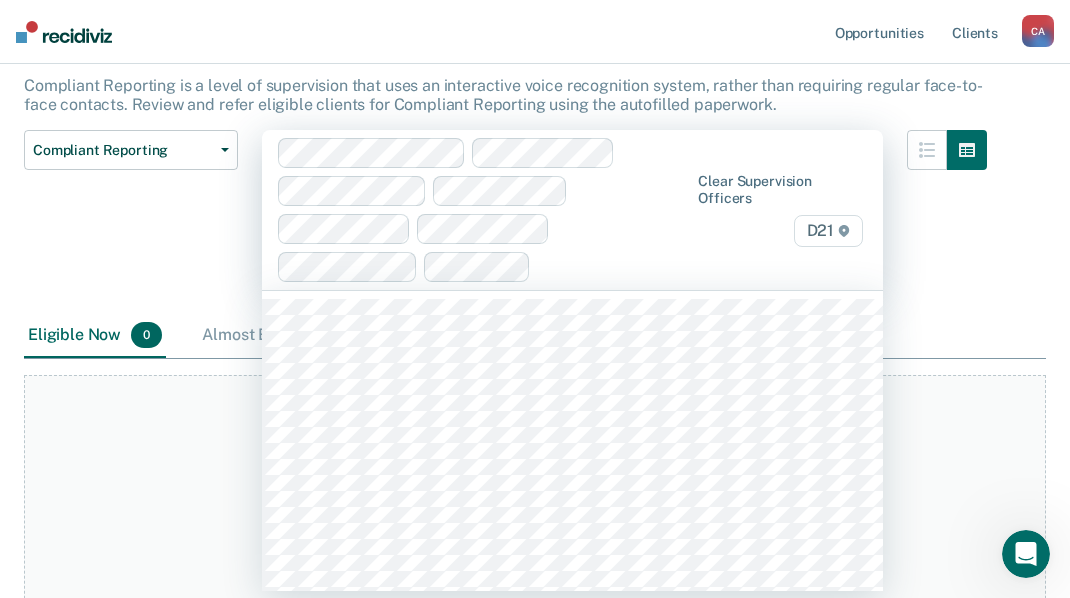 click at bounding box center (613, 266) 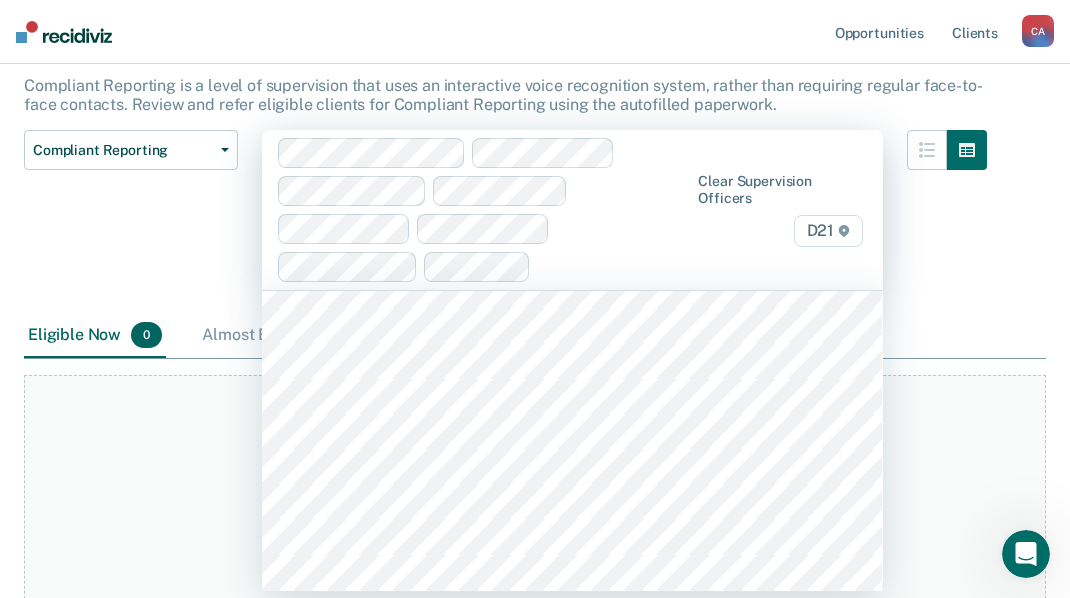 scroll, scrollTop: 842, scrollLeft: 0, axis: vertical 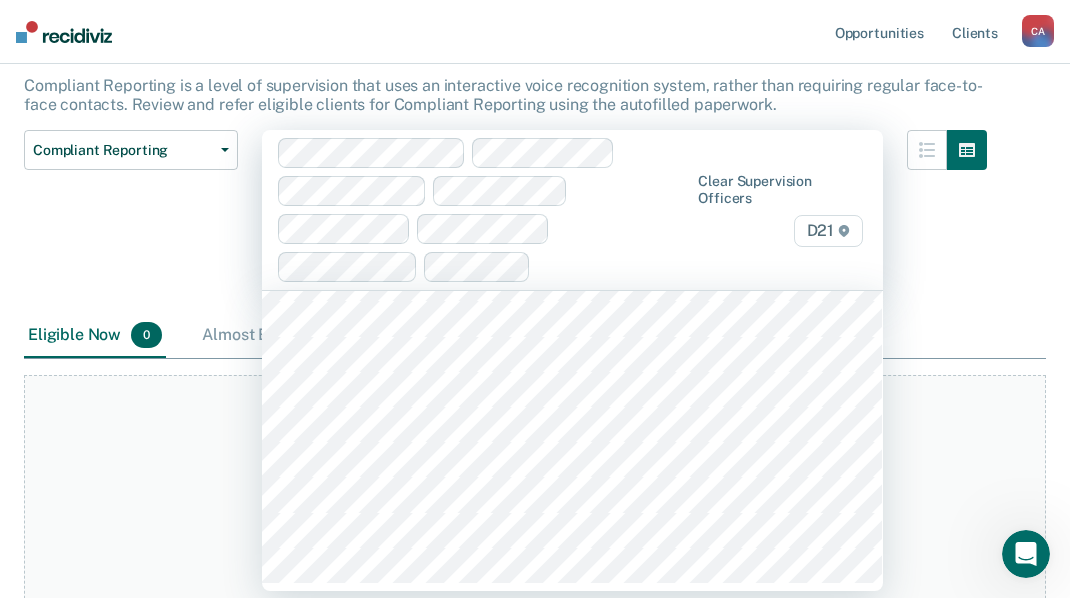 click on "Compliant Reporting Compliant Reporting Expiration Supervision Level Downgrade Suspension of Direct Supervision" at bounding box center (131, 222) 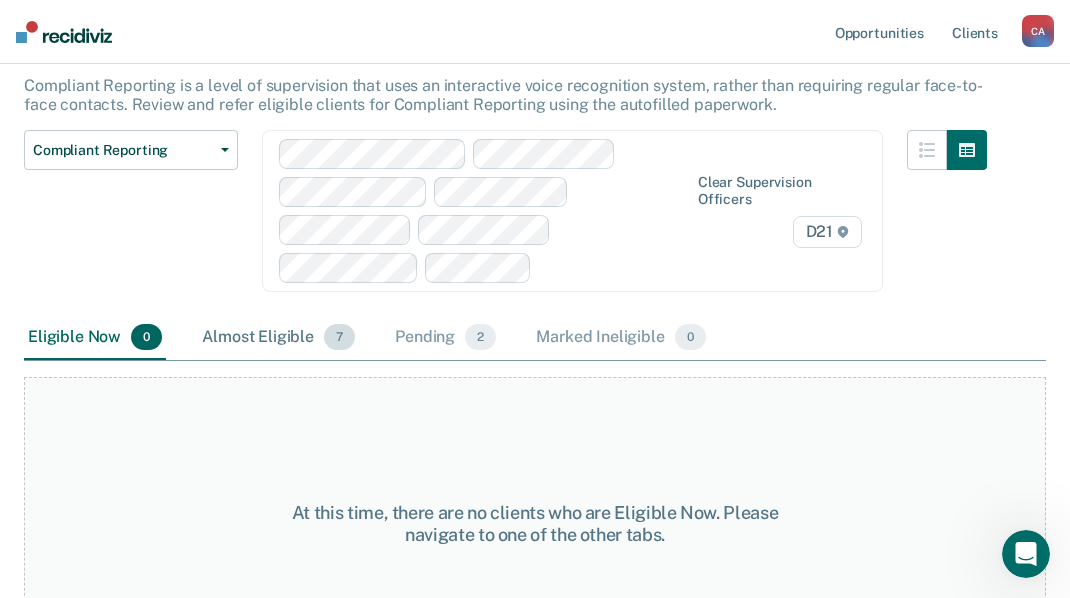 click on "Almost Eligible 7" at bounding box center [278, 338] 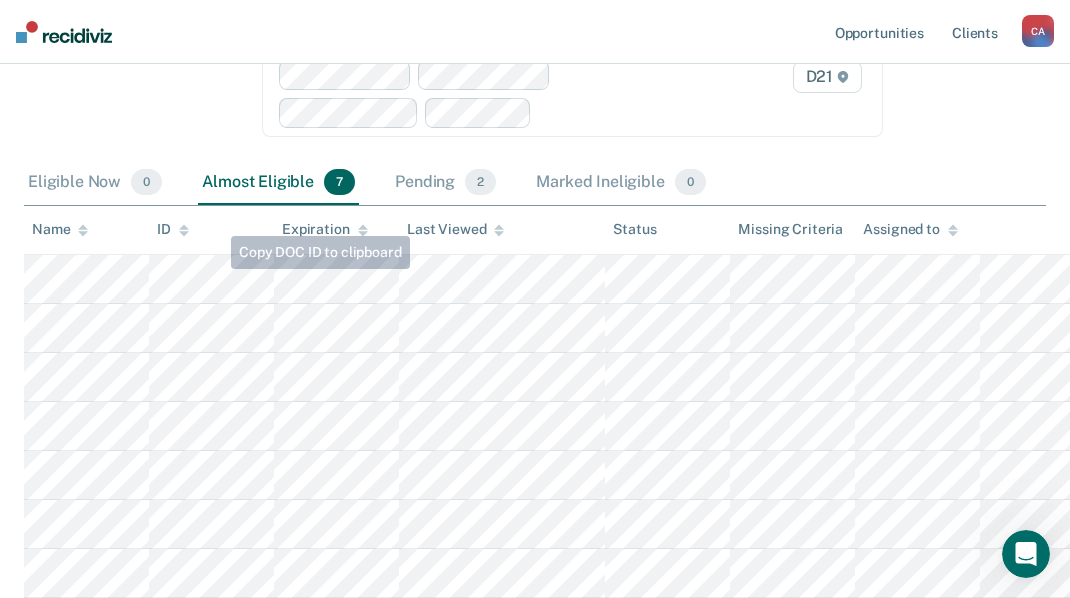 scroll, scrollTop: 319, scrollLeft: 0, axis: vertical 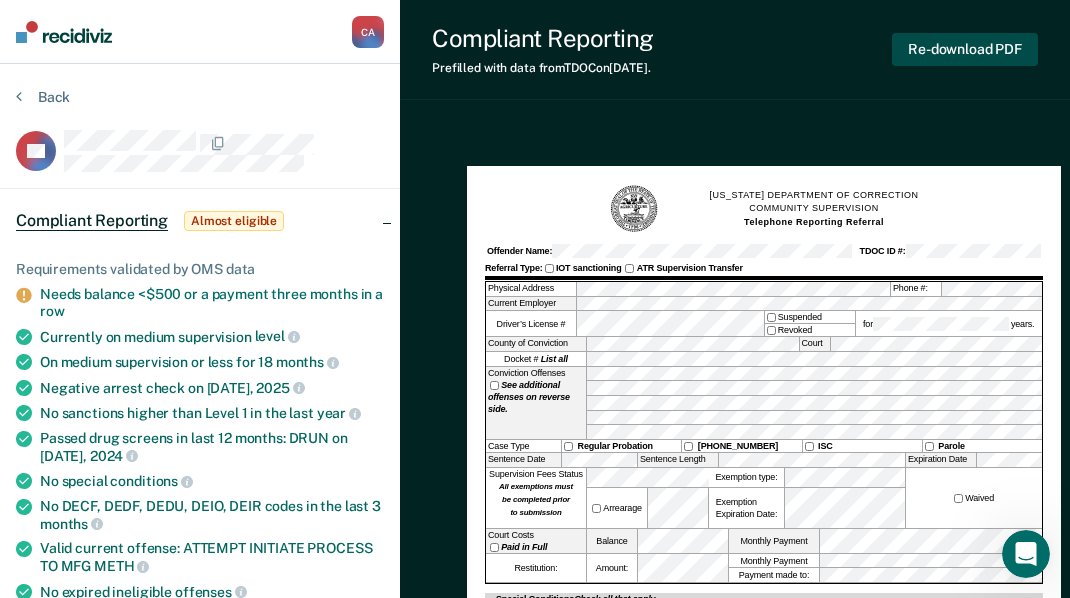 click on "Re-download PDF" at bounding box center (965, 49) 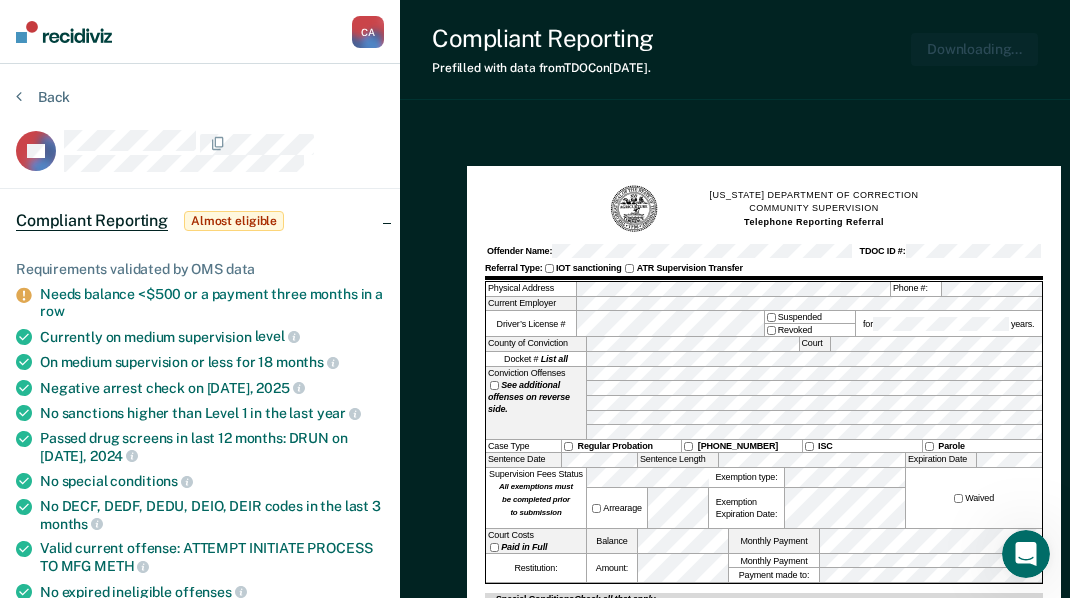 scroll, scrollTop: 0, scrollLeft: 0, axis: both 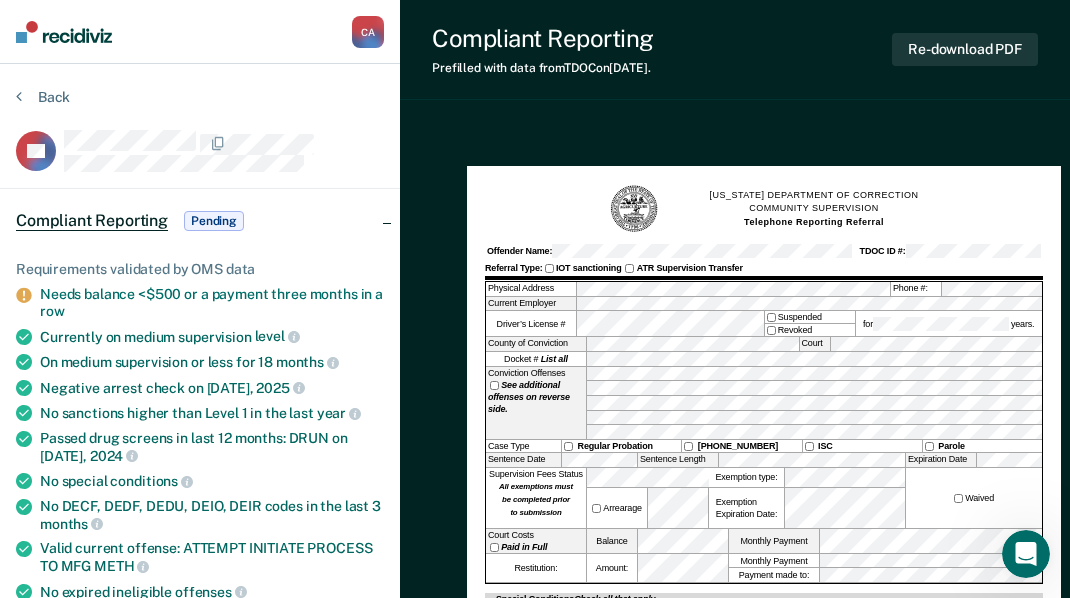click on "[US_STATE] DEPARTMENT OF CORRECTION  COMMUNITY SUPERVISION Telephone Reporting Referral Offender Name:  TDOC ID #:  Referral Type:   IOT sanctioning  ATR Supervision Transfer Physical Address Phone #: Current Employer Driver’s License #  Suspended  Revoked for    years. County of Conviction Court Docket #   List all  Conviction Offenses See additional offenses on reverse side. Case Type   Regular Probation   [PHONE_NUMBER]   ISC   Parole  Sentence Date Sentence Length Expiration Date Supervision Fees Status  All exemptions must  be completed prior  to submission  Arrearage Exemption type: Exemption Expiration Date:  Waived Court Costs Paid in Full Balance Monthly Payment Restitution: Amount: Monthly Payment Payment made to: Special Conditions  Check all that apply  Alcohol and [MEDICAL_DATA] Date of last [MEDICAL_DATA] Alcohol and Drug Assessment   Pending   Complete Alcohol and Drug Treatment   In-patient     Out-patient   Current     Complete Counseling   [MEDICAL_DATA]   Mental Health   Current   Complete" at bounding box center [735, 958] 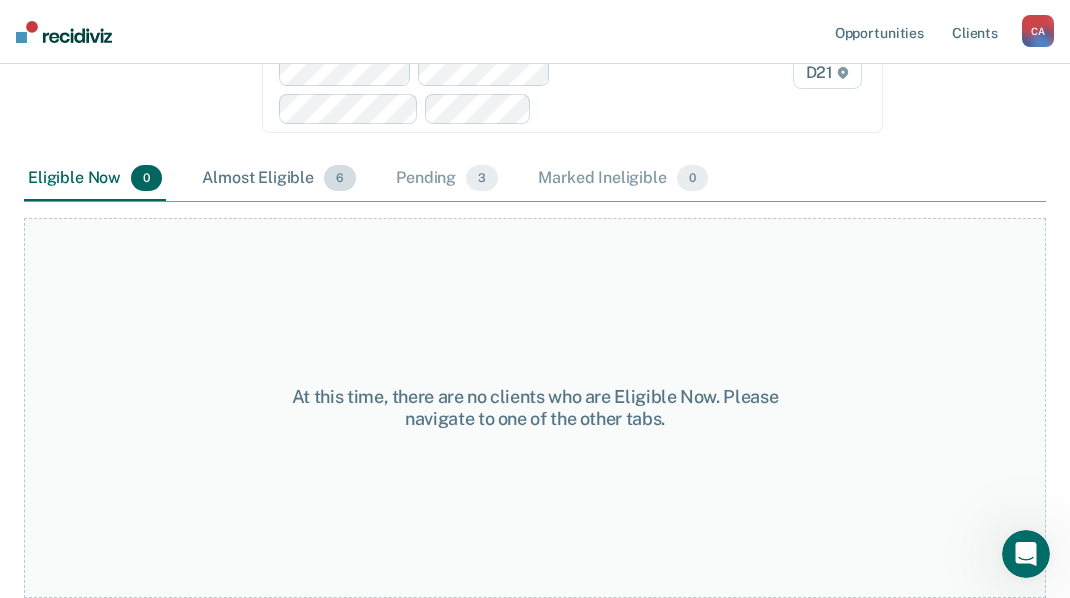 click on "Almost Eligible 6" at bounding box center [279, 179] 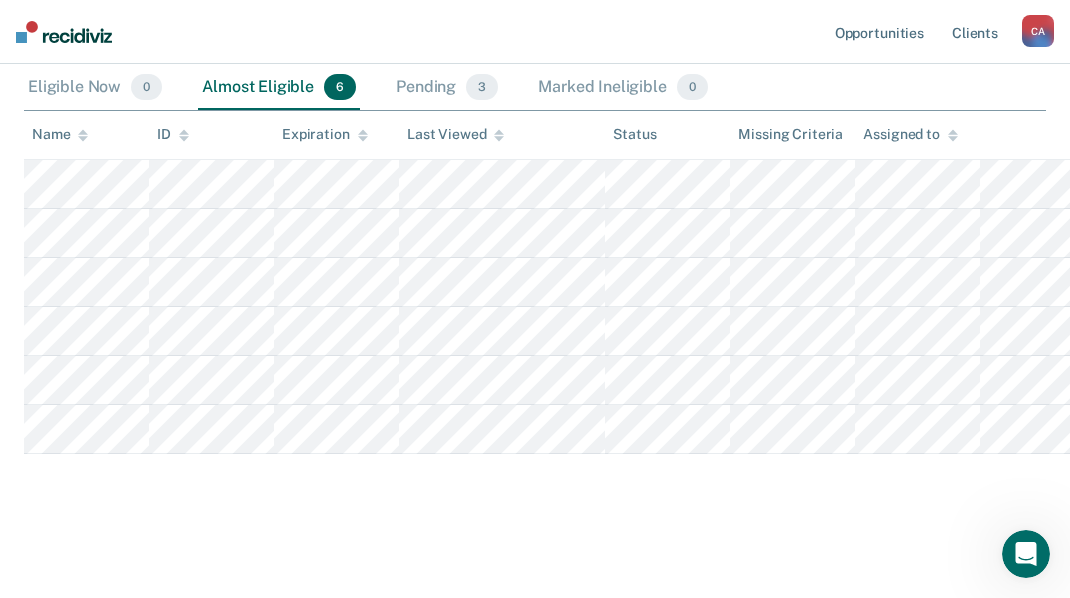 scroll, scrollTop: 348, scrollLeft: 0, axis: vertical 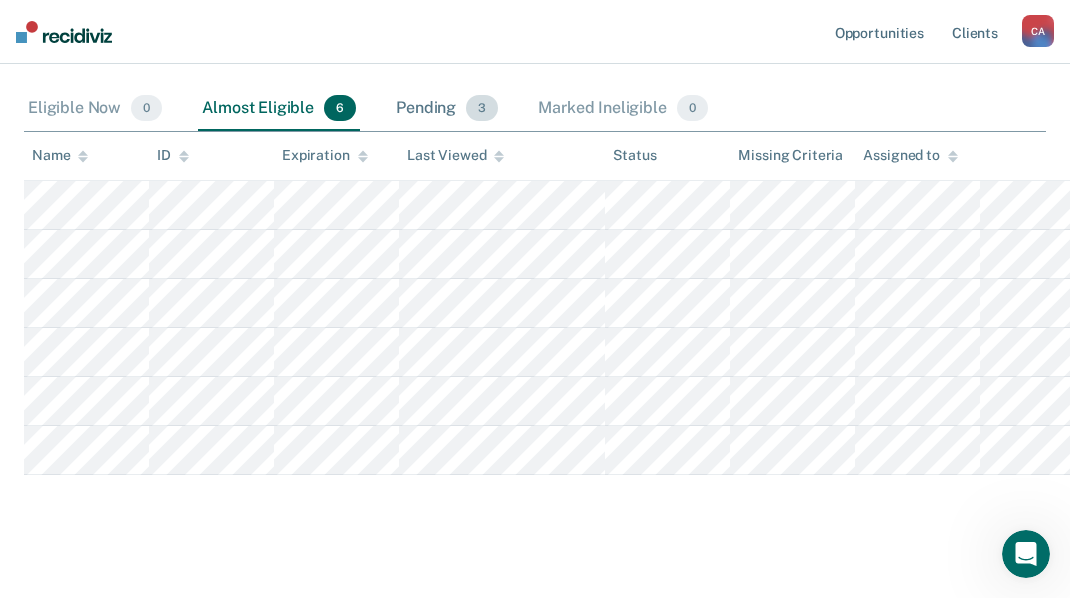 click on "Pending 3" at bounding box center [447, 109] 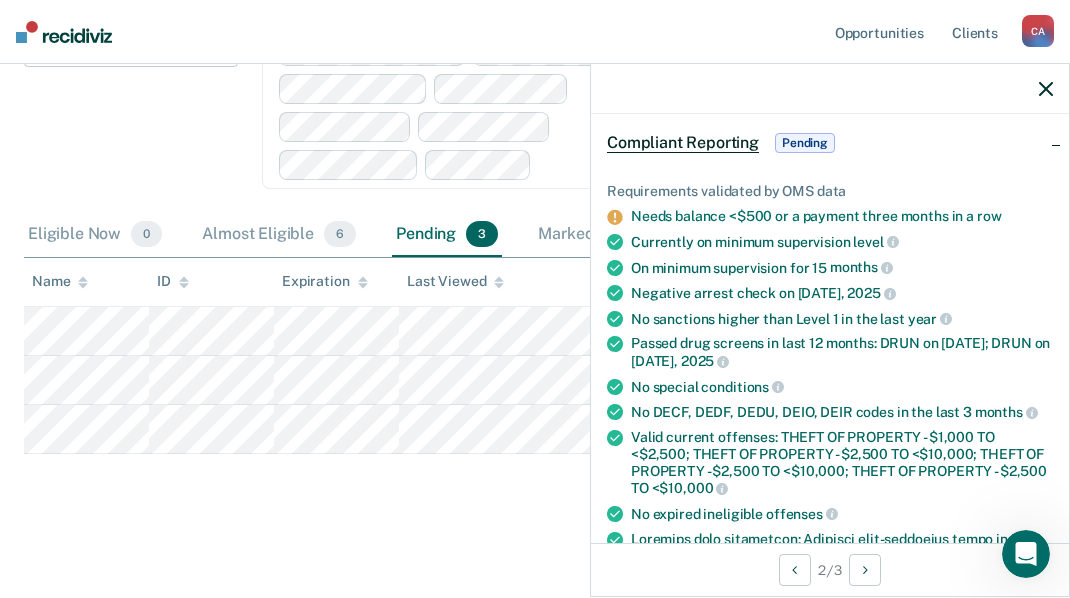 scroll, scrollTop: 0, scrollLeft: 0, axis: both 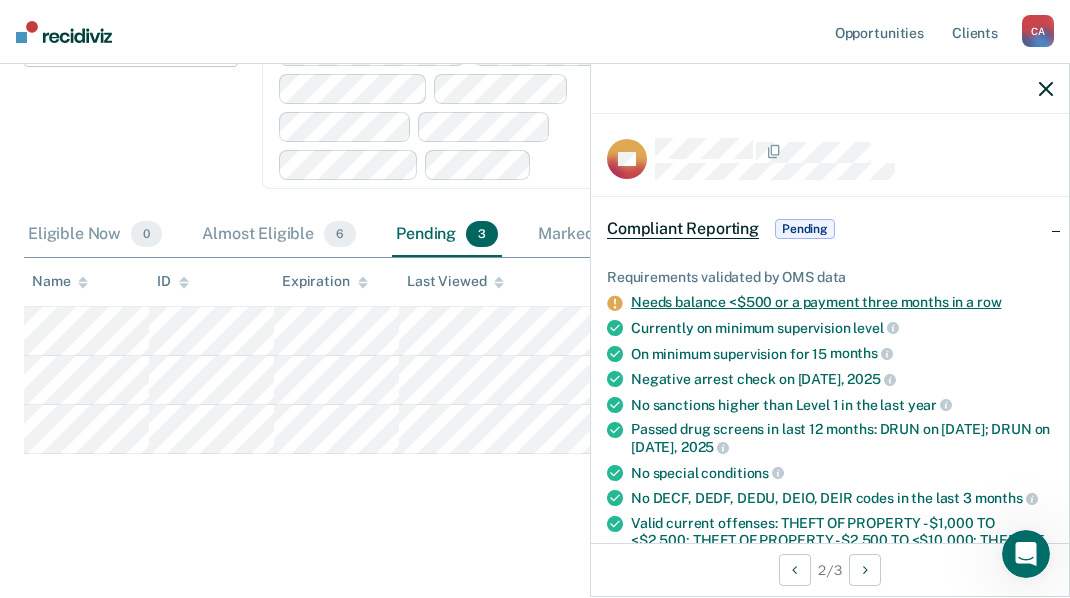 click on "Needs balance <$500 or a payment three months in a row" at bounding box center [816, 302] 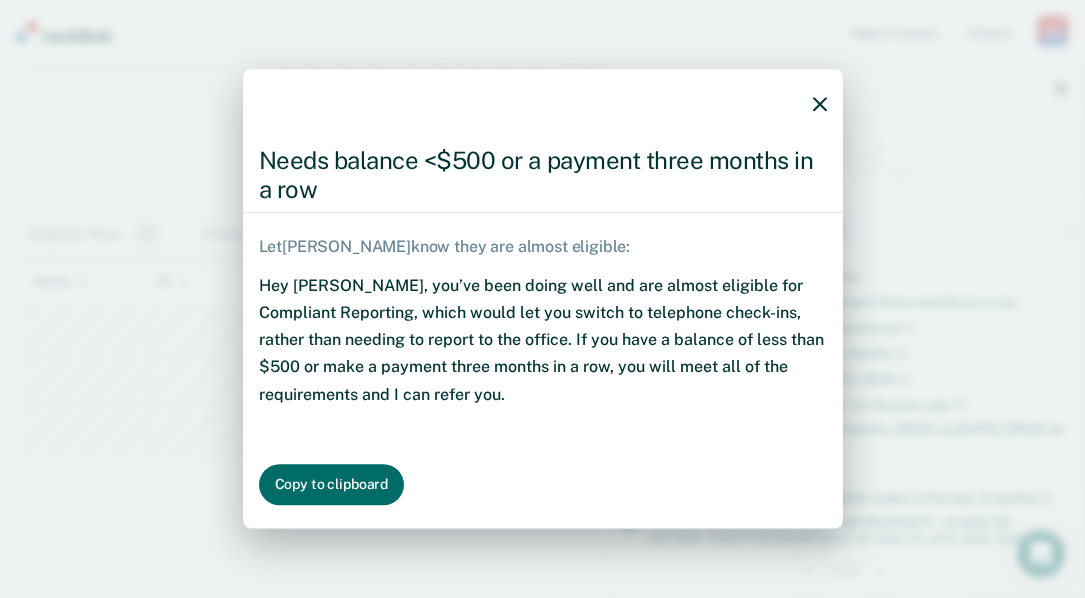 click 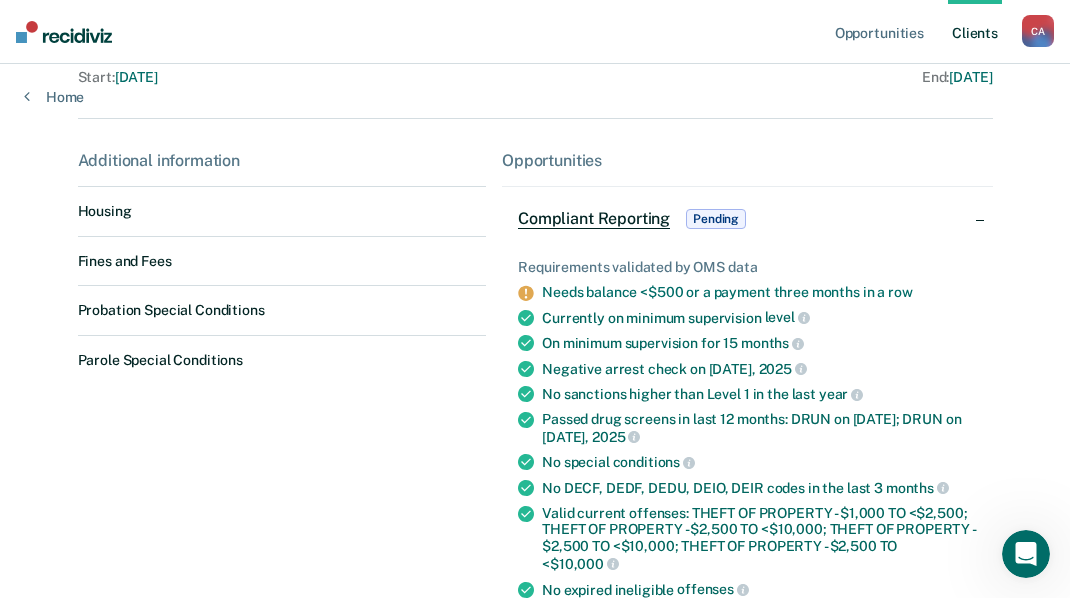 scroll, scrollTop: 0, scrollLeft: 0, axis: both 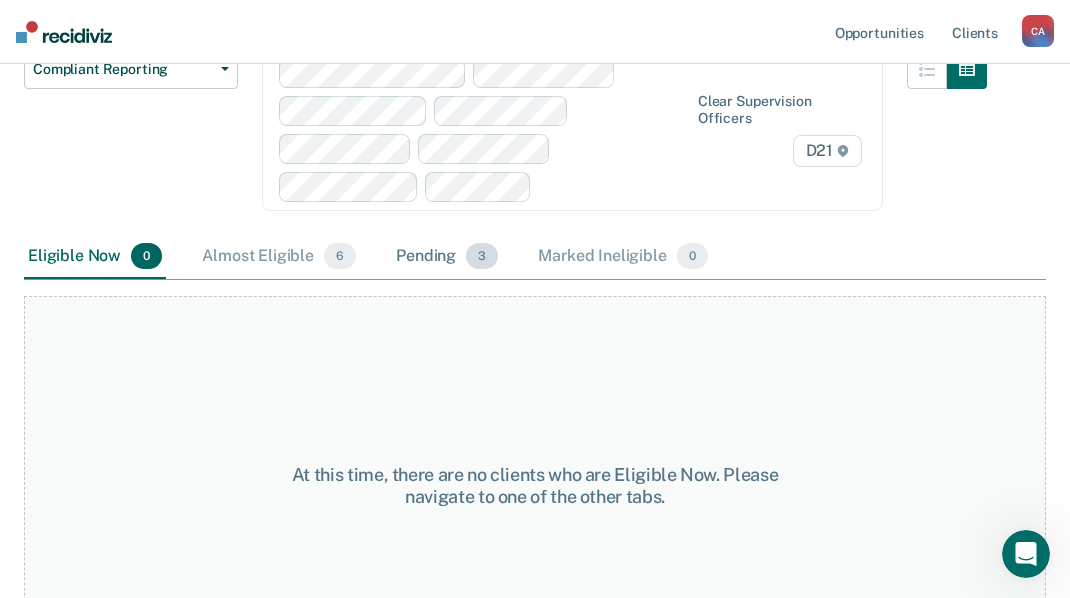 click on "Pending 3" at bounding box center [447, 257] 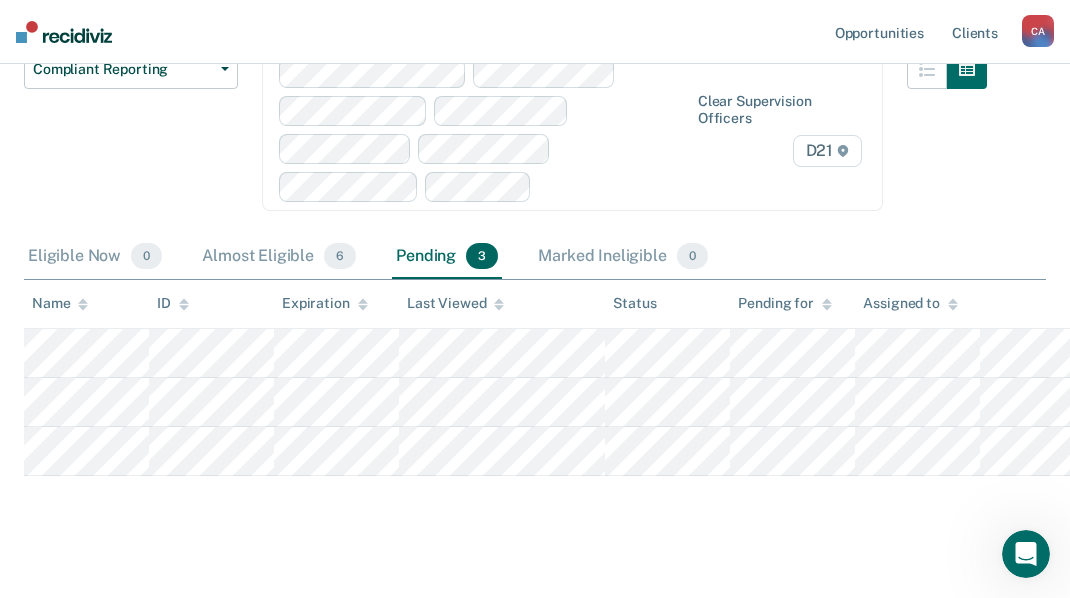scroll, scrollTop: 0, scrollLeft: 0, axis: both 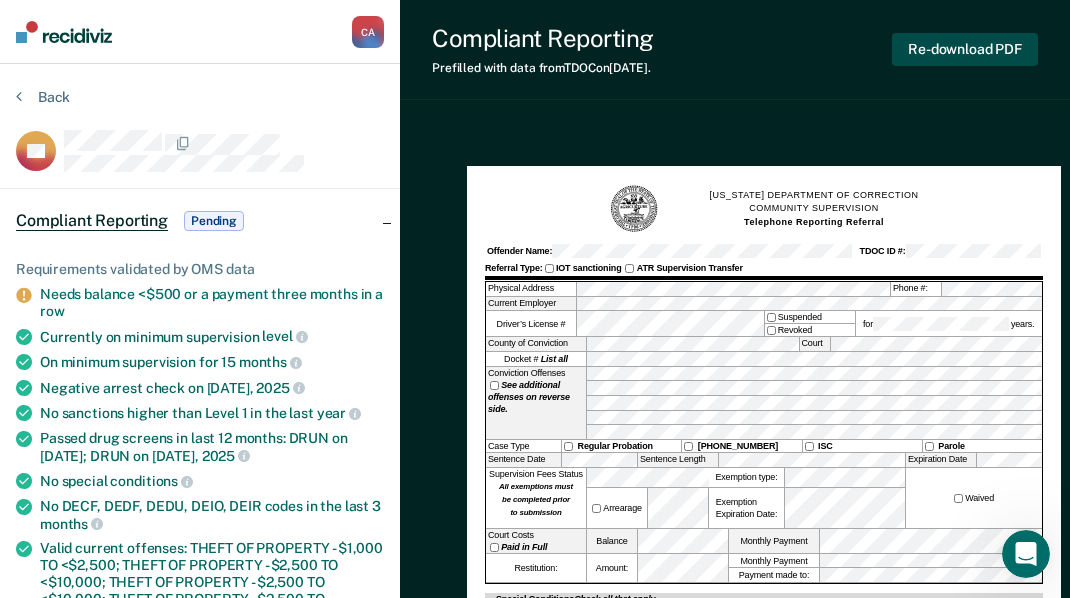 click on "Re-download PDF" at bounding box center [965, 49] 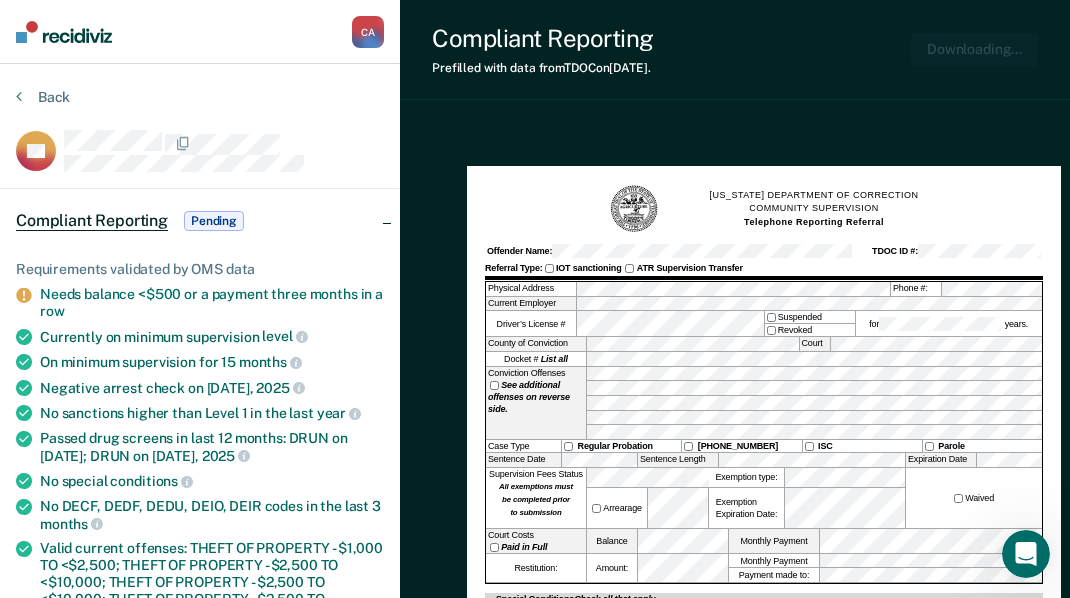 scroll, scrollTop: 0, scrollLeft: 0, axis: both 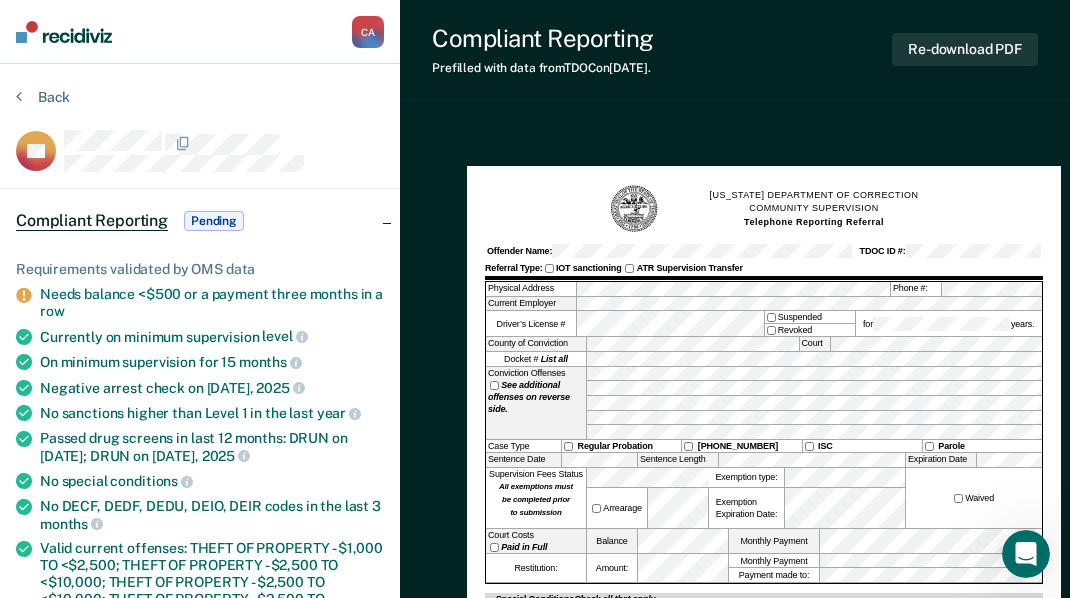click on "[US_STATE] DEPARTMENT OF CORRECTION  COMMUNITY SUPERVISION Telephone Reporting Referral Offender Name:  TDOC ID #:  Referral Type:   IOT sanctioning  ATR Supervision Transfer Physical Address Phone #: Current Employer Driver’s License #  Suspended  Revoked for    years. County of Conviction Court Docket #   List all  Conviction Offenses See additional offenses on reverse side. Case Type   Regular Probation   [PHONE_NUMBER]   ISC   Parole  Sentence Date Sentence Length Expiration Date Supervision Fees Status  All exemptions must  be completed prior  to submission  Arrearage Exemption type: Exemption Expiration Date:  Waived Court Costs Paid in Full Balance Monthly Payment Restitution: Amount: Monthly Payment Payment made to: Special Conditions  Check all that apply  Alcohol and [MEDICAL_DATA] Date of last [MEDICAL_DATA] Alcohol and Drug Assessment   Pending   Complete Alcohol and Drug Treatment   In-patient     Out-patient   Current     Complete Counseling   [MEDICAL_DATA]   Mental Health   Current   Complete" at bounding box center [735, 1405] 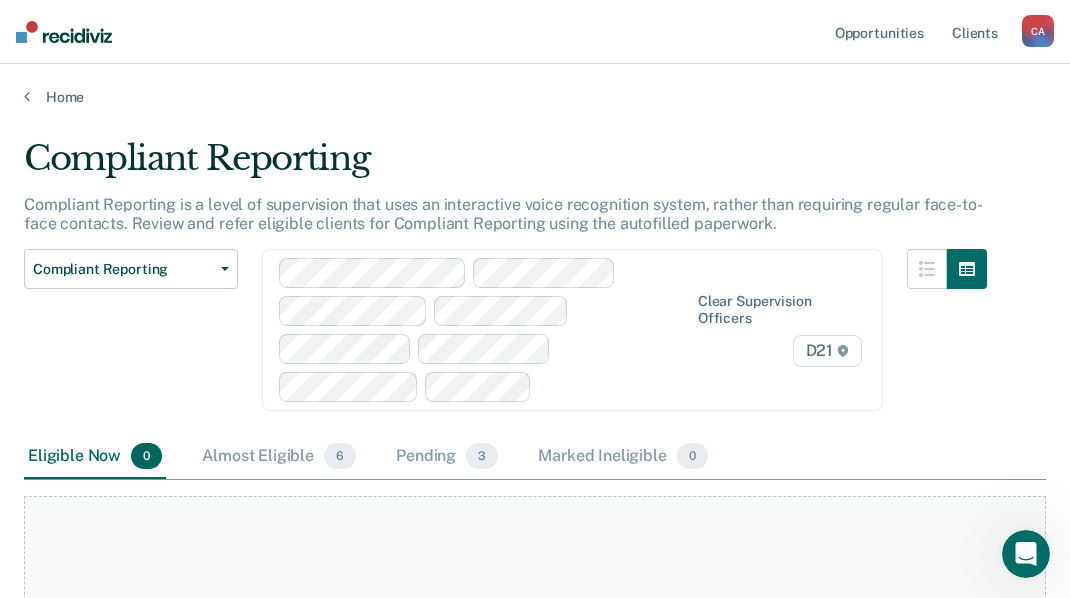 scroll, scrollTop: 200, scrollLeft: 0, axis: vertical 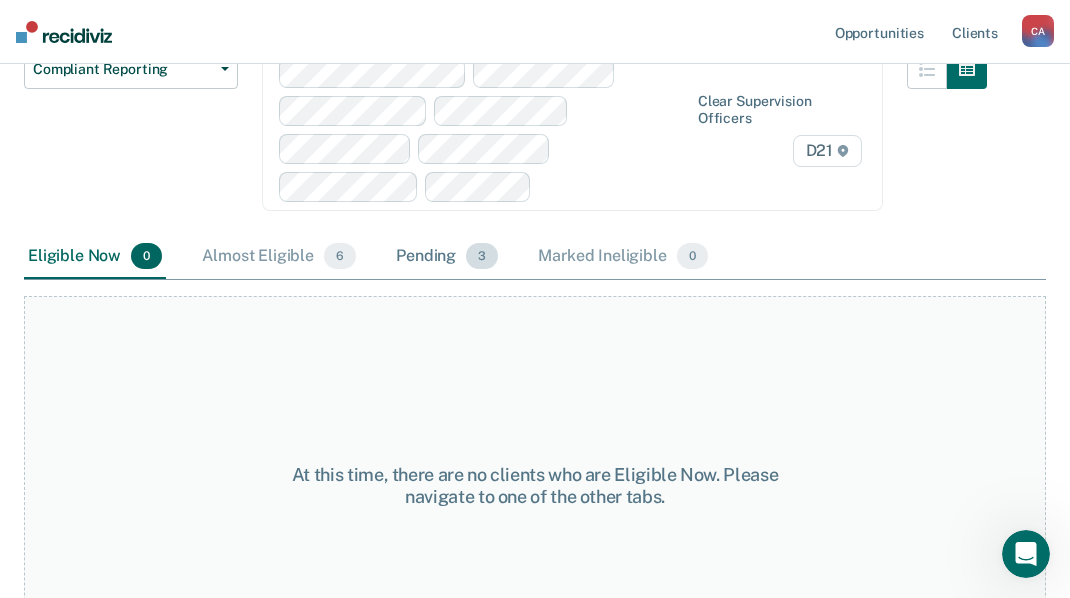 click on "Pending 3" at bounding box center [447, 257] 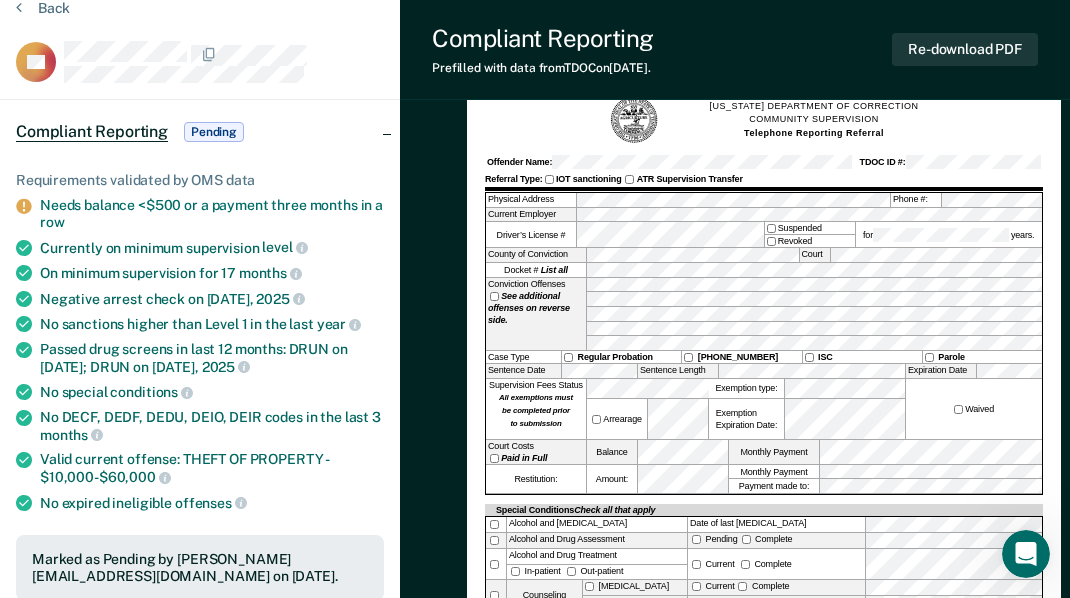 scroll, scrollTop: 0, scrollLeft: 0, axis: both 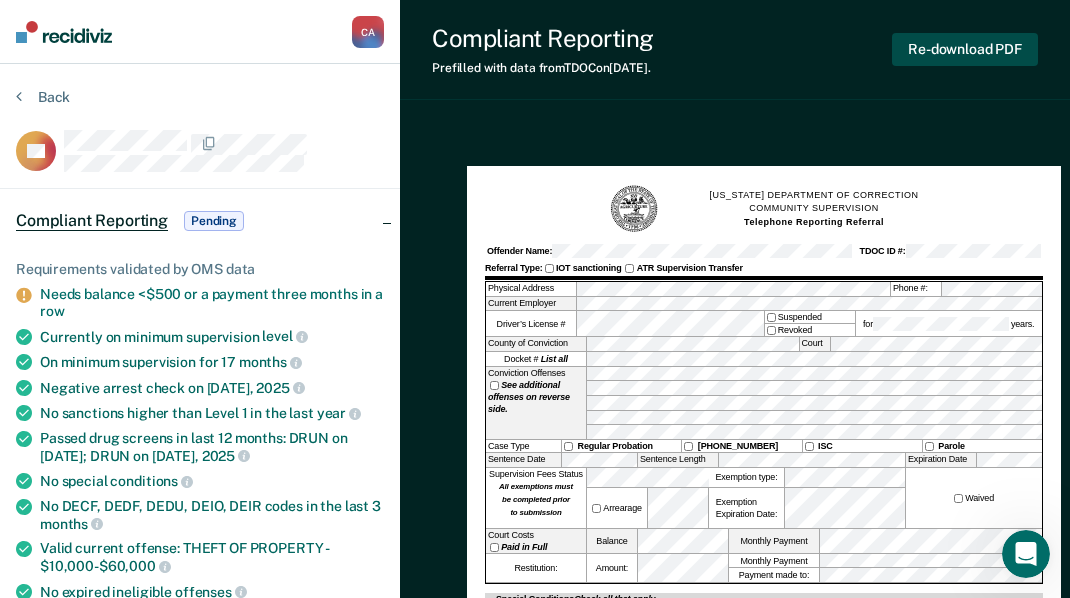 click on "Re-download PDF" at bounding box center [965, 49] 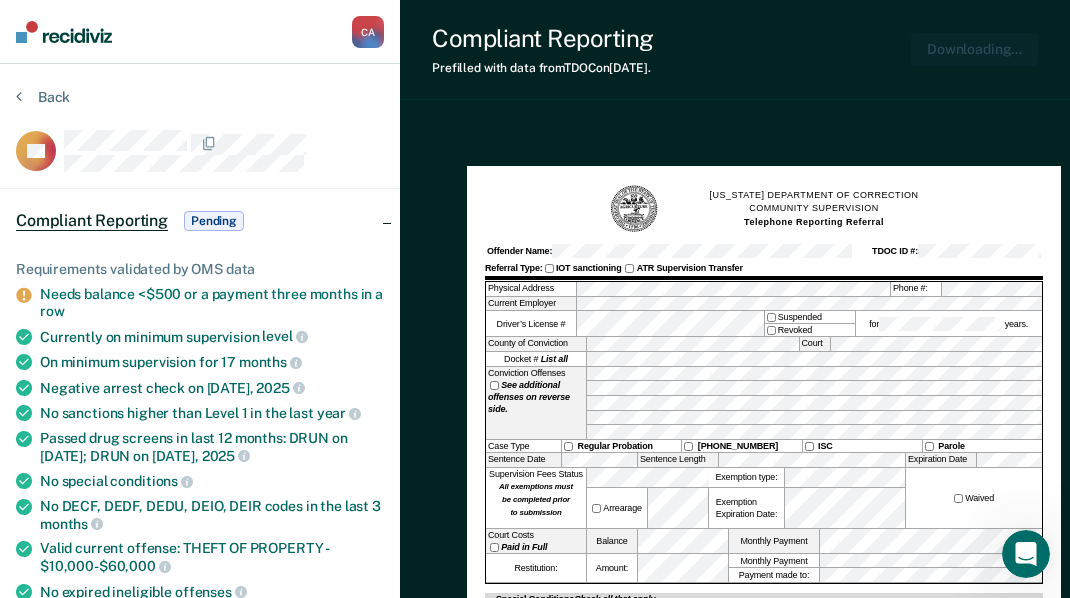 scroll, scrollTop: 0, scrollLeft: 0, axis: both 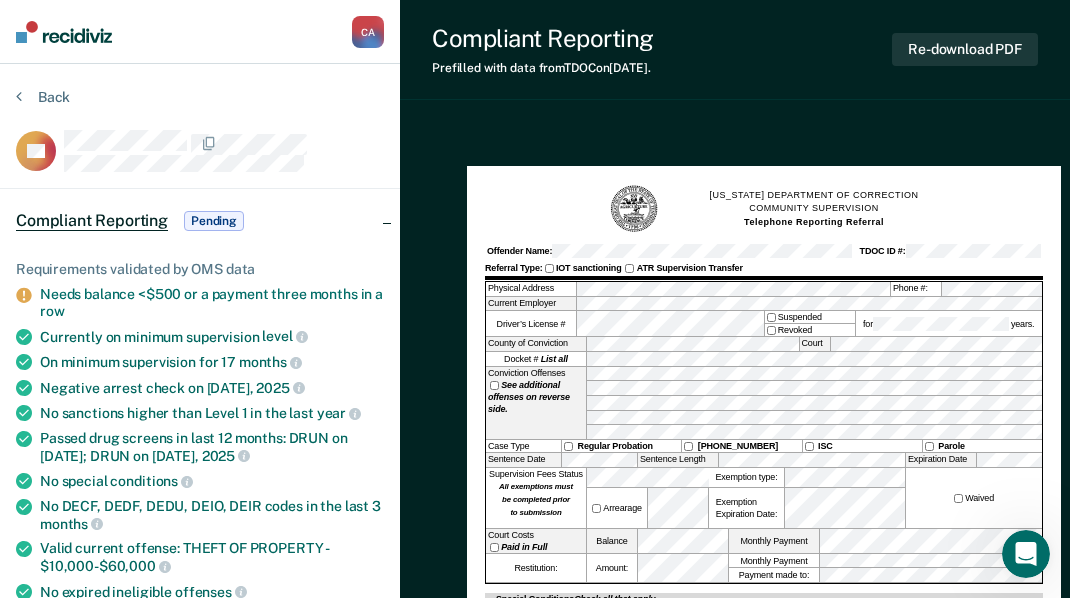 click on "[US_STATE] DEPARTMENT OF CORRECTION  COMMUNITY SUPERVISION Telephone Reporting Referral Offender Name:  TDOC ID #:  Referral Type:   IOT sanctioning  ATR Supervision Transfer Physical Address Phone #: Current Employer Driver’s License #  Suspended  Revoked for    years. County of Conviction Court Docket #   List all  Conviction Offenses See additional offenses on reverse side. Case Type   Regular Probation   [PHONE_NUMBER]   ISC   Parole  Sentence Date Sentence Length Expiration Date Supervision Fees Status  All exemptions must  be completed prior  to submission  Arrearage Exemption type: Exemption Expiration Date:  Waived Court Costs Paid in Full Balance Monthly Payment Restitution: Amount: Monthly Payment Payment made to: Special Conditions  Check all that apply  Alcohol and [MEDICAL_DATA] Date of last [MEDICAL_DATA] Alcohol and Drug Assessment   Pending   Complete Alcohol and Drug Treatment   In-patient     Out-patient   Current     Complete Counseling   [MEDICAL_DATA]   Mental Health   Current   Complete" at bounding box center (764, 548) 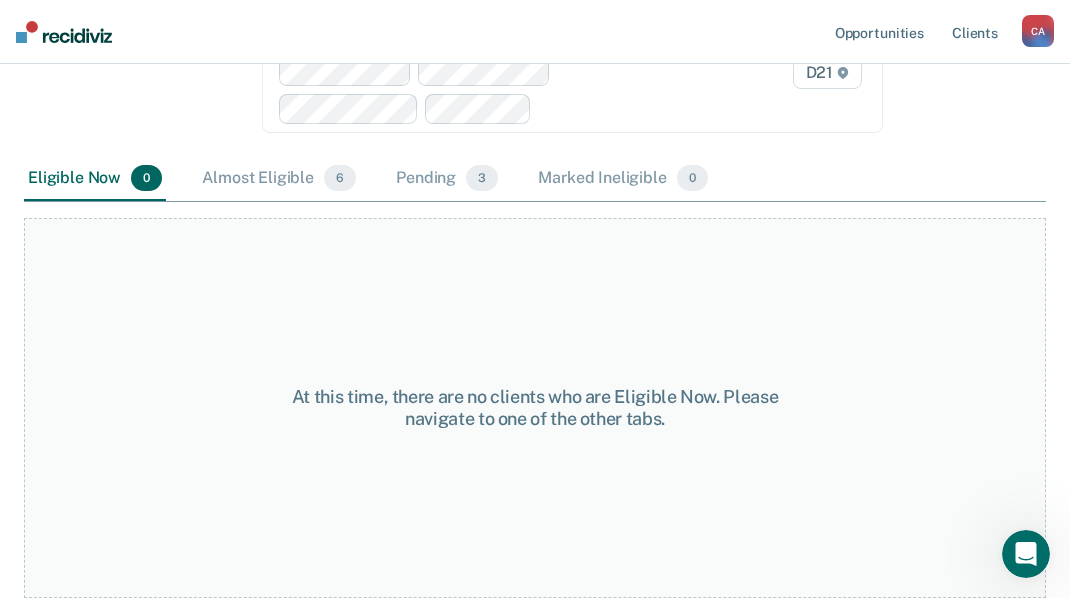 scroll, scrollTop: 200, scrollLeft: 0, axis: vertical 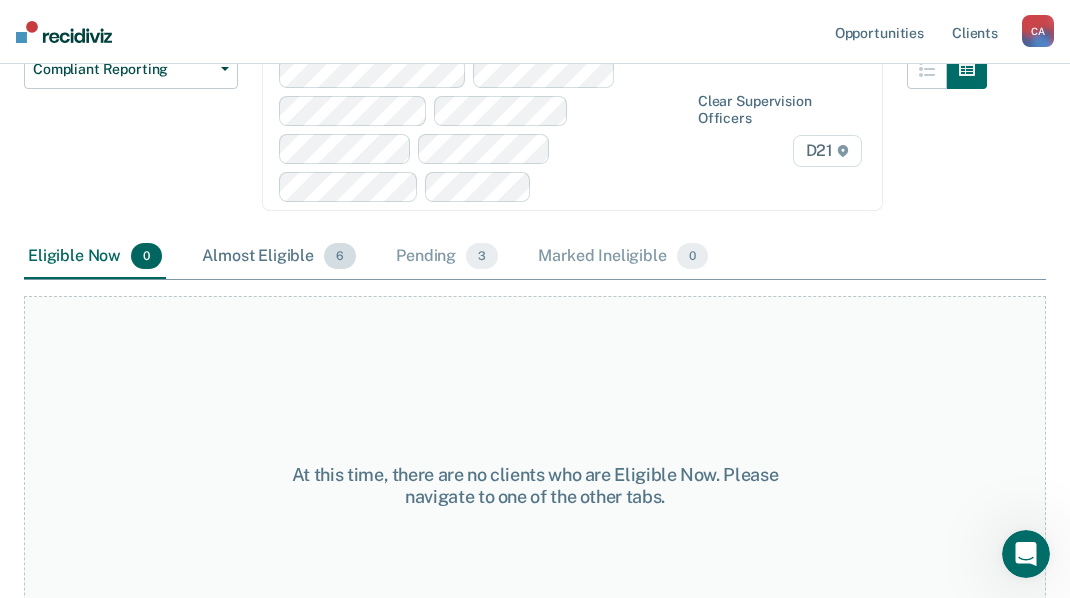 drag, startPoint x: 284, startPoint y: 246, endPoint x: 289, endPoint y: 272, distance: 26.476404 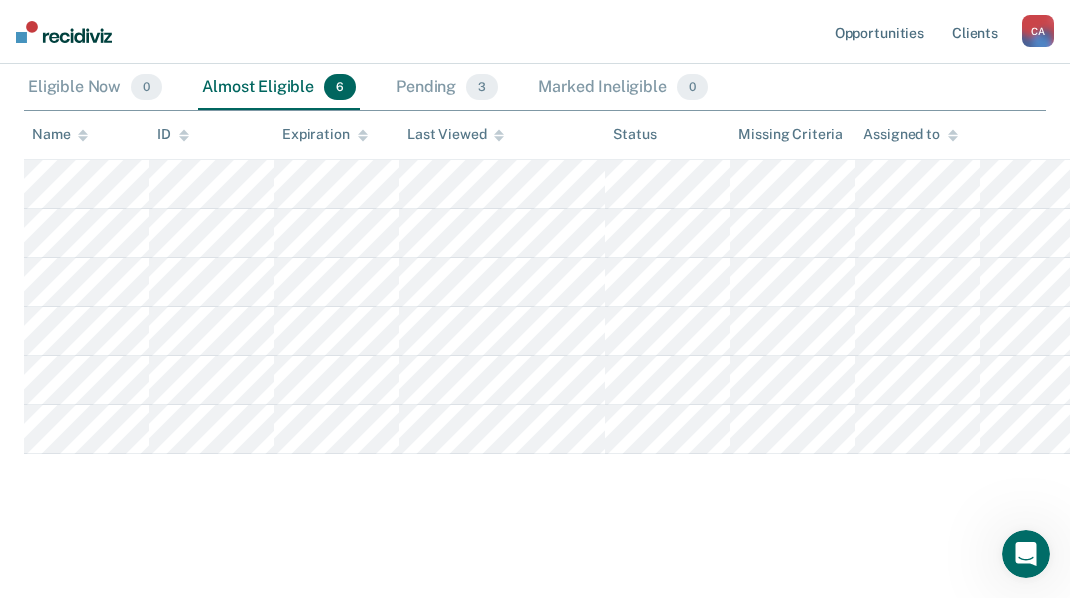 scroll, scrollTop: 300, scrollLeft: 0, axis: vertical 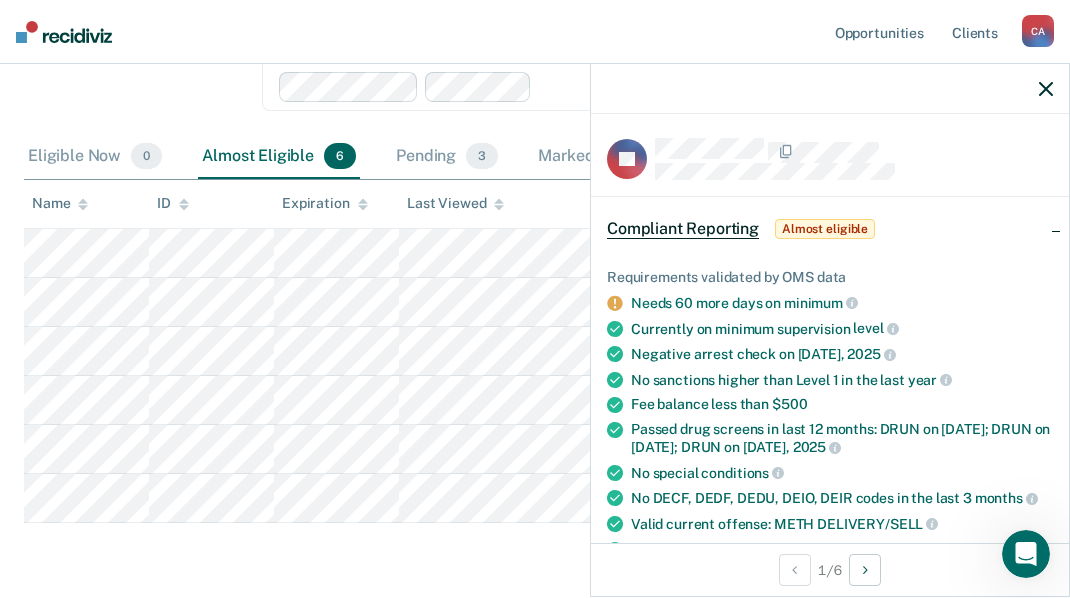 click on "Compliant Reporting Compliant Reporting Expiration Supervision Level Downgrade Suspension of Direct Supervision" at bounding box center (131, 42) 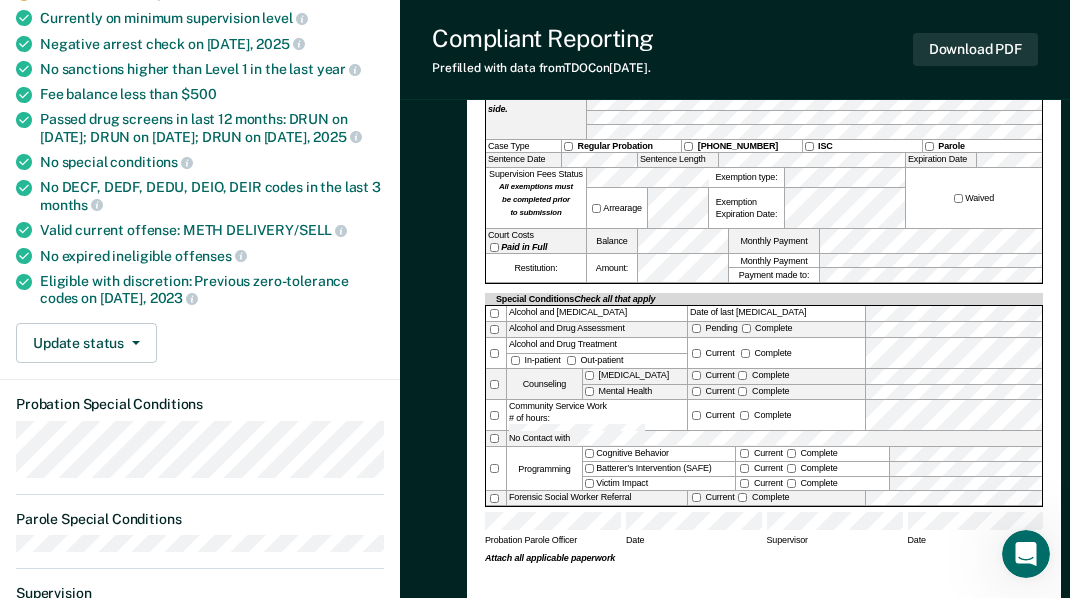 scroll, scrollTop: 0, scrollLeft: 0, axis: both 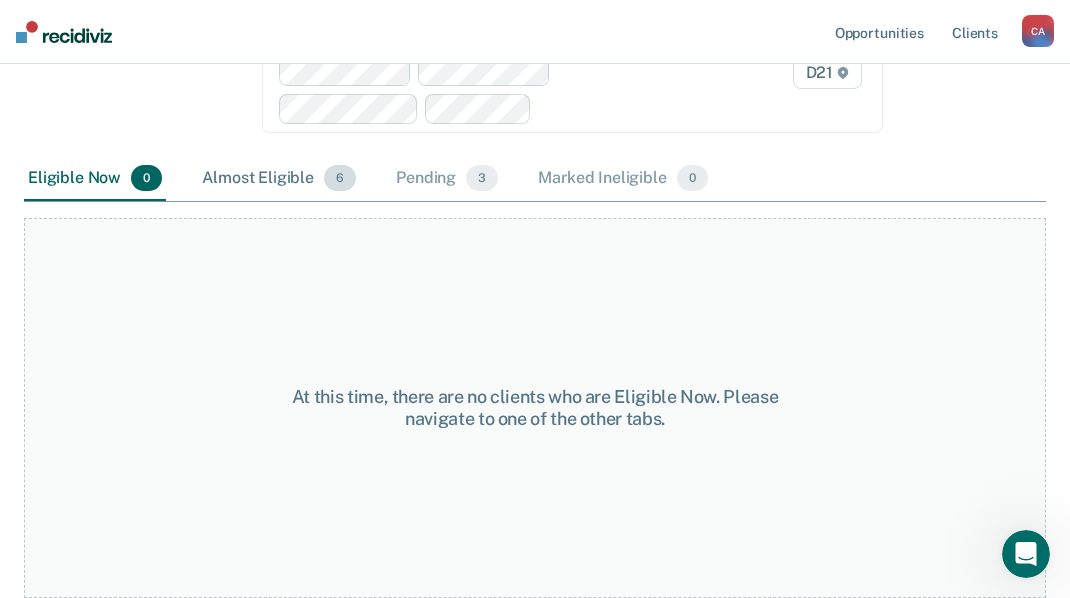 click on "Almost Eligible 6" at bounding box center [279, 179] 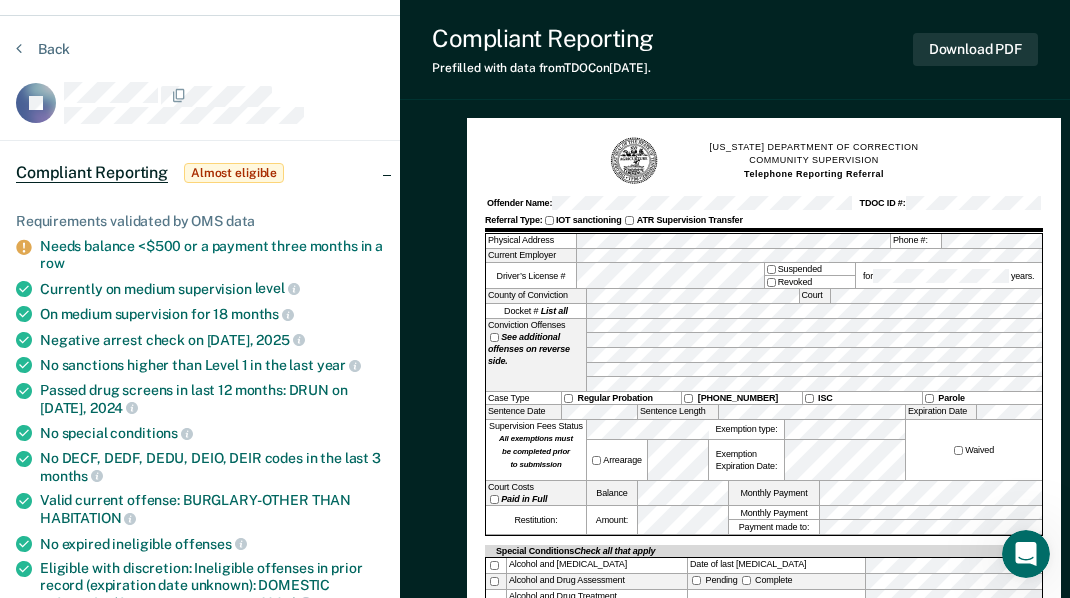 scroll, scrollTop: 0, scrollLeft: 0, axis: both 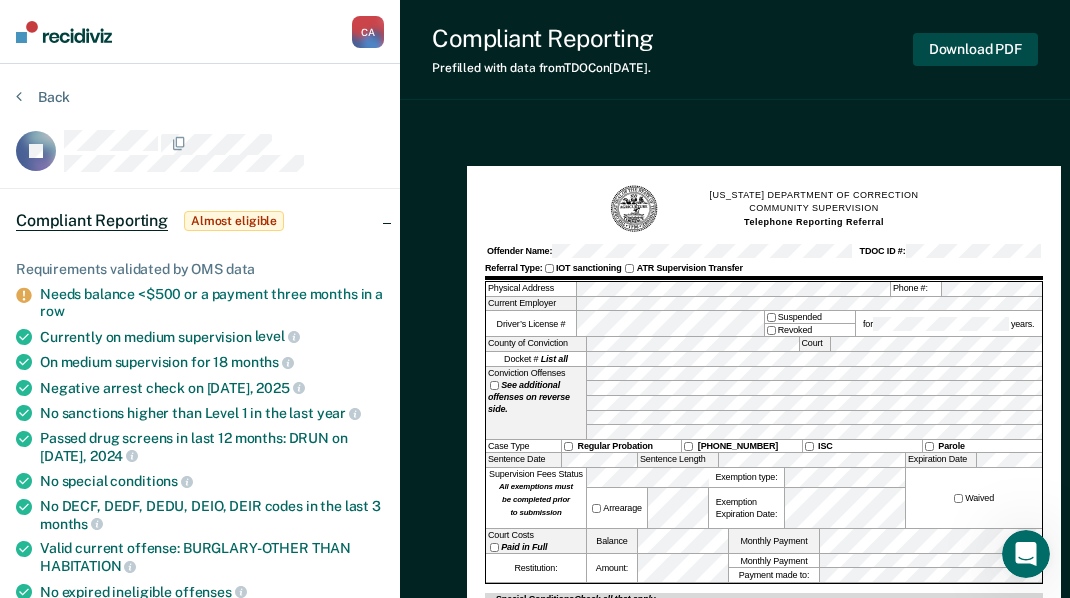 click on "Download PDF" at bounding box center (975, 49) 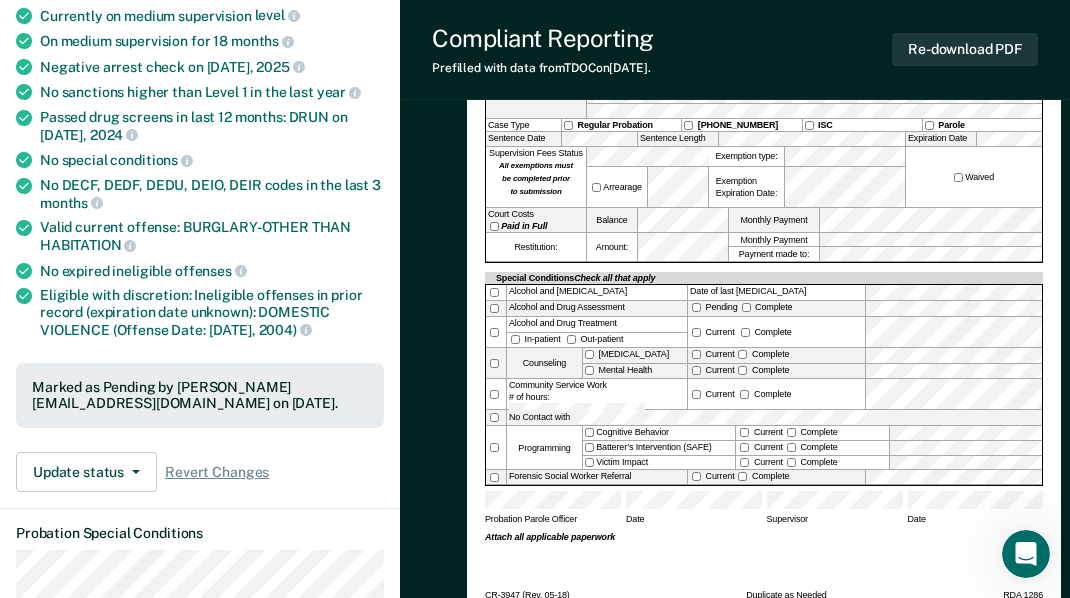 scroll, scrollTop: 400, scrollLeft: 0, axis: vertical 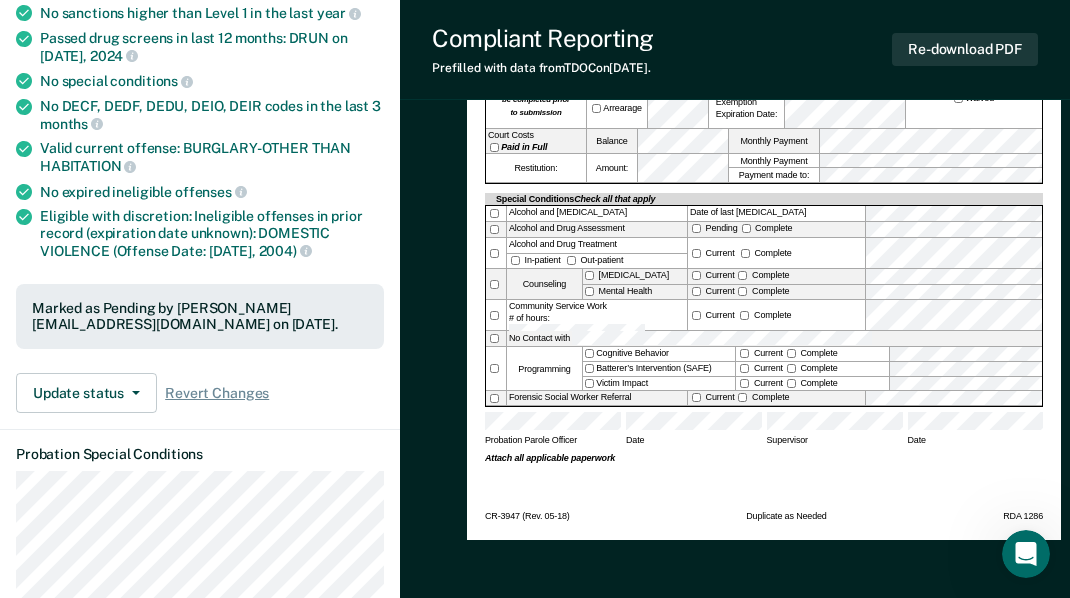 click on "[US_STATE] DEPARTMENT OF CORRECTION  COMMUNITY SUPERVISION Telephone Reporting Referral Offender Name:  TDOC ID #:  Referral Type:   IOT sanctioning  ATR Supervision Transfer Physical Address Phone #: Current Employer Driver’s License #  Suspended  Revoked for    years. County of Conviction Court Docket #   List all  Conviction Offenses See additional offenses on reverse side. Case Type   Regular Probation   [PHONE_NUMBER]   ISC   Parole  Sentence Date Sentence Length Expiration Date Supervision Fees Status  All exemptions must  be completed prior  to submission  Arrearage Exemption type: Exemption Expiration Date:  Waived Court Costs Paid in Full Balance Monthly Payment Restitution: Amount: Monthly Payment Payment made to: Special Conditions  Check all that apply  Alcohol and [MEDICAL_DATA] Date of last [MEDICAL_DATA] Alcohol and Drug Assessment   Pending   Complete Alcohol and Drug Treatment   In-patient     Out-patient   Current     Complete Counseling   [MEDICAL_DATA]   Mental Health   Current   Complete" at bounding box center (735, 589) 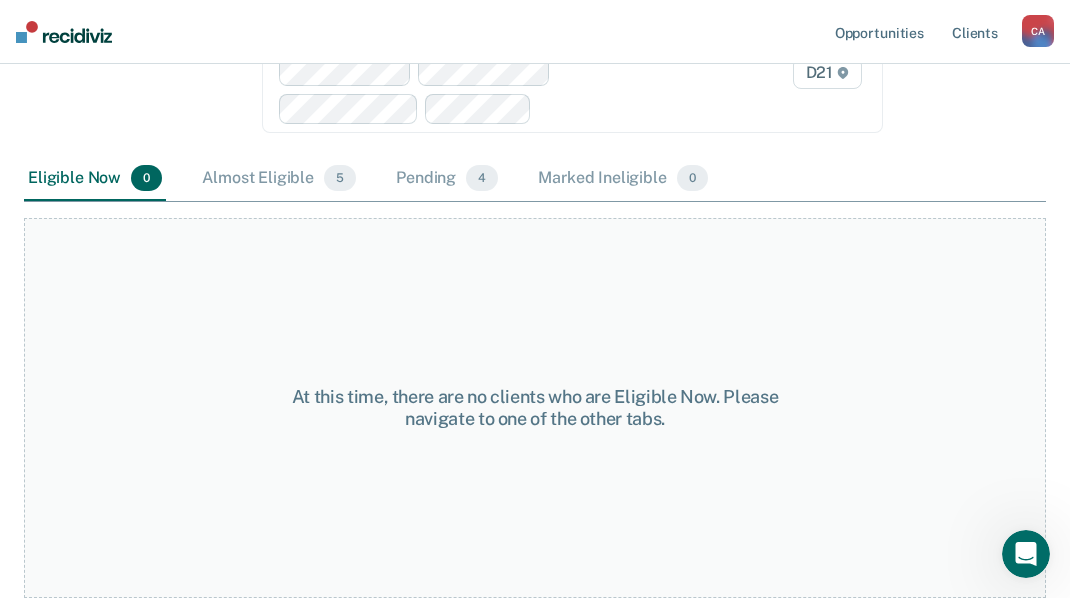 scroll, scrollTop: 278, scrollLeft: 0, axis: vertical 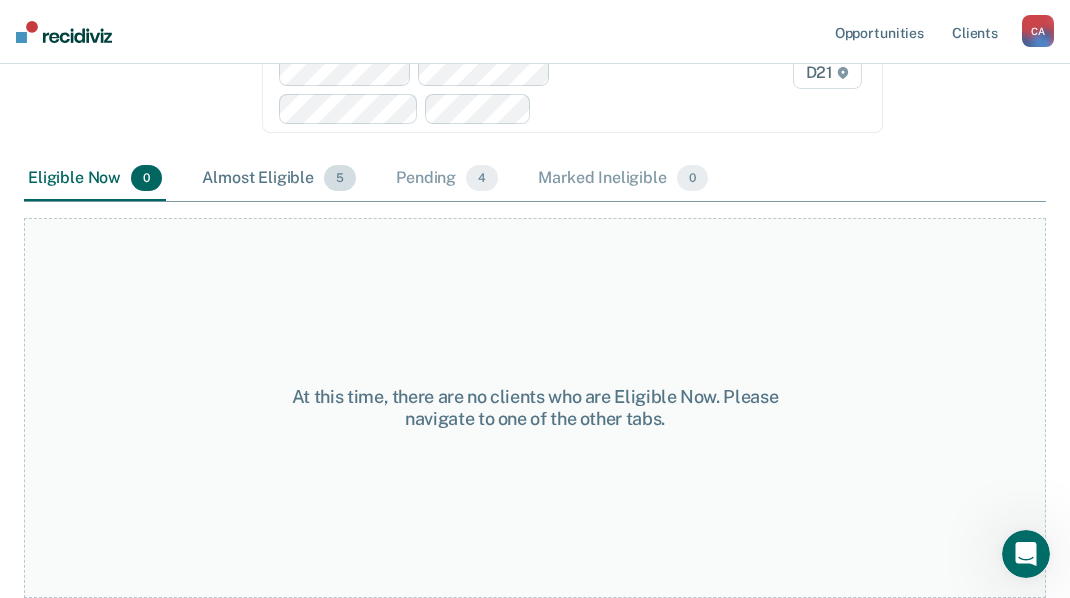 click on "Almost Eligible 5" at bounding box center [279, 179] 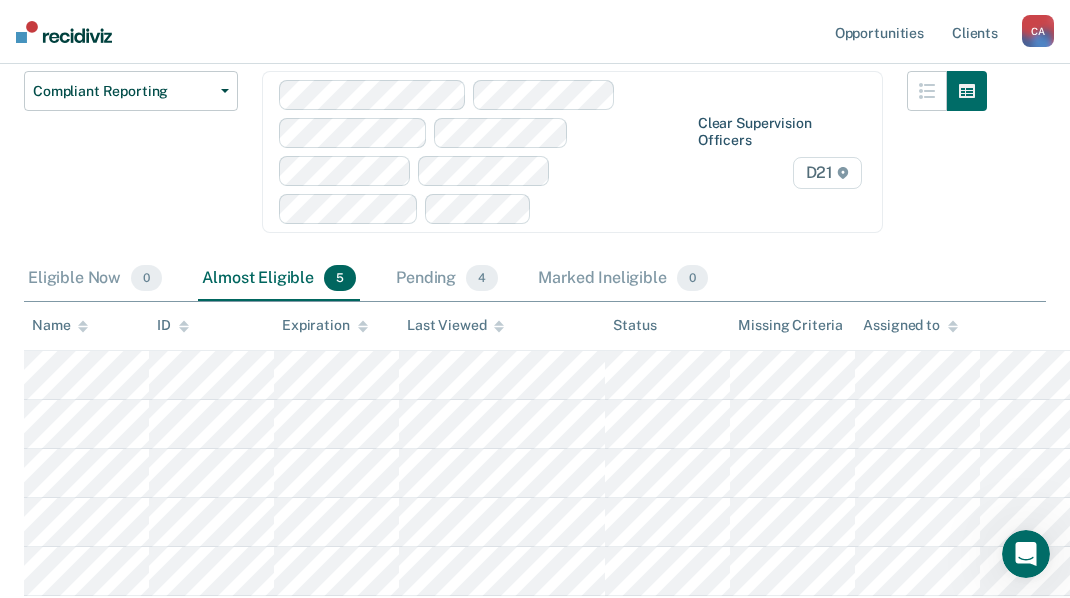 scroll, scrollTop: 73, scrollLeft: 0, axis: vertical 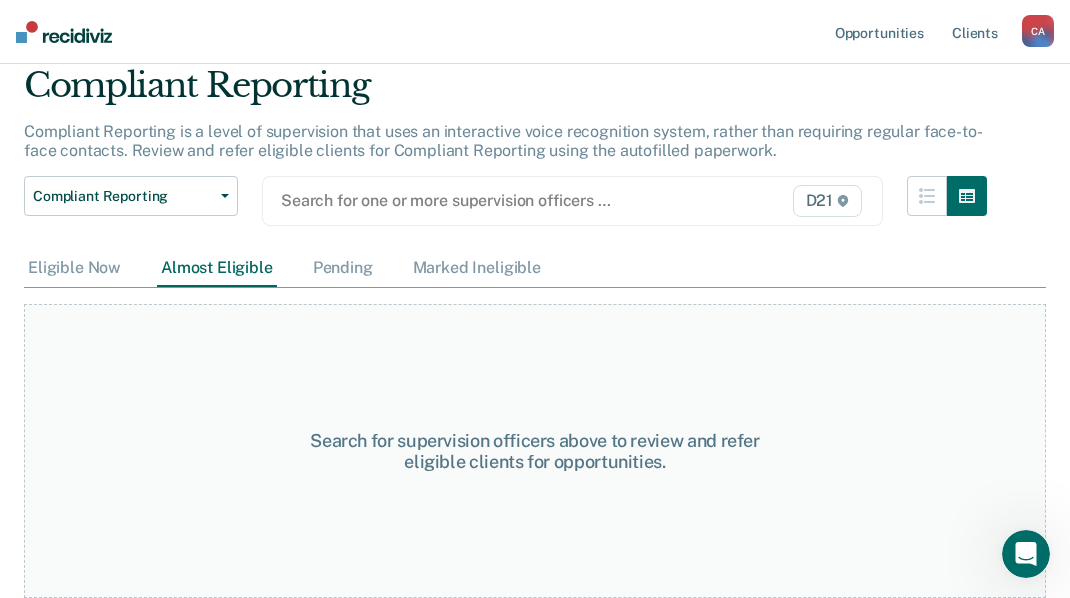 click on "Compliant Reporting is a level of supervision that uses an interactive voice recognition system, rather than requiring regular face-to-face contacts. Review and refer eligible clients for Compliant Reporting using the autofilled paperwork." at bounding box center (503, 141) 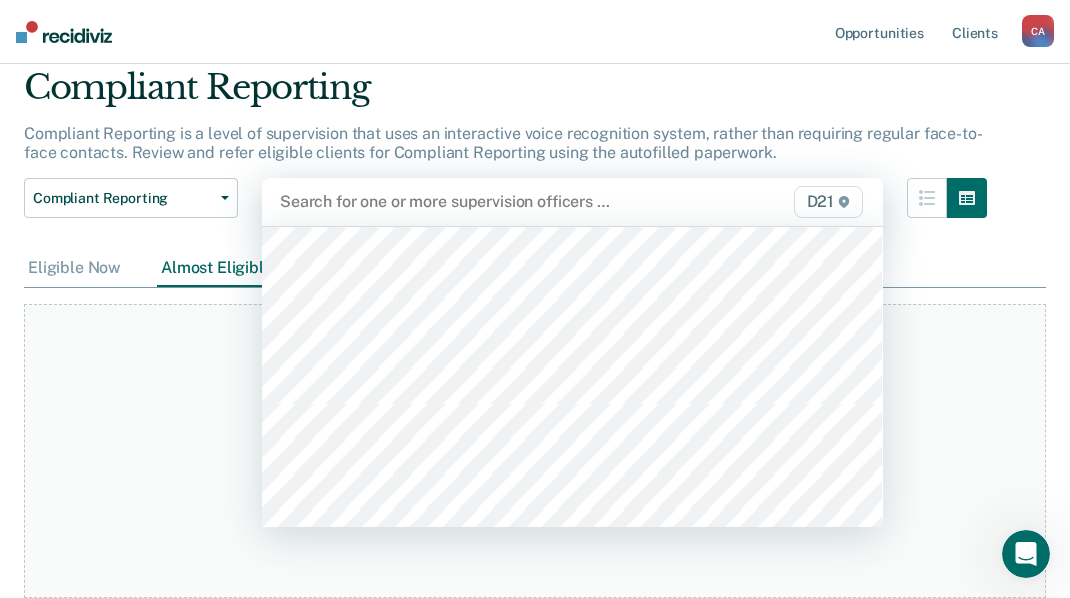 scroll, scrollTop: 600, scrollLeft: 0, axis: vertical 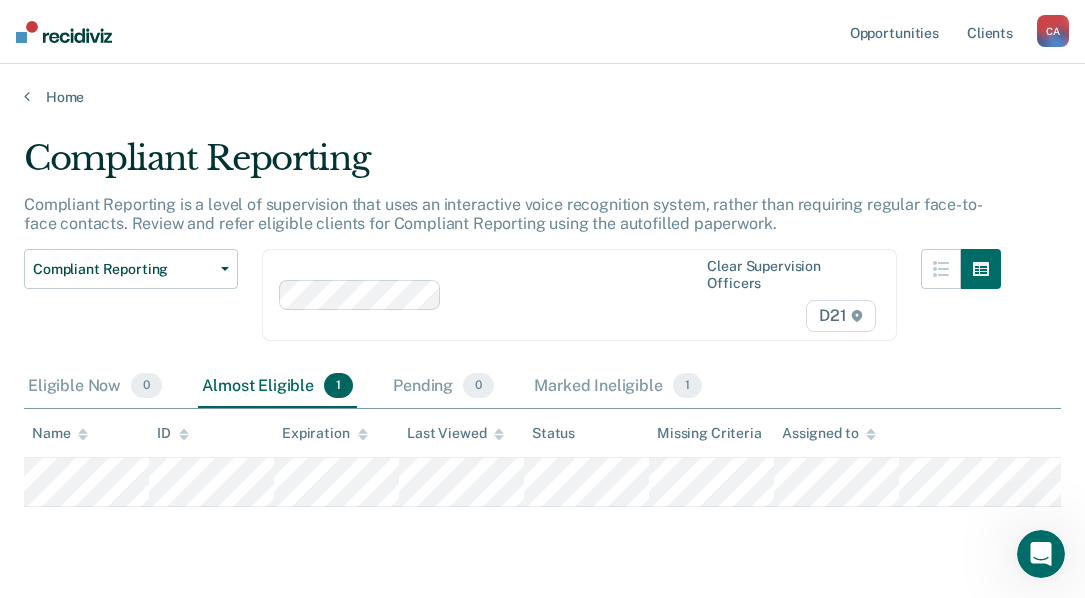 click on "Clear   supervision officers D21" at bounding box center [579, 295] 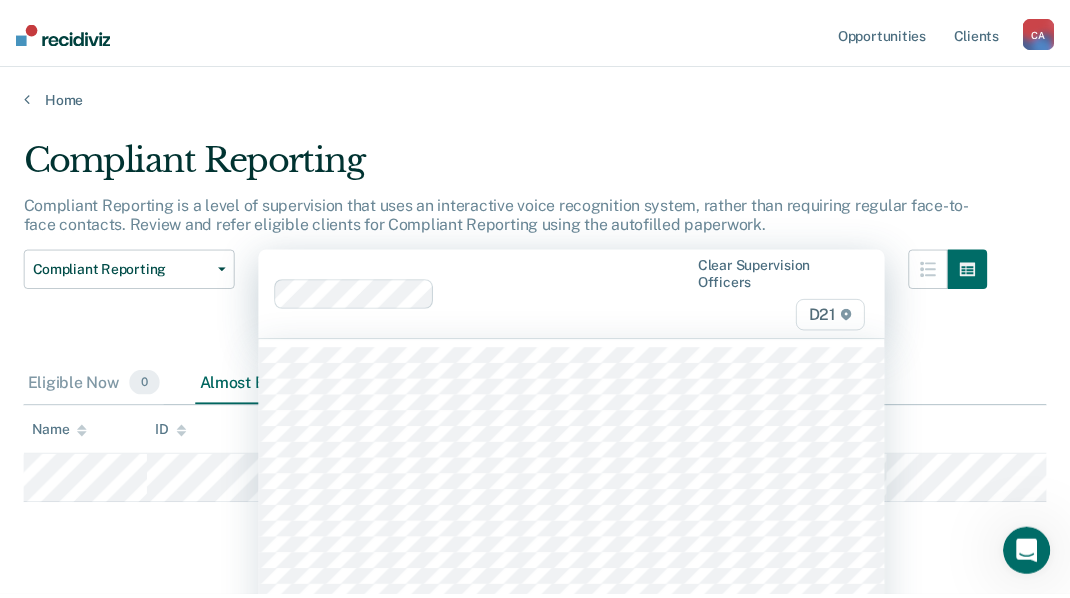 scroll, scrollTop: 42, scrollLeft: 0, axis: vertical 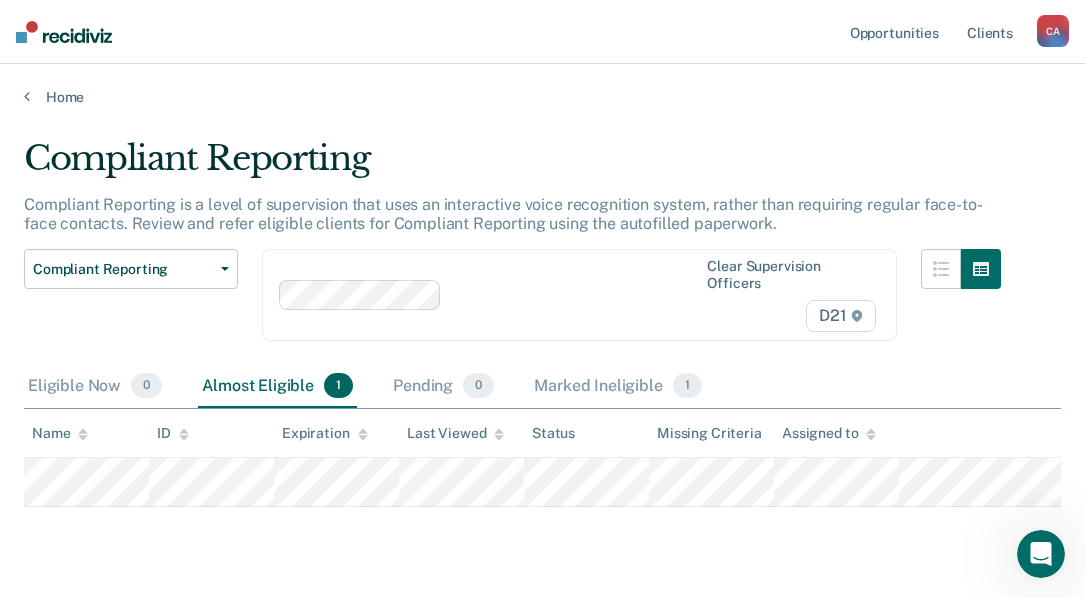 click on "Clear   supervision officers D21" at bounding box center [579, 295] 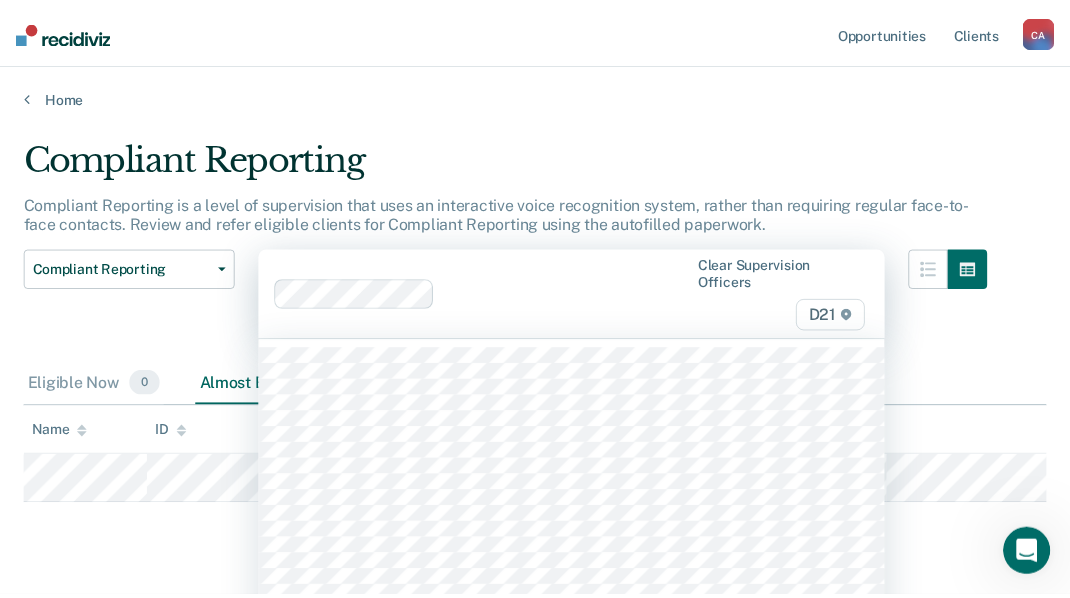 scroll, scrollTop: 42, scrollLeft: 0, axis: vertical 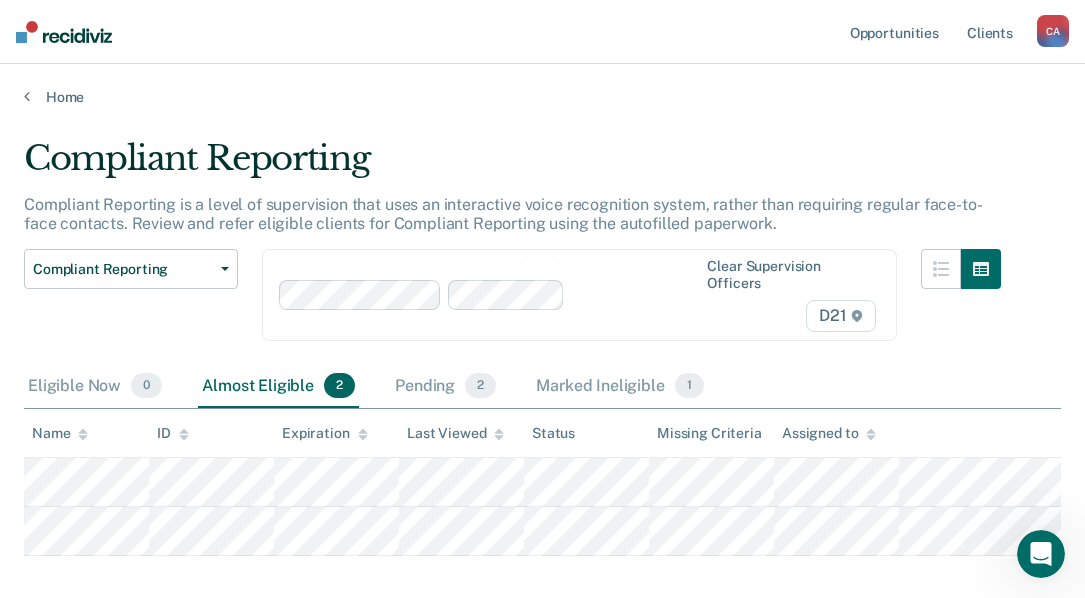 click on "Clear   supervision officers D21" at bounding box center (579, 295) 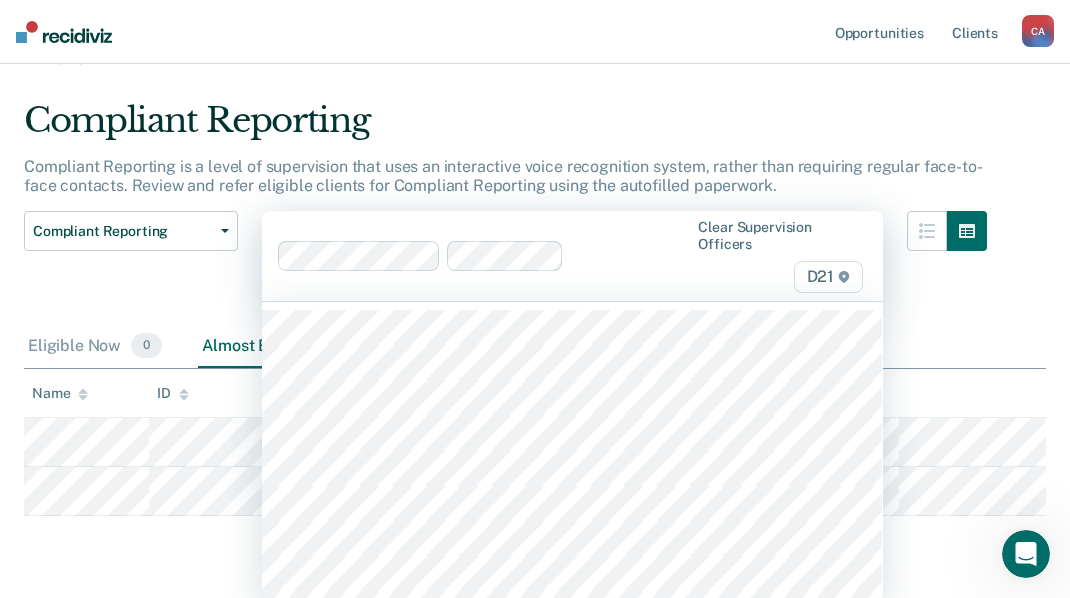 scroll, scrollTop: 42, scrollLeft: 0, axis: vertical 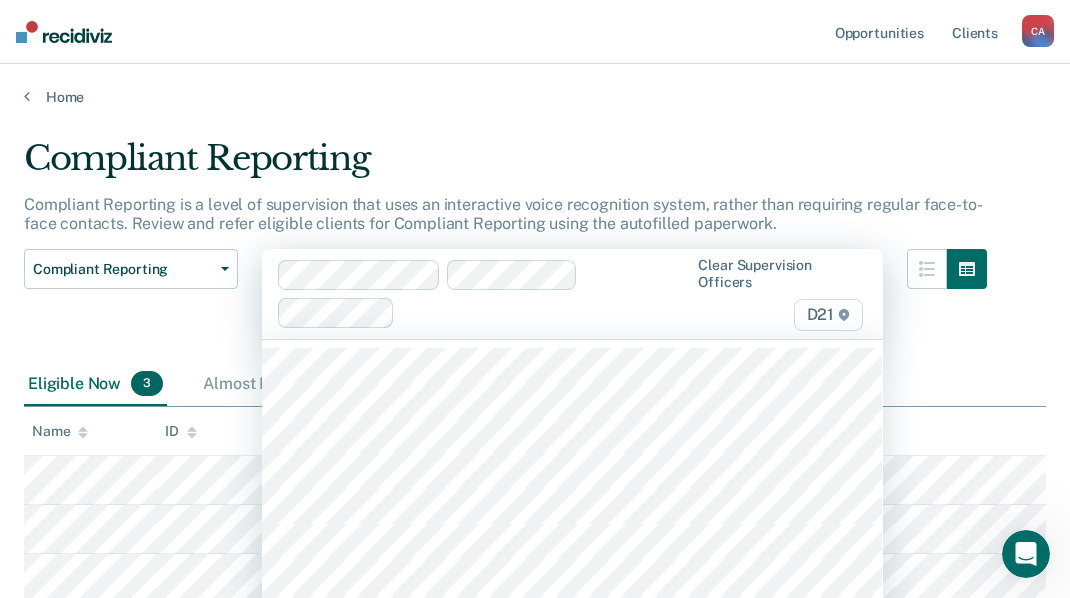 click at bounding box center [484, 294] 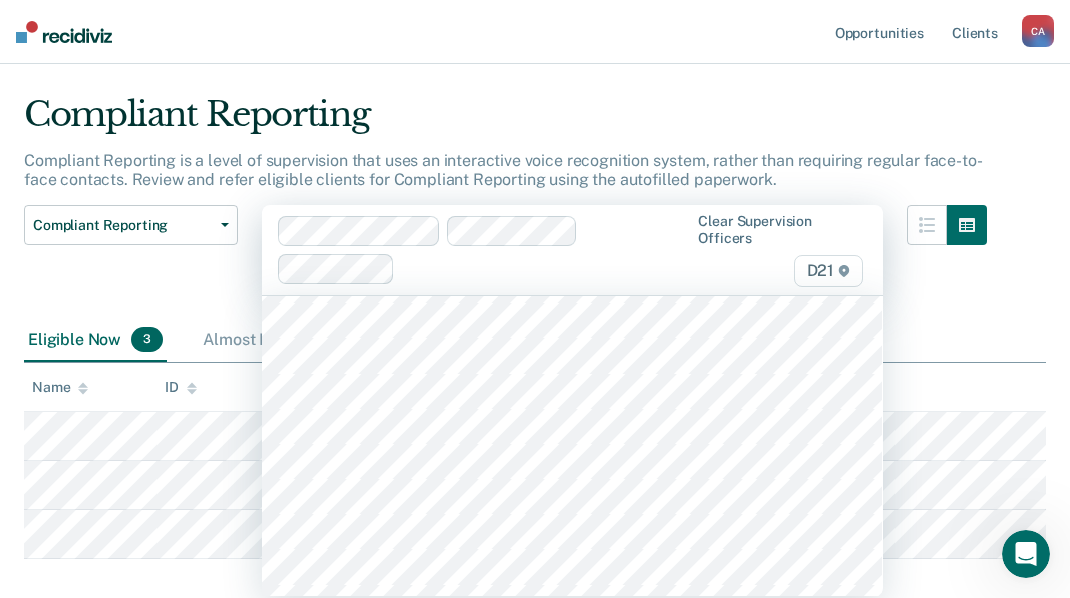 scroll, scrollTop: 700, scrollLeft: 0, axis: vertical 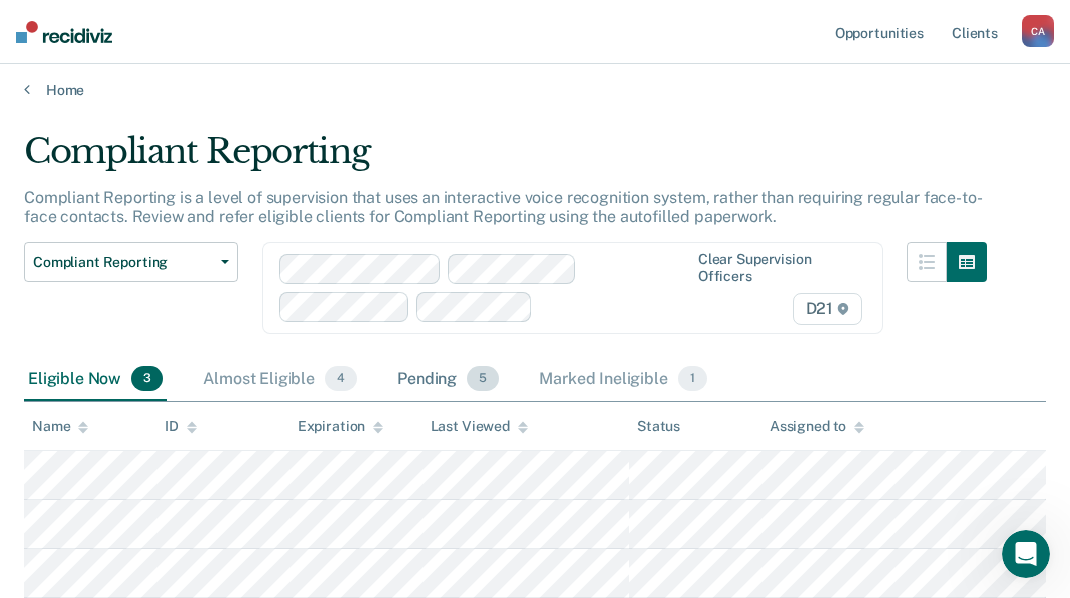click on "Pending 5" at bounding box center (448, 380) 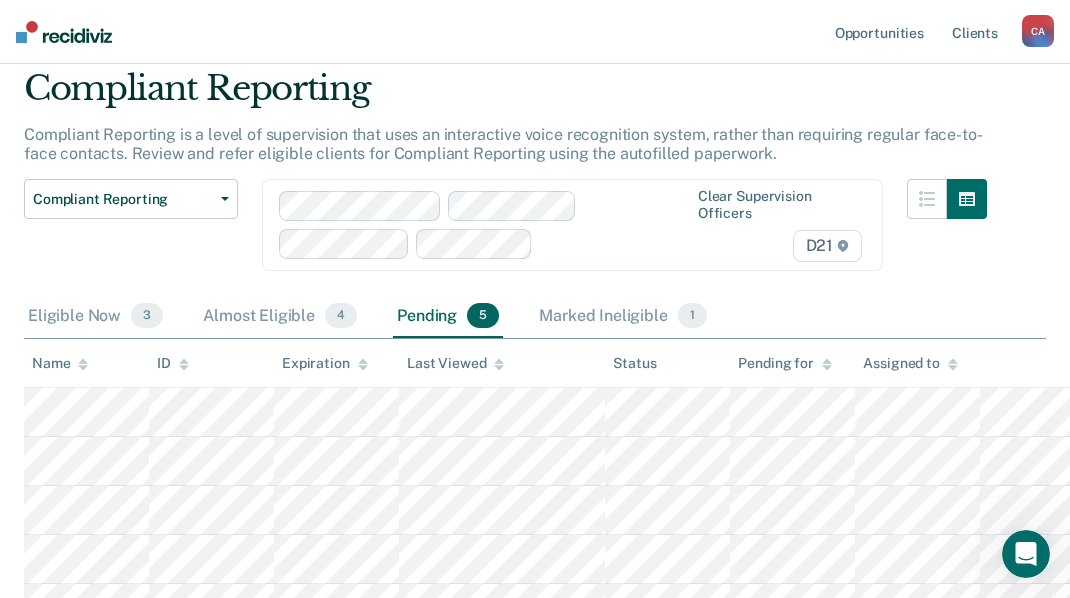 scroll, scrollTop: 105, scrollLeft: 0, axis: vertical 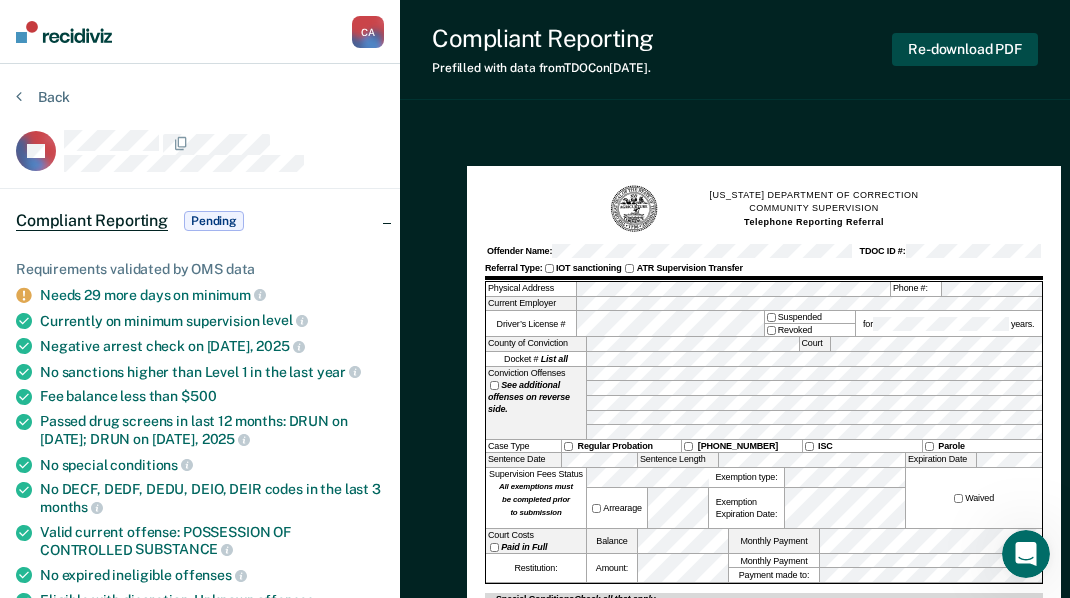 click on "Re-download PDF" at bounding box center [965, 49] 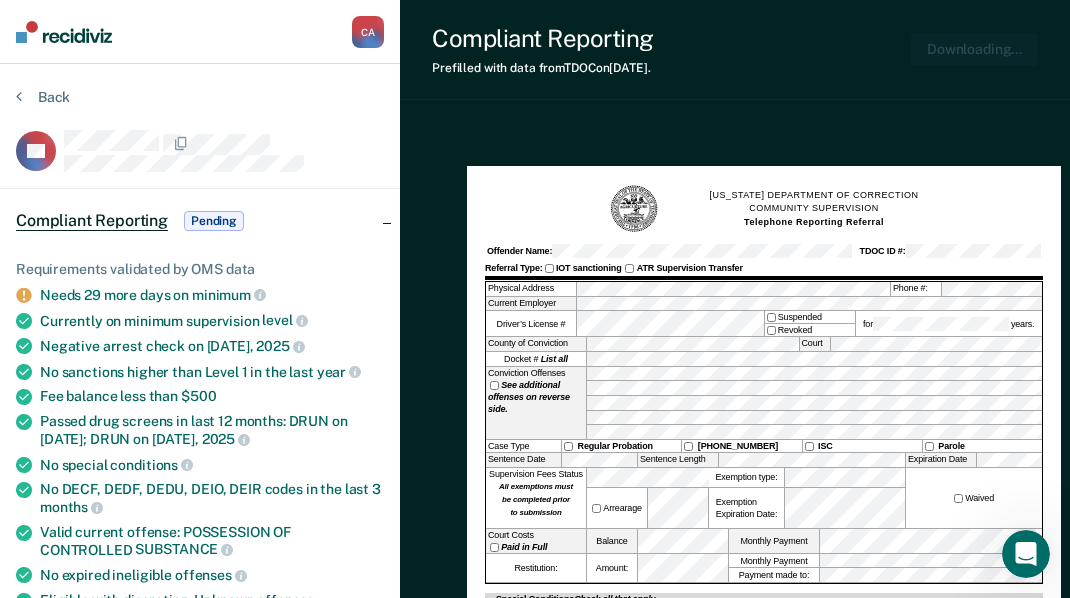 scroll, scrollTop: 0, scrollLeft: 0, axis: both 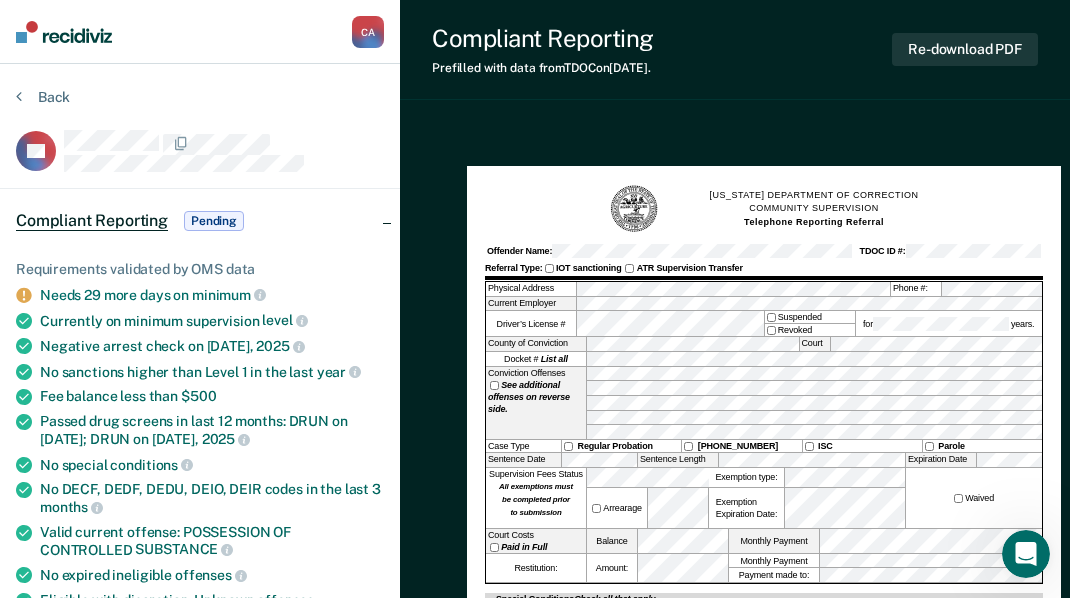 click on "[US_STATE] DEPARTMENT OF CORRECTION  COMMUNITY SUPERVISION Telephone Reporting Referral Offender Name:  TDOC ID #:  Referral Type:   IOT sanctioning  ATR Supervision Transfer Physical Address Phone #: Current Employer Driver’s License #  Suspended  Revoked for    years. County of Conviction Court Docket #   List all  Conviction Offenses See additional offenses on reverse side. Case Type   Regular Probation   [PHONE_NUMBER]   ISC   Parole  Sentence Date Sentence Length Expiration Date Supervision Fees Status  All exemptions must  be completed prior  to submission  Arrearage Exemption type: Exemption Expiration Date:  Waived Court Costs Paid in Full Balance Monthly Payment Restitution: Amount: Monthly Payment Payment made to: Special Conditions  Check all that apply  Alcohol and [MEDICAL_DATA] Date of last [MEDICAL_DATA] Alcohol and Drug Assessment   Pending   Complete Alcohol and Drug Treatment   In-patient     Out-patient   Current     Complete Counseling   [MEDICAL_DATA]   Mental Health   Current   Complete" at bounding box center (735, 858) 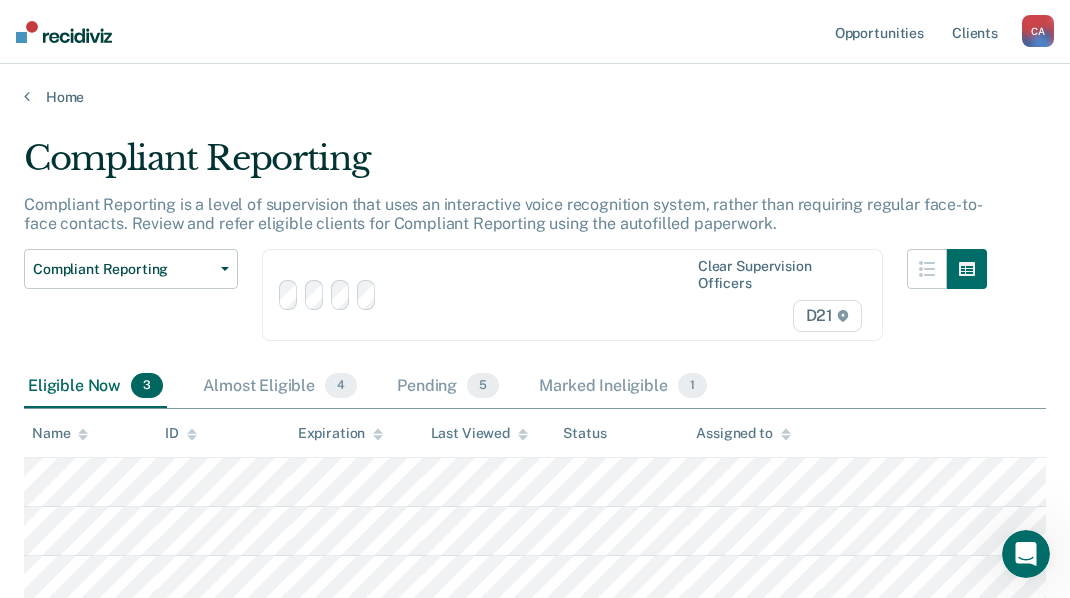 scroll, scrollTop: 105, scrollLeft: 0, axis: vertical 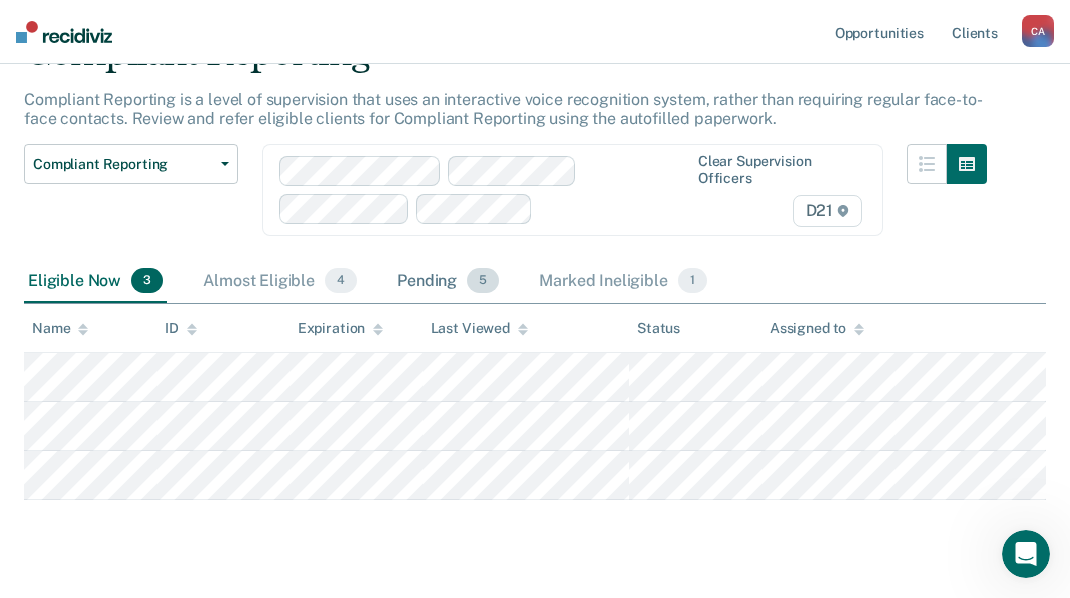 click on "Pending 5" at bounding box center (448, 282) 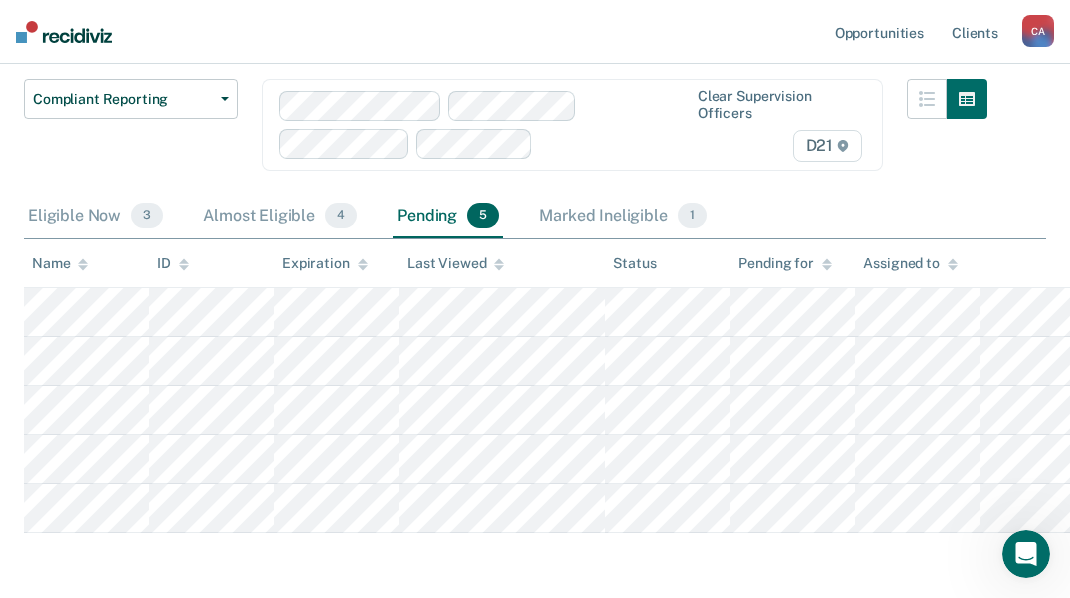 scroll, scrollTop: 205, scrollLeft: 0, axis: vertical 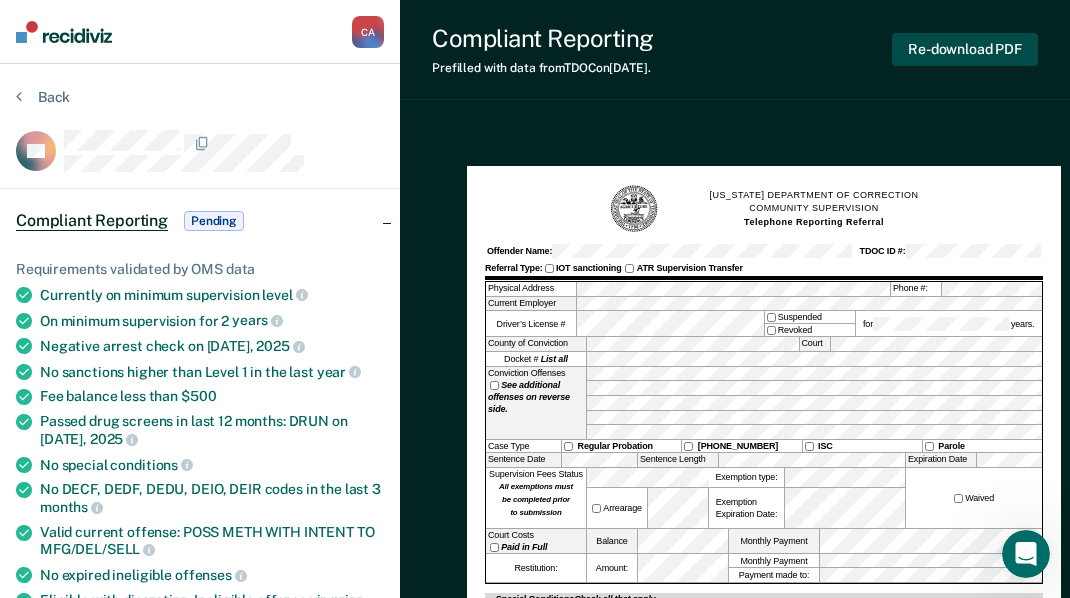 click on "Re-download PDF" at bounding box center [965, 49] 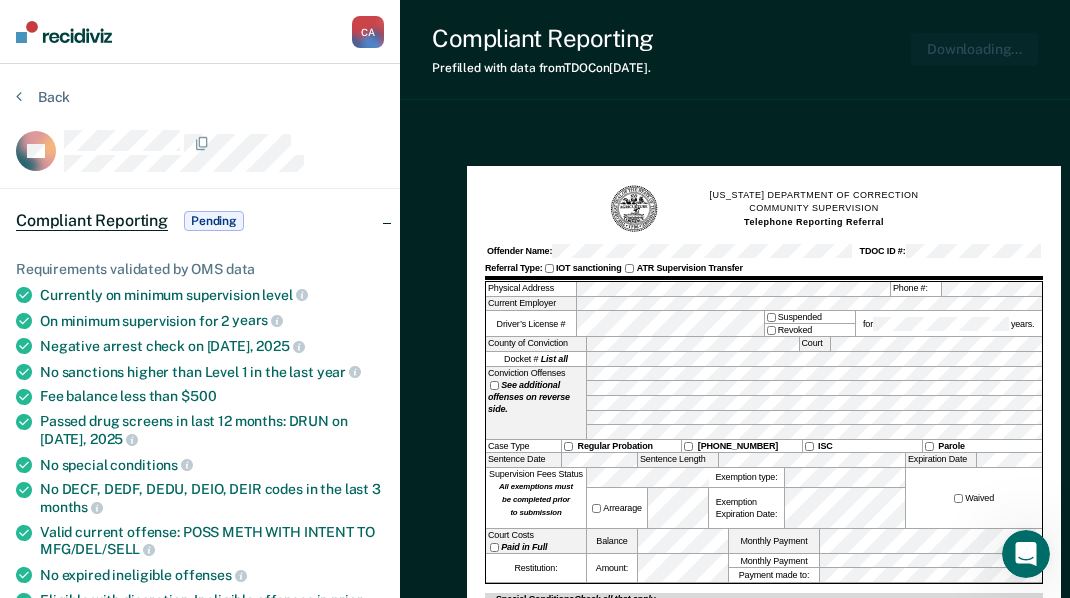 scroll, scrollTop: 0, scrollLeft: 0, axis: both 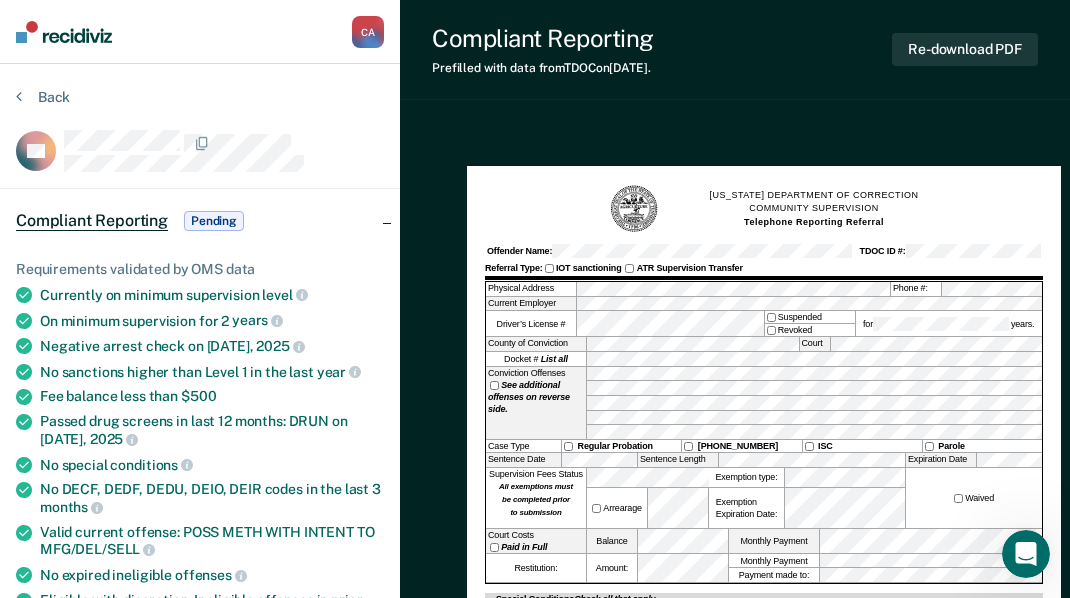 click on "Compliant Reporting Prefilled with data from  TDOC  on  [DATE] .  Re-download PDF [US_STATE] DEPARTMENT OF CORRECTION  COMMUNITY SUPERVISION Telephone Reporting Referral Offender Name:  TDOC ID #:  Referral Type:   IOT sanctioning  ATR Supervision Transfer Physical Address Phone #: Current Employer Driver’s License #  Suspended  Revoked for    years. County of Conviction Court Docket #   List all  Conviction Offenses See additional offenses on reverse side. Case Type   Regular Probation   [PHONE_NUMBER]   ISC   Parole  Sentence Date Sentence Length Expiration Date Supervision Fees Status  All exemptions must  be completed prior  to submission  Arrearage Exemption type: Exemption Expiration Date:  Waived Court Costs Paid in Full Balance Monthly Payment Restitution: Amount: Monthly Payment Payment made to: Special Conditions  Check all that apply  Alcohol and [MEDICAL_DATA] Date of last [MEDICAL_DATA] Alcohol and Drug Assessment   Pending   Complete Alcohol and Drug Treatment   In-patient     Out-patient   Current" at bounding box center (735, 929) 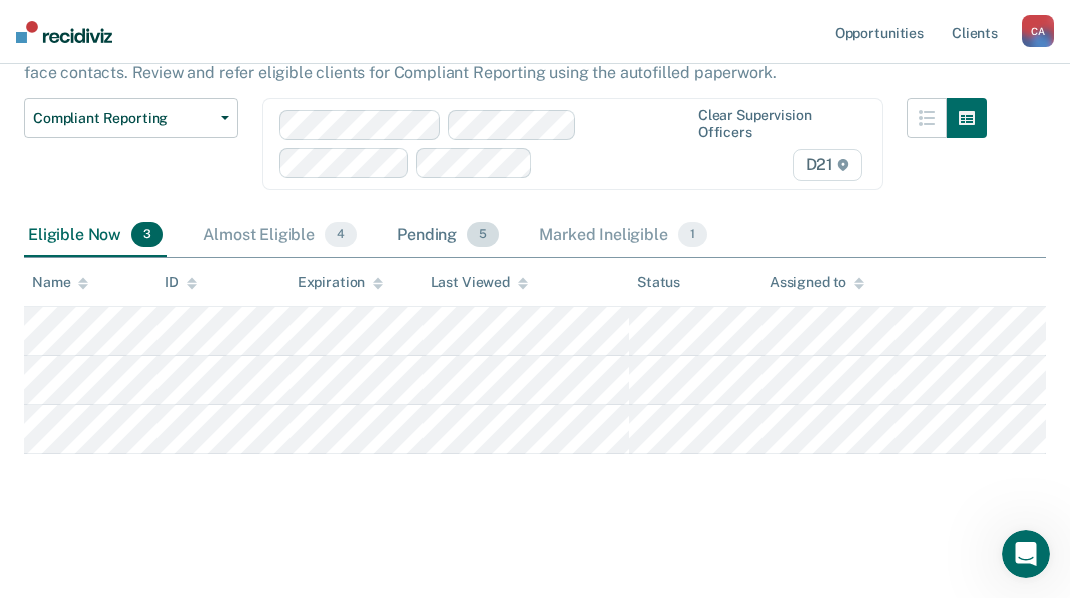 click on "Pending 5" at bounding box center [448, 236] 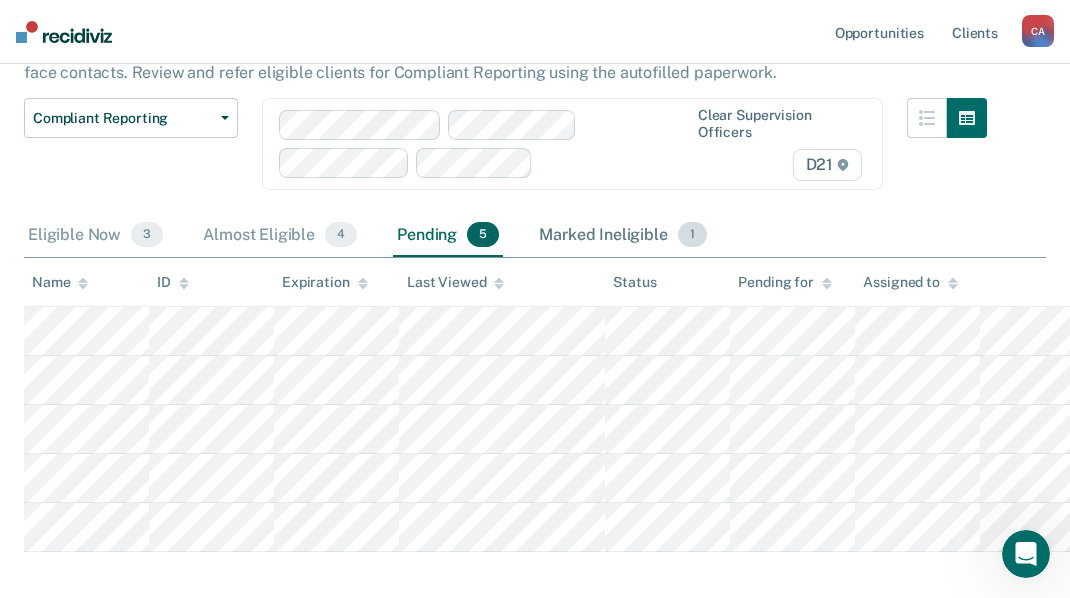 click on "Marked Ineligible 1" at bounding box center (623, 236) 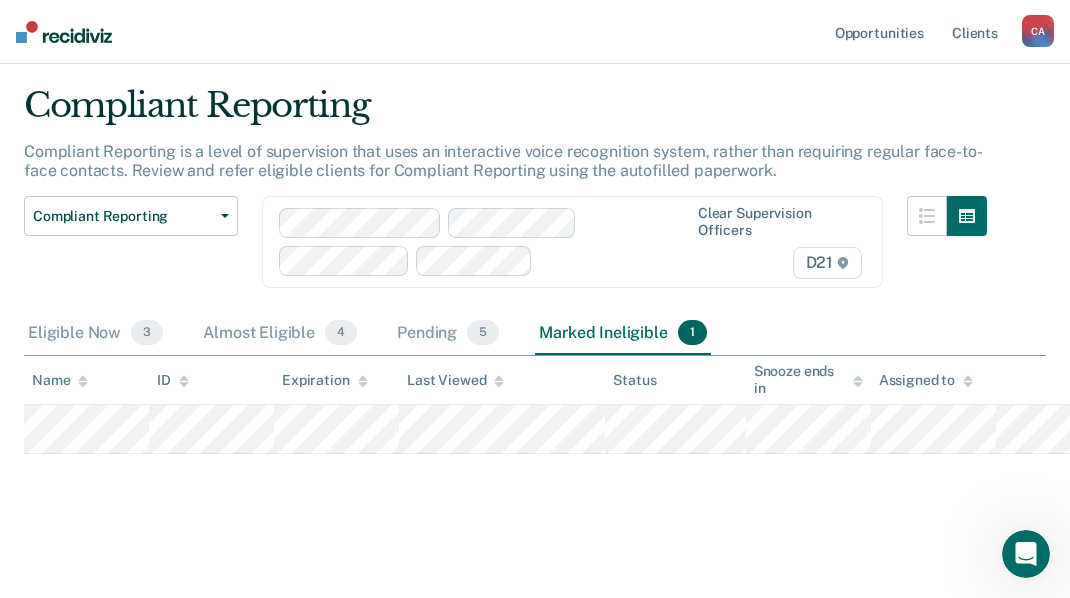 scroll, scrollTop: 53, scrollLeft: 0, axis: vertical 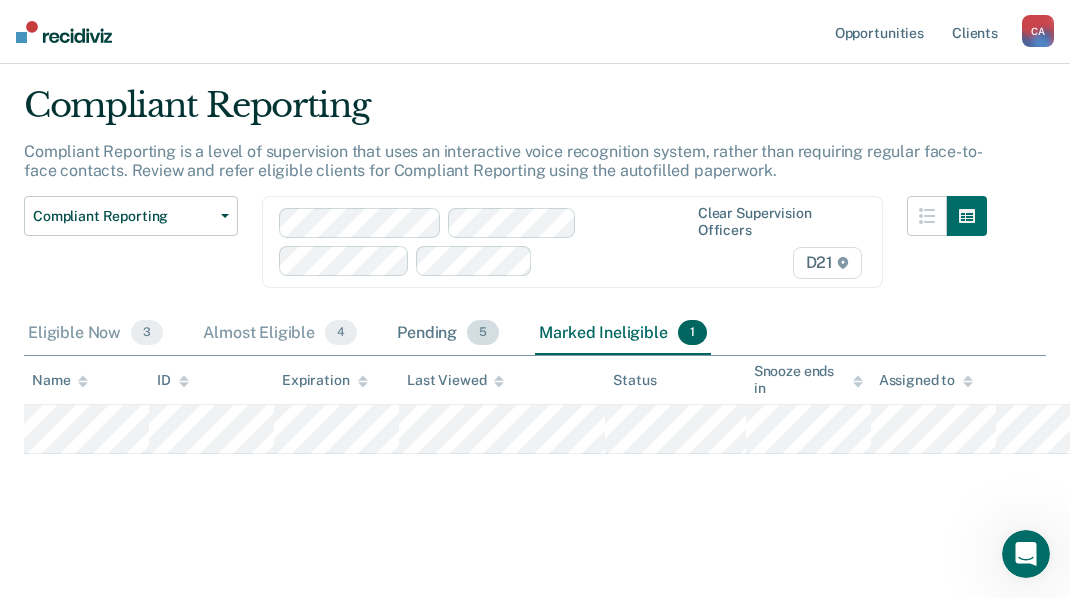 click on "Pending 5" at bounding box center [448, 334] 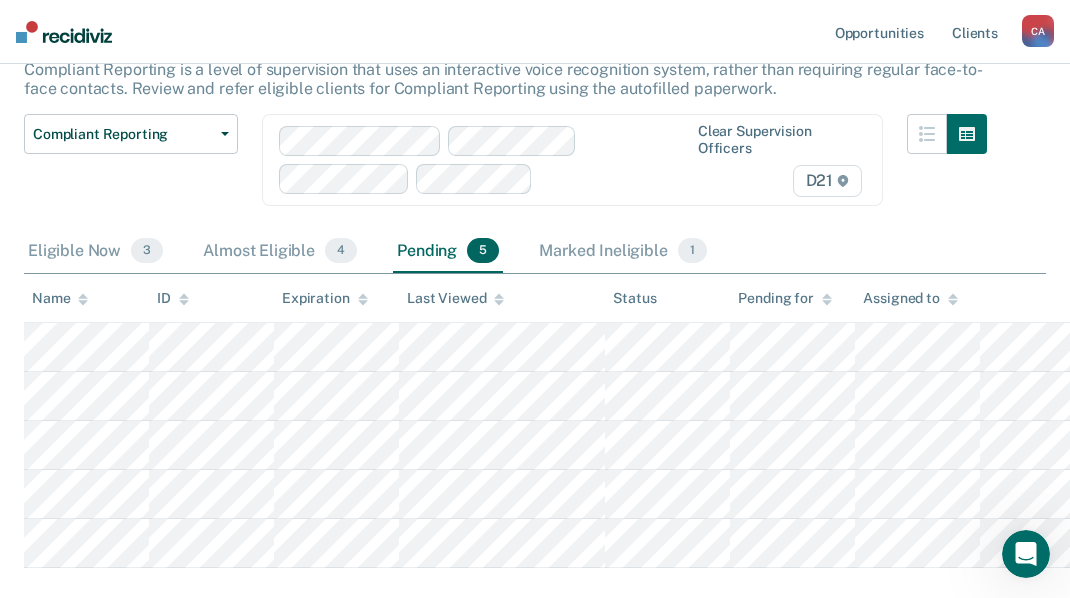 scroll, scrollTop: 249, scrollLeft: 0, axis: vertical 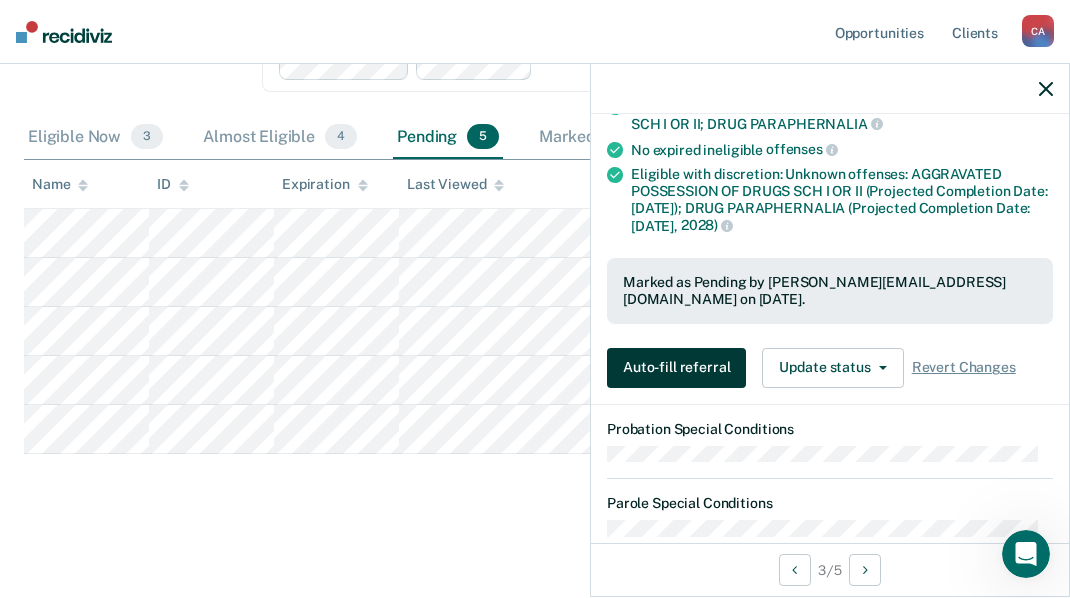 click on "Auto-fill referral" at bounding box center (676, 368) 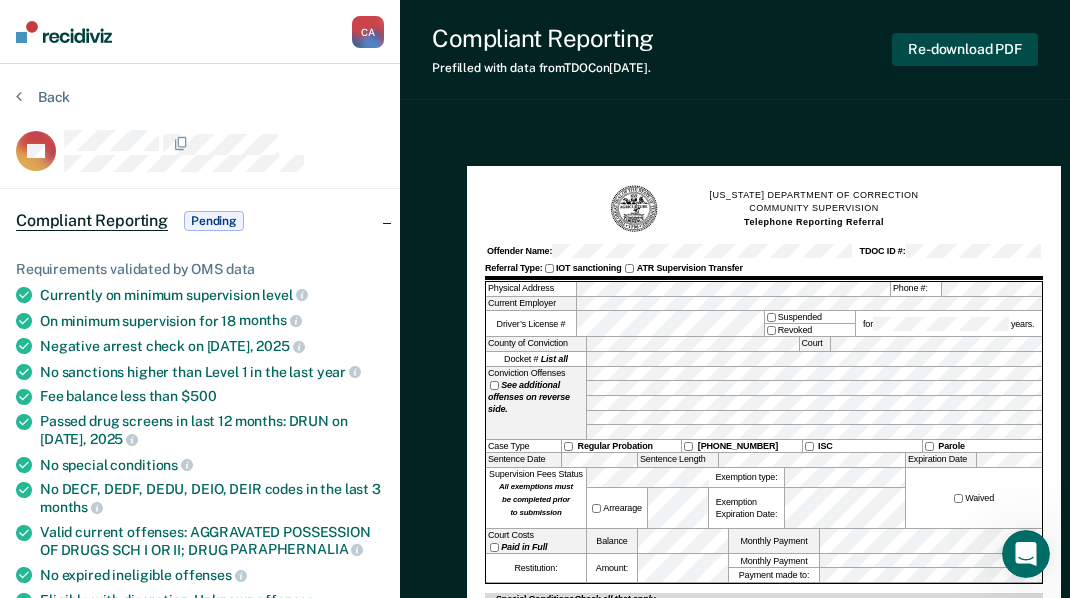 click on "Re-download PDF" at bounding box center (965, 49) 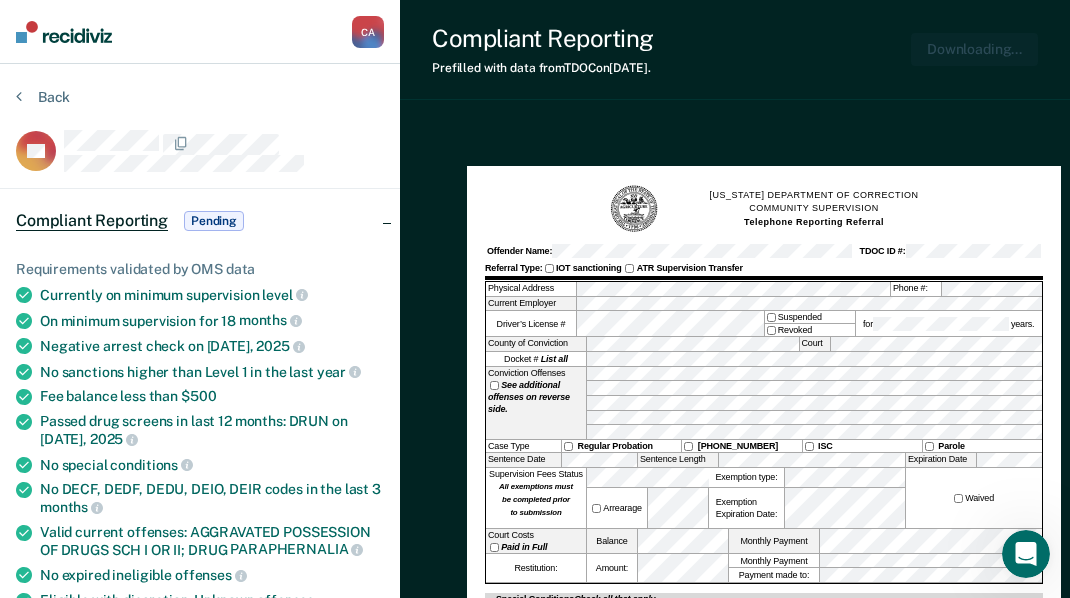 scroll, scrollTop: 0, scrollLeft: 0, axis: both 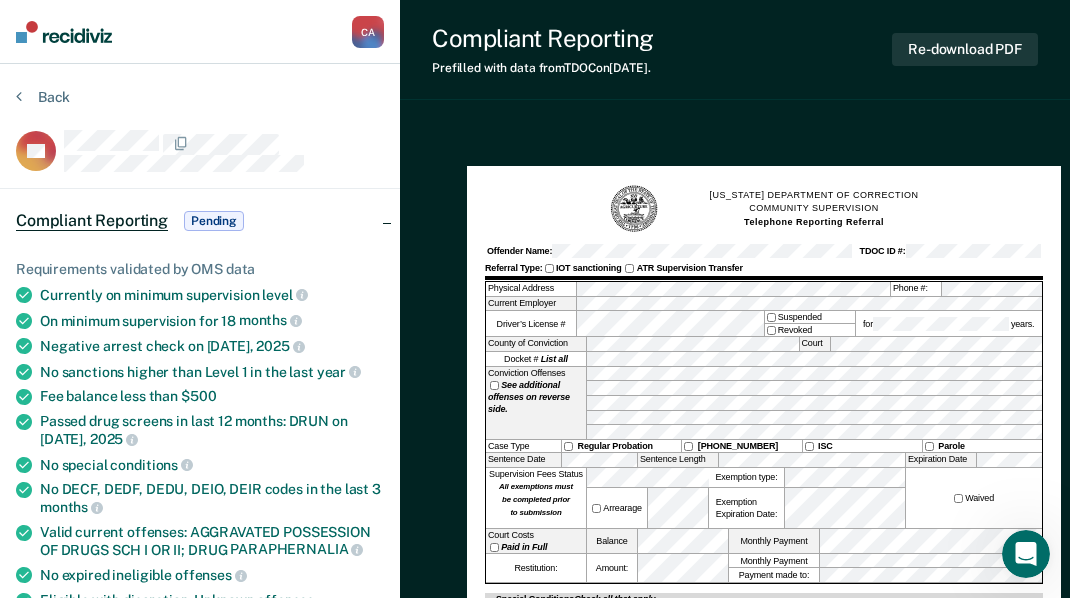 click on "[US_STATE] DEPARTMENT OF CORRECTION  COMMUNITY SUPERVISION Telephone Reporting Referral Offender Name:  TDOC ID #:  Referral Type:   IOT sanctioning  ATR Supervision Transfer Physical Address Phone #: Current Employer Driver’s License #  Suspended  Revoked for    years. County of Conviction Court Docket #   List all  Conviction Offenses See additional offenses on reverse side. Case Type   Regular Probation   [PHONE_NUMBER]   ISC   Parole  Sentence Date Sentence Length Expiration Date Supervision Fees Status  All exemptions must  be completed prior  to submission  Arrearage Exemption type: Exemption Expiration Date:  Waived Court Costs Paid in Full Balance Monthly Payment Restitution: Amount: Monthly Payment Payment made to: Special Conditions  Check all that apply  Alcohol and [MEDICAL_DATA] Date of last [MEDICAL_DATA] Alcohol and Drug Assessment   Pending   Complete Alcohol and Drug Treatment   In-patient     Out-patient   Current     Complete Counseling   [MEDICAL_DATA]   Mental Health   Current   Complete" at bounding box center [735, 874] 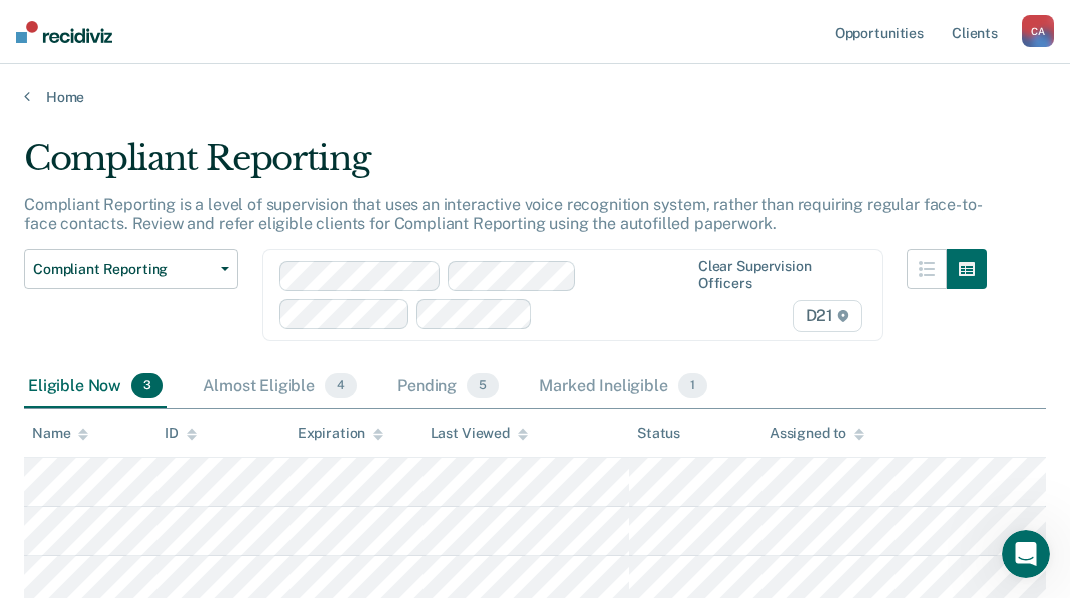 scroll, scrollTop: 151, scrollLeft: 0, axis: vertical 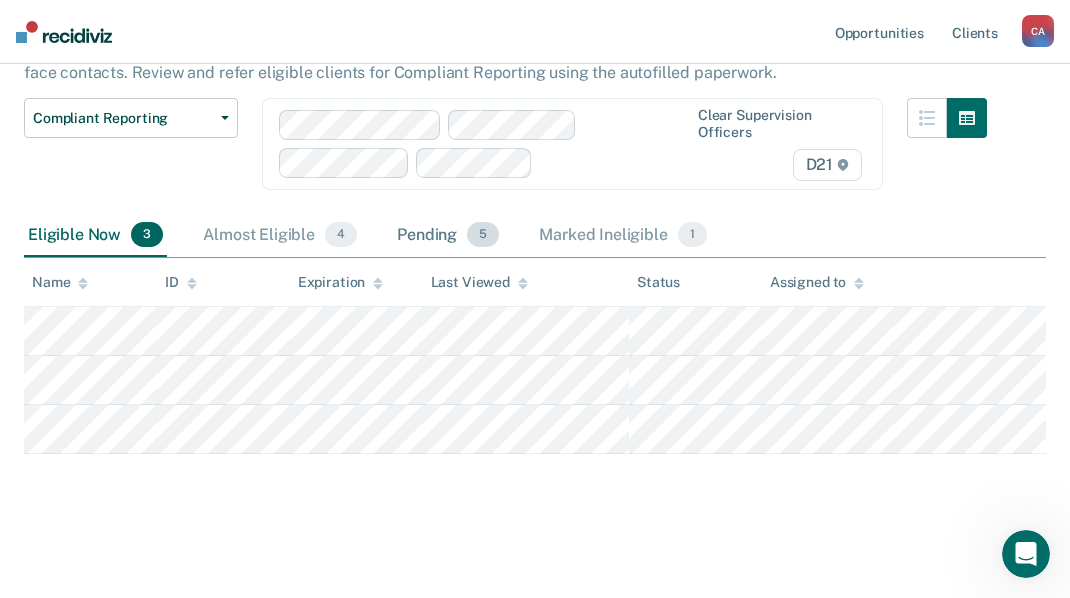 click on "Pending 5" at bounding box center [448, 236] 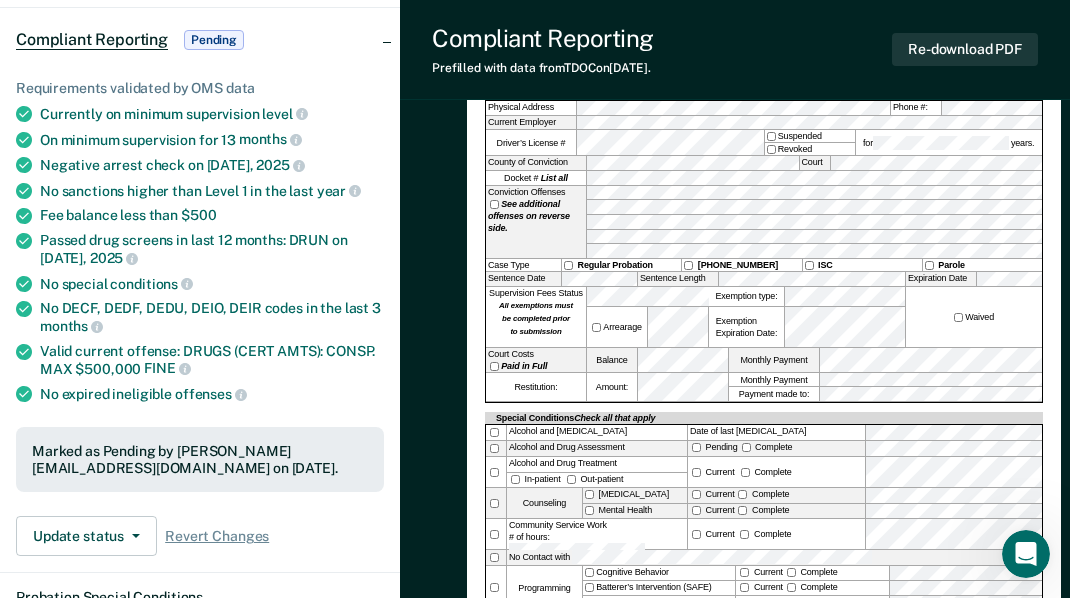 scroll, scrollTop: 0, scrollLeft: 0, axis: both 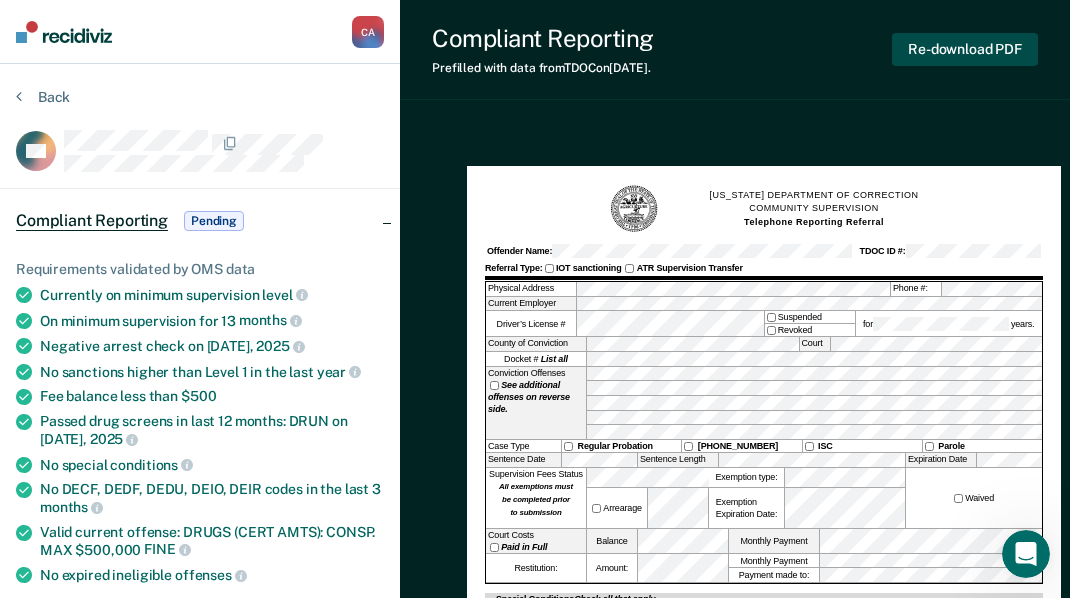 click on "Re-download PDF" at bounding box center [965, 49] 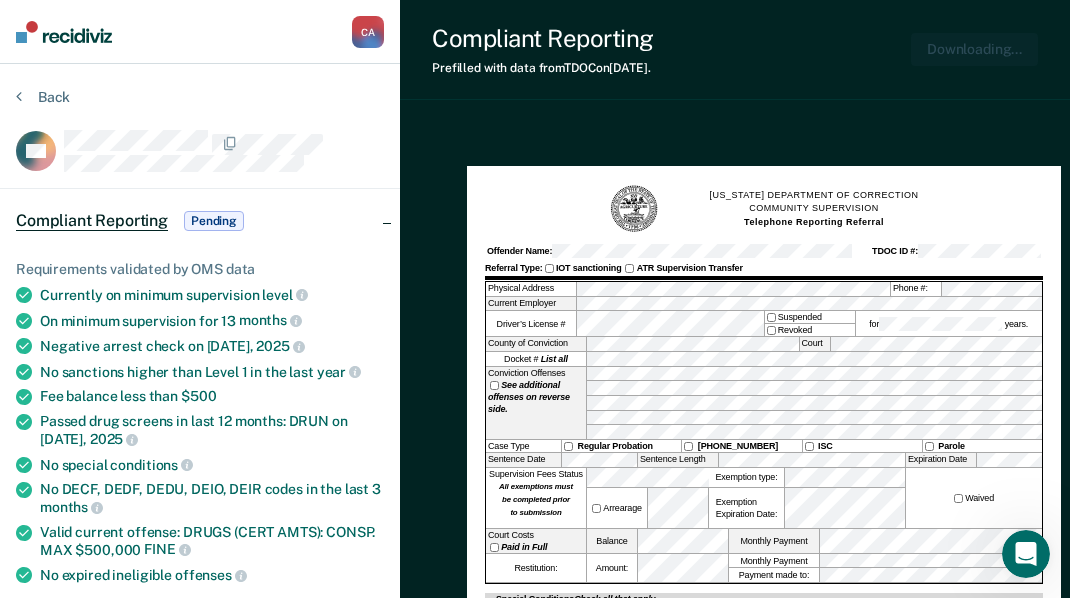 scroll, scrollTop: 0, scrollLeft: 0, axis: both 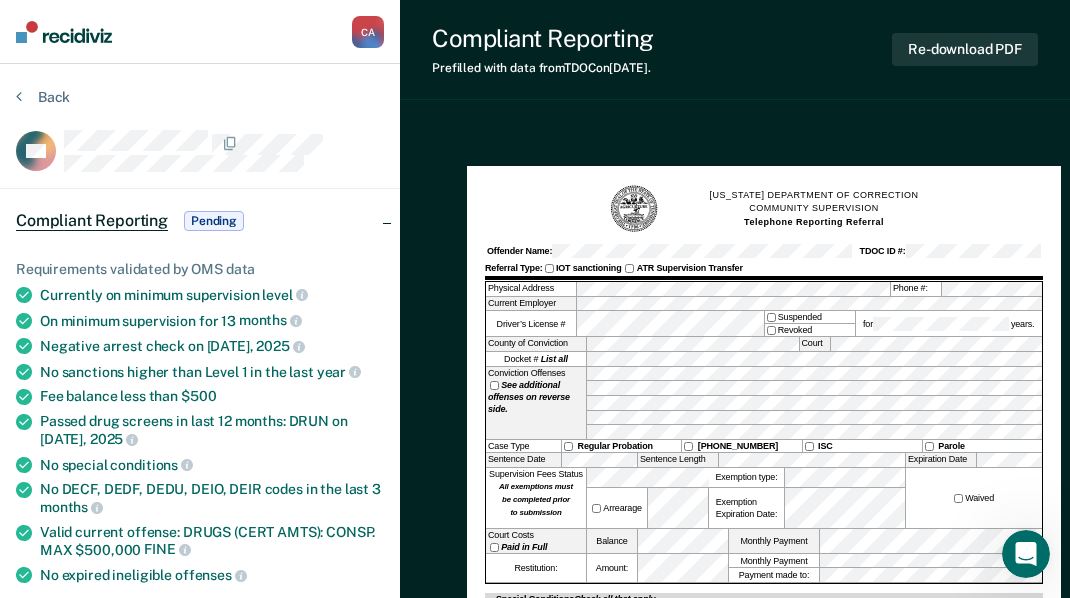 click on "Compliant Reporting Prefilled with data from  TDOC  on  [DATE] .  Re-download PDF [US_STATE] DEPARTMENT OF CORRECTION  COMMUNITY SUPERVISION Telephone Reporting Referral Offender Name:  TDOC ID #:  Referral Type:   IOT sanctioning  ATR Supervision Transfer Physical Address Phone #: Current Employer Driver’s License #  Suspended  Revoked for    years. County of Conviction Court Docket #   List all  Conviction Offenses See additional offenses on reverse side. Case Type   Regular Probation   [PHONE_NUMBER]   ISC   Parole  Sentence Date Sentence Length Expiration Date Supervision Fees Status  All exemptions must  be completed prior  to submission  Arrearage Exemption type: Exemption Expiration Date:  Waived Court Costs Paid in Full Balance Monthly Payment Restitution: Amount: Monthly Payment Payment made to: Special Conditions  Check all that apply  Alcohol and [MEDICAL_DATA] Date of last [MEDICAL_DATA] Alcohol and Drug Assessment   Pending   Complete Alcohol and Drug Treatment   In-patient     Out-patient   Current" at bounding box center (735, 825) 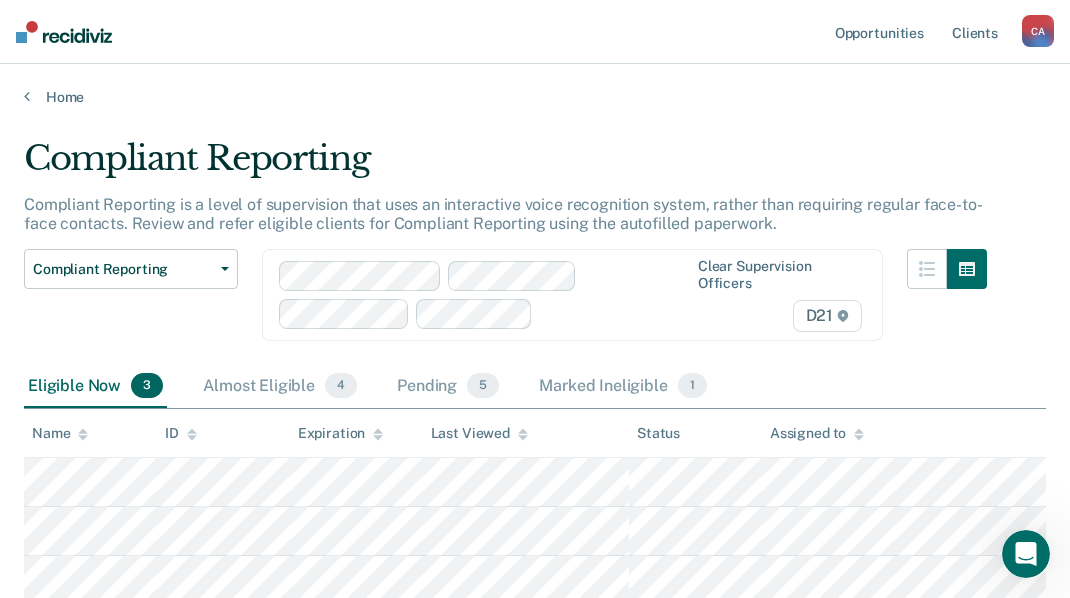 scroll, scrollTop: 151, scrollLeft: 0, axis: vertical 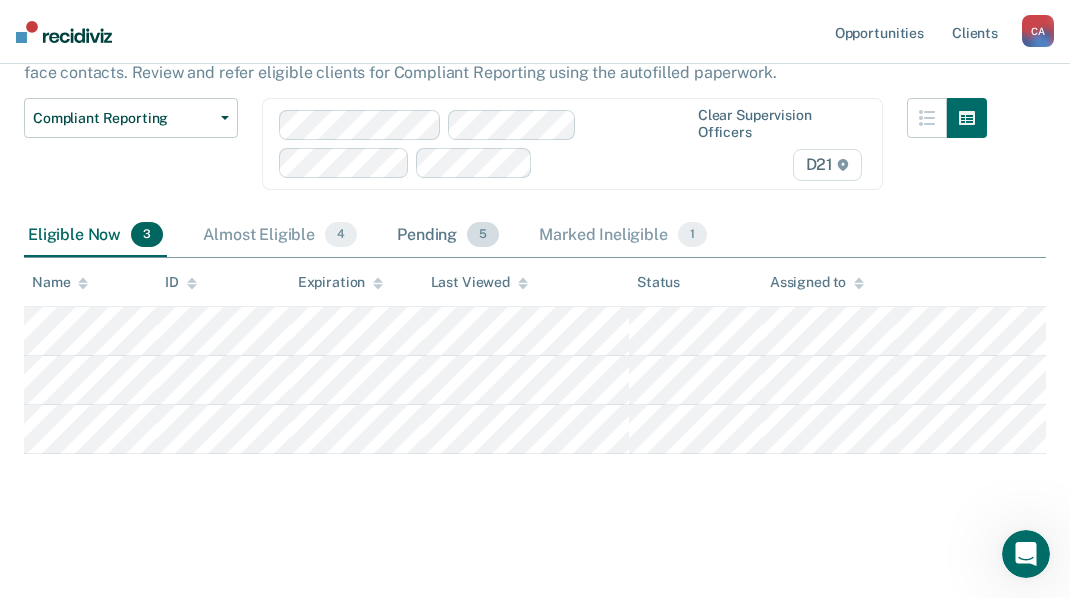 click on "Pending 5" at bounding box center (448, 236) 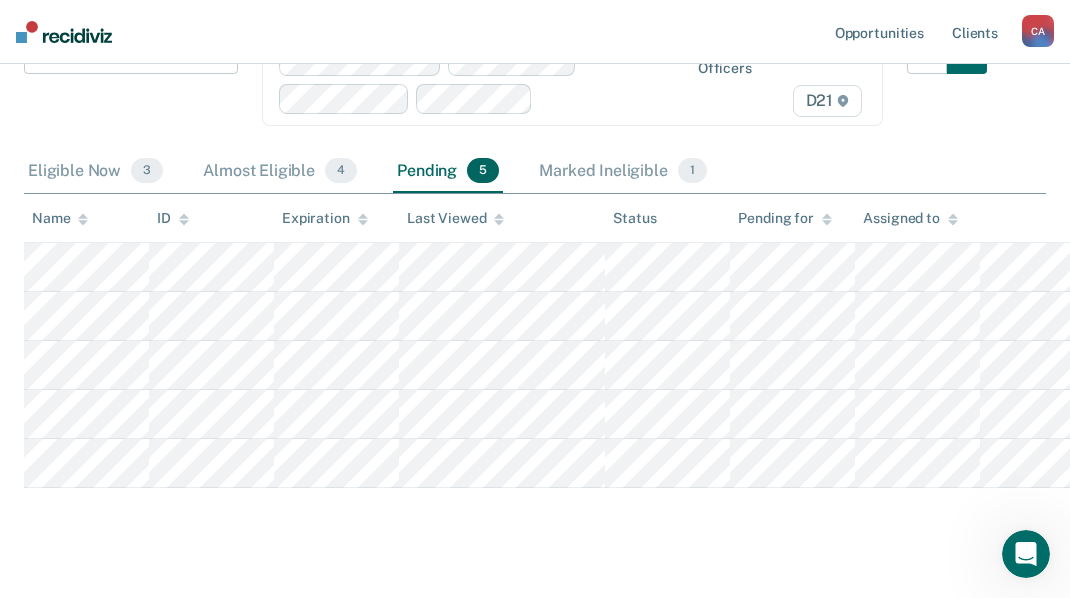 scroll, scrollTop: 249, scrollLeft: 0, axis: vertical 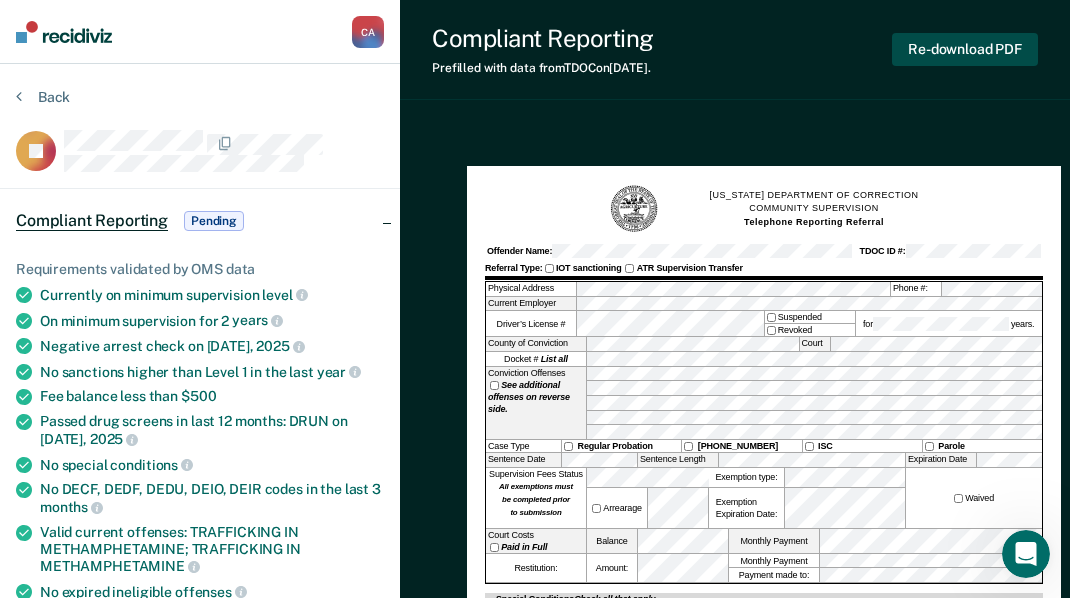 click on "Re-download PDF" at bounding box center [965, 49] 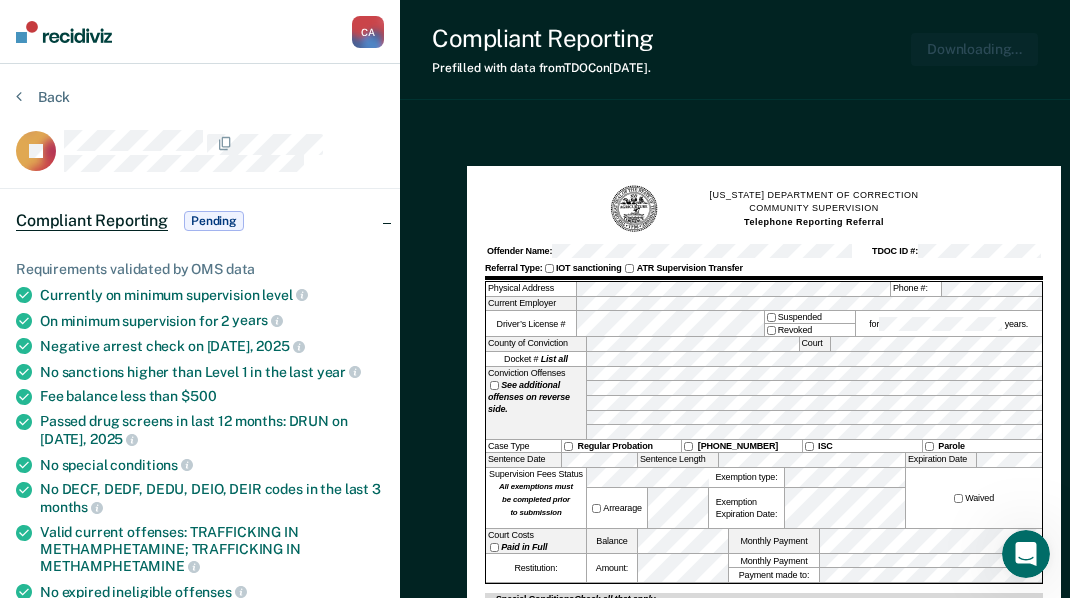 scroll, scrollTop: 0, scrollLeft: 0, axis: both 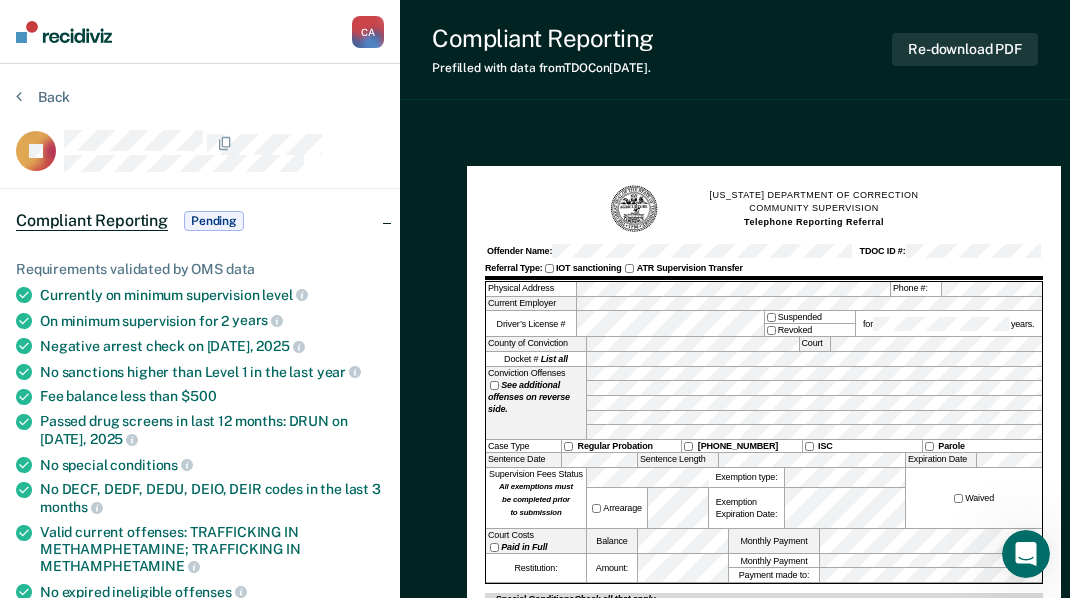 click on "[US_STATE] DEPARTMENT OF CORRECTION  COMMUNITY SUPERVISION Telephone Reporting Referral Offender Name:  TDOC ID #:  Referral Type:   IOT sanctioning  ATR Supervision Transfer Physical Address Phone #: Current Employer Driver’s License #  Suspended  Revoked for    years. County of Conviction Court Docket #   List all  Conviction Offenses See additional offenses on reverse side. Case Type   Regular Probation   [PHONE_NUMBER]   ISC   Parole  Sentence Date Sentence Length Expiration Date Supervision Fees Status  All exemptions must  be completed prior  to submission  Arrearage Exemption type: Exemption Expiration Date:  Waived Court Costs Paid in Full Balance Monthly Payment Restitution: Amount: Monthly Payment Payment made to: Special Conditions  Check all that apply  Alcohol and [MEDICAL_DATA] Date of last [MEDICAL_DATA] Alcohol and Drug Assessment   Pending   Complete Alcohol and Drug Treatment   In-patient     Out-patient   Current     Complete Counseling   [MEDICAL_DATA]   Mental Health   Current   Complete" at bounding box center [735, 883] 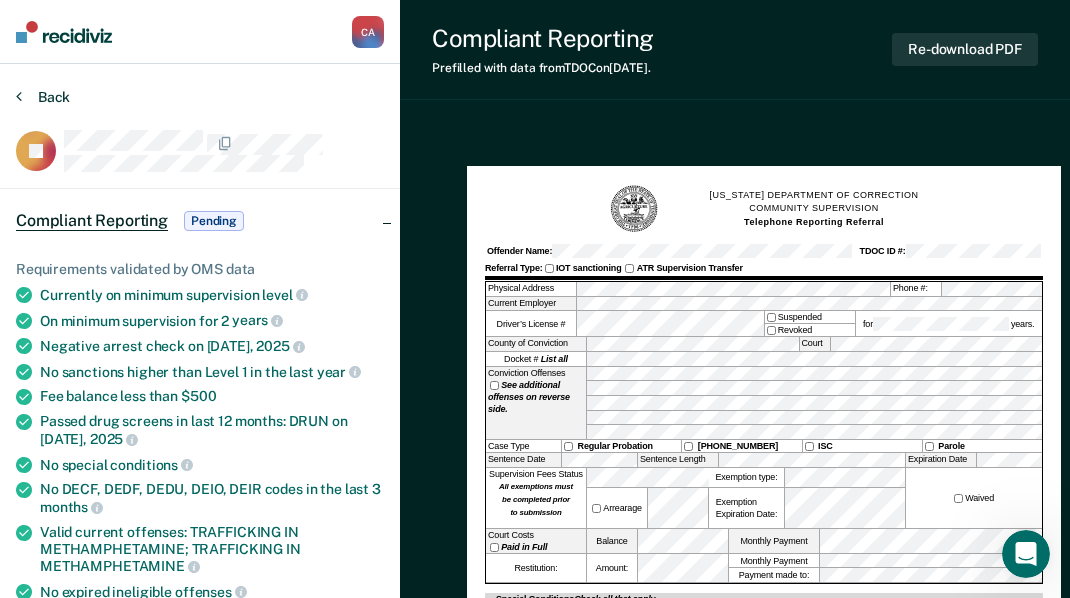 click on "Back" at bounding box center (43, 97) 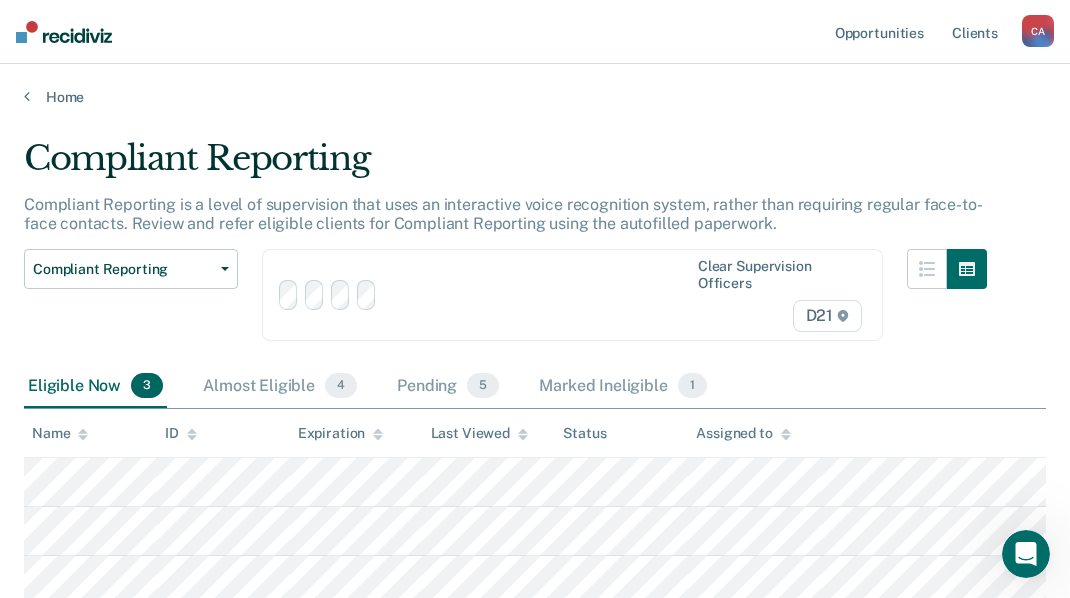 scroll, scrollTop: 151, scrollLeft: 0, axis: vertical 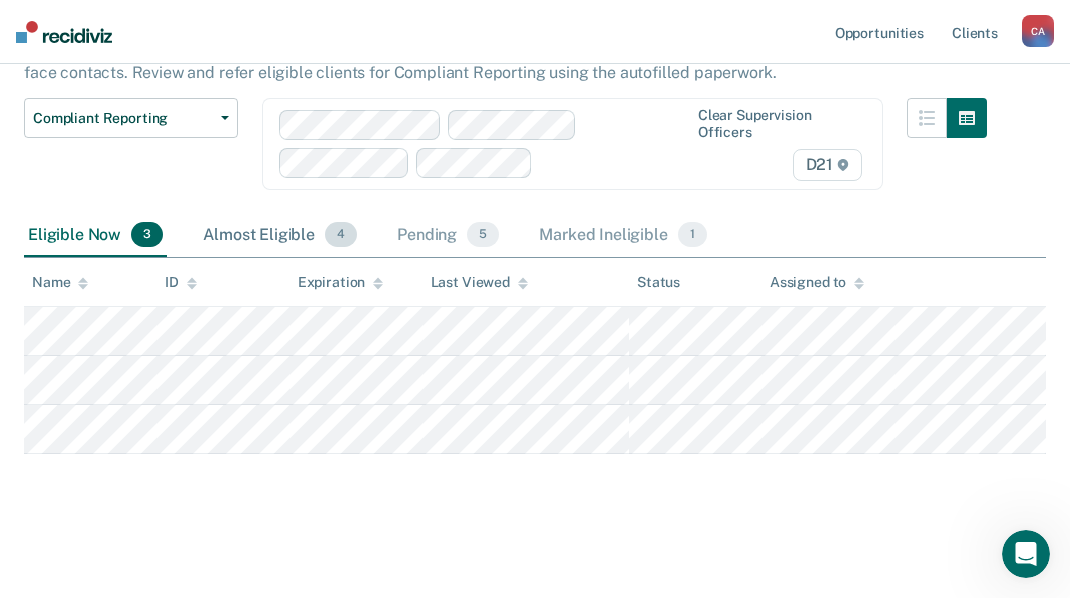 click on "Almost Eligible 4" at bounding box center (280, 236) 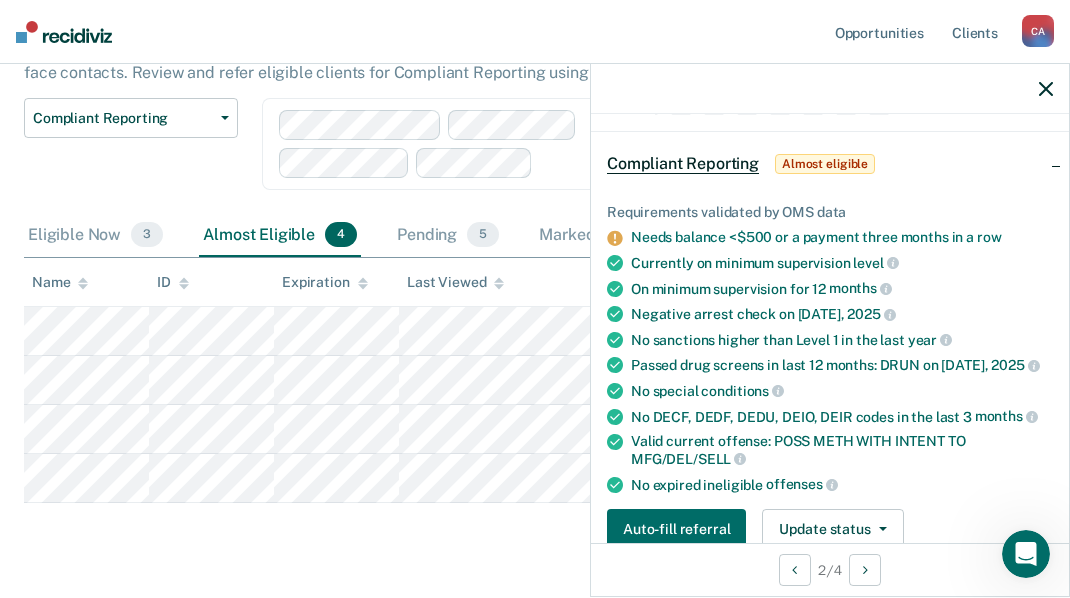 scroll, scrollTop: 100, scrollLeft: 0, axis: vertical 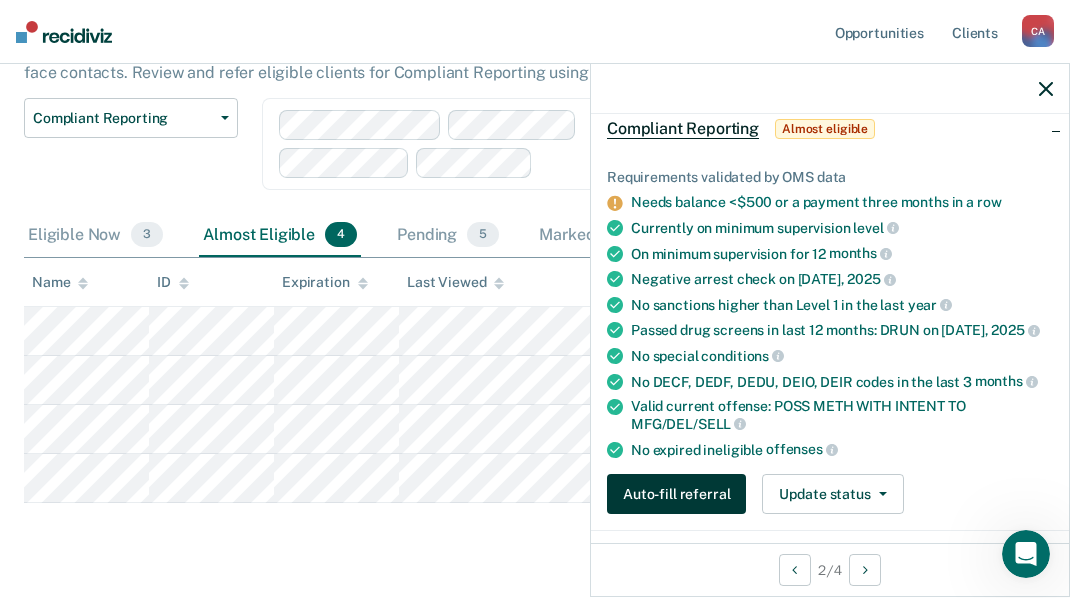 click on "Auto-fill referral" at bounding box center [676, 494] 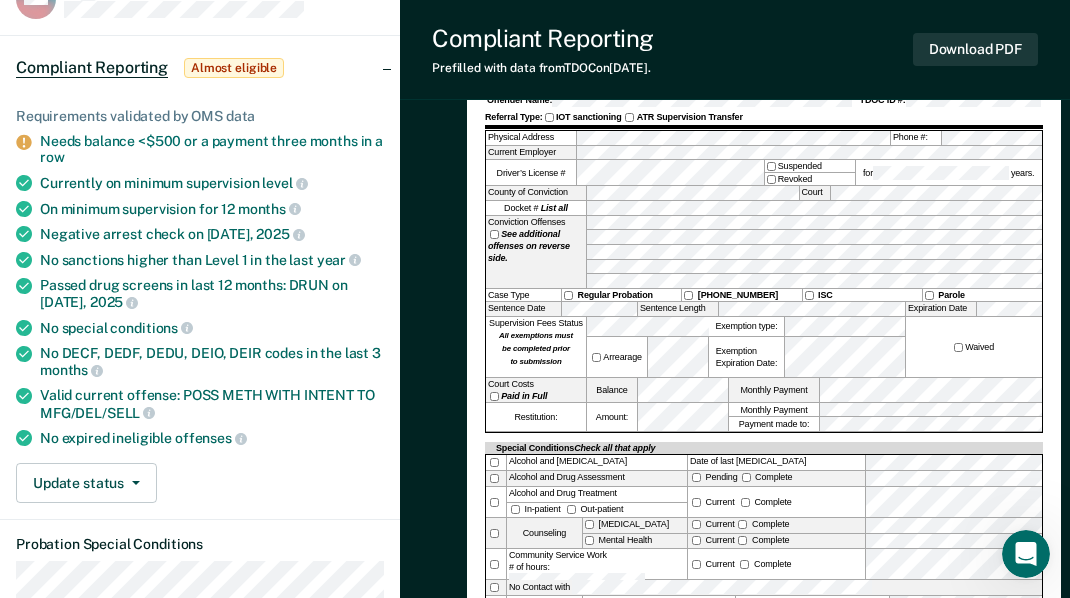 scroll, scrollTop: 0, scrollLeft: 0, axis: both 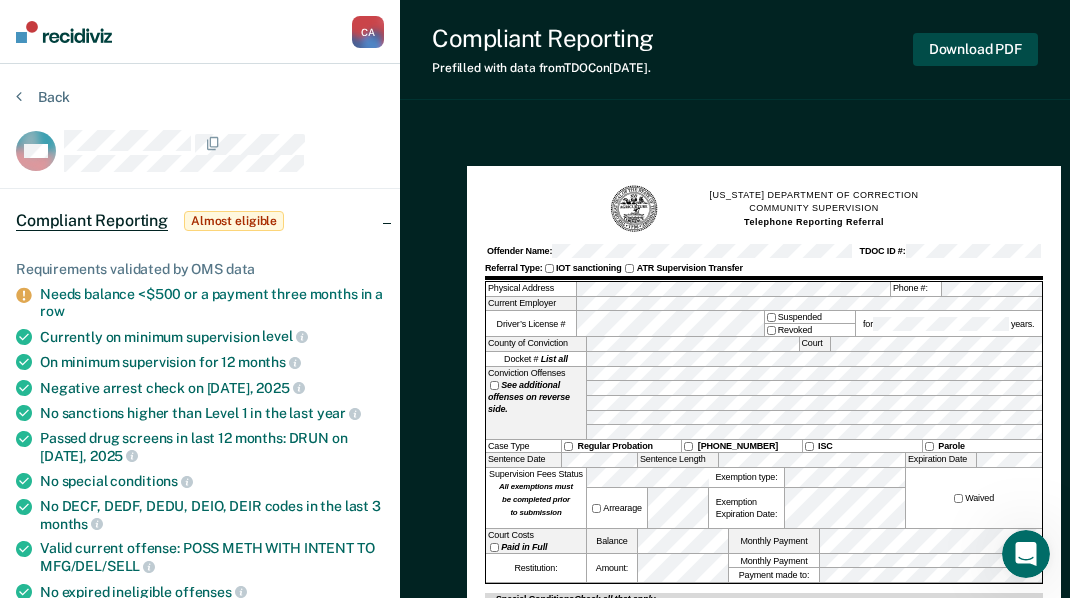 click on "Download PDF" at bounding box center (975, 49) 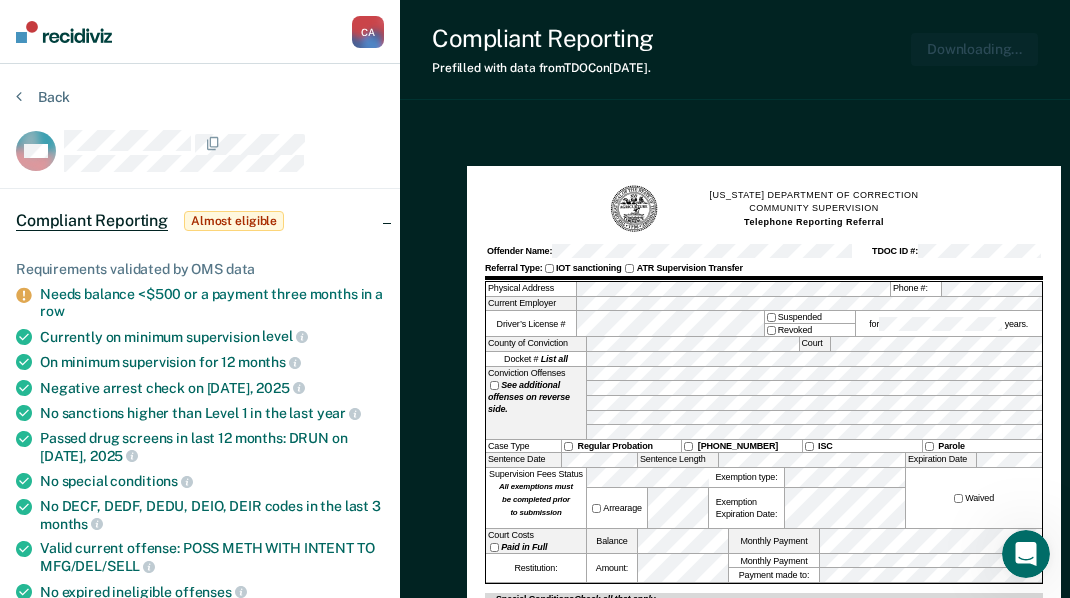 scroll, scrollTop: 0, scrollLeft: 0, axis: both 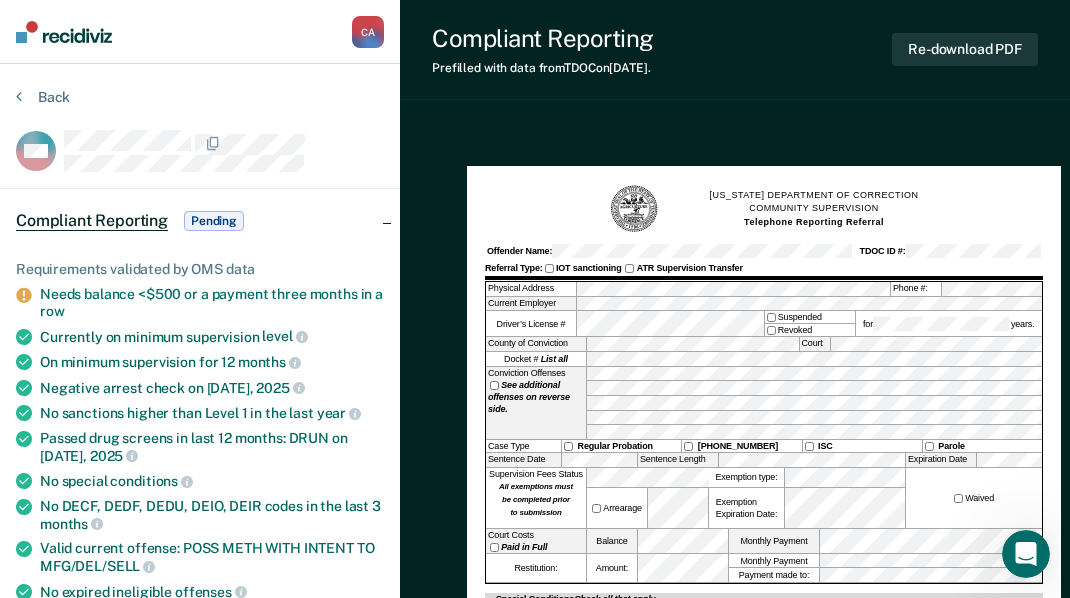 drag, startPoint x: 469, startPoint y: 90, endPoint x: 445, endPoint y: 102, distance: 26.832815 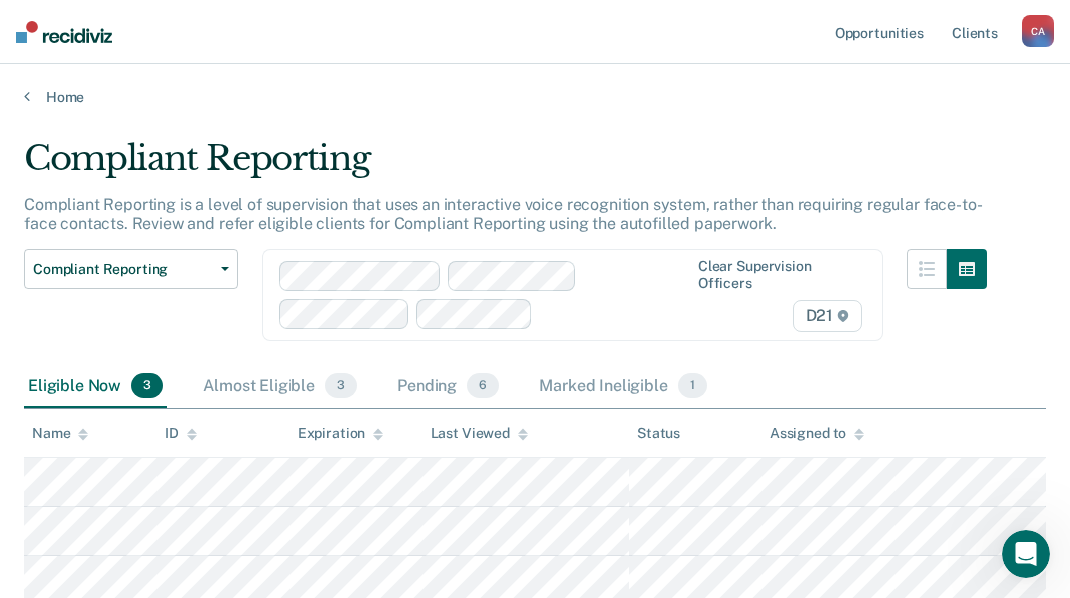 scroll, scrollTop: 151, scrollLeft: 0, axis: vertical 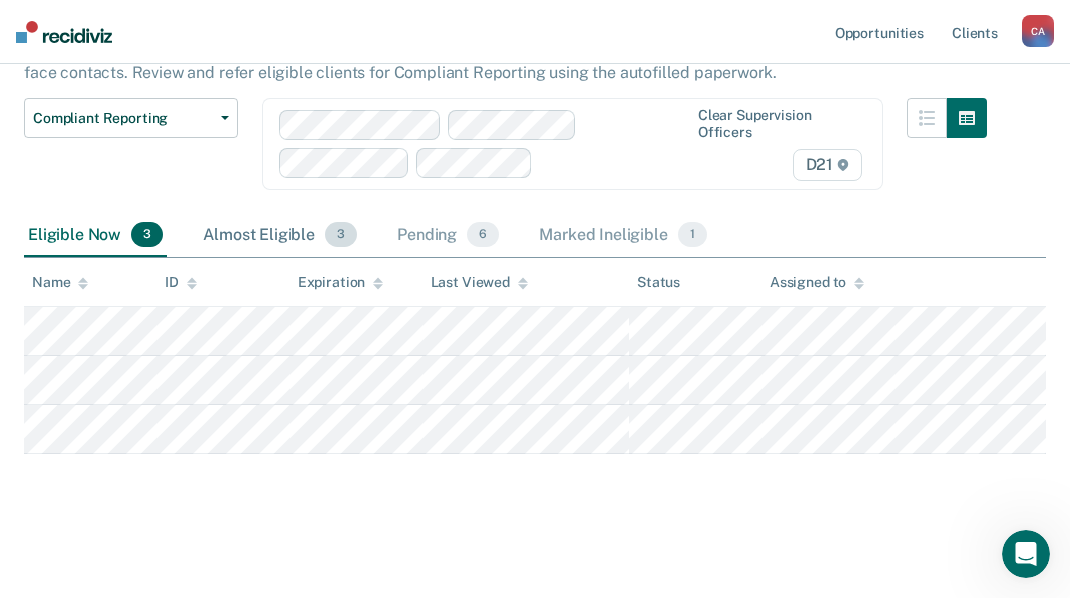 click on "Almost Eligible 3" at bounding box center [280, 236] 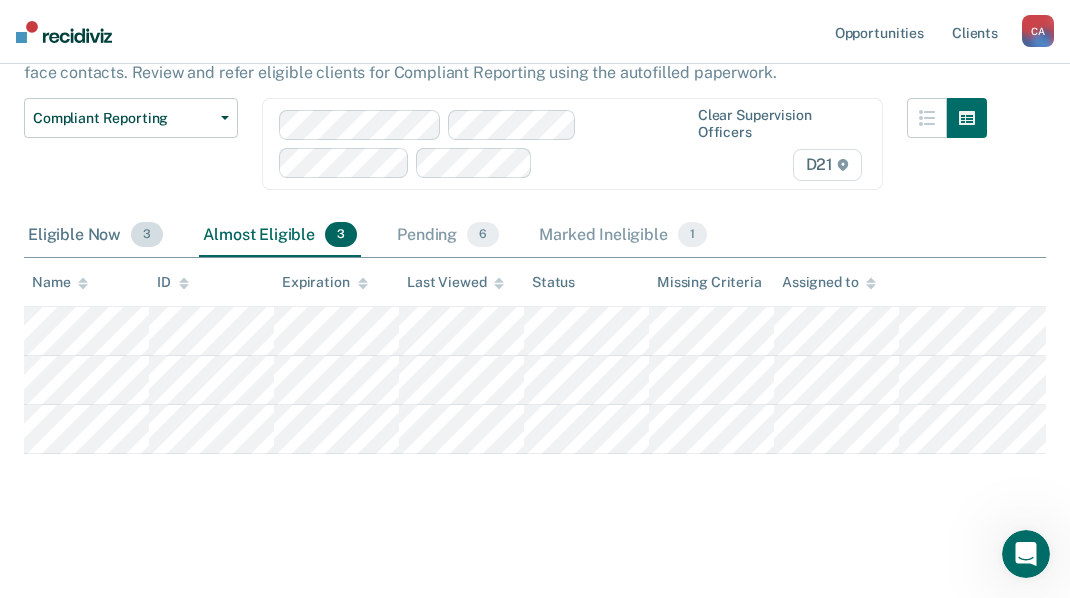 click on "Eligible Now 3" at bounding box center (95, 236) 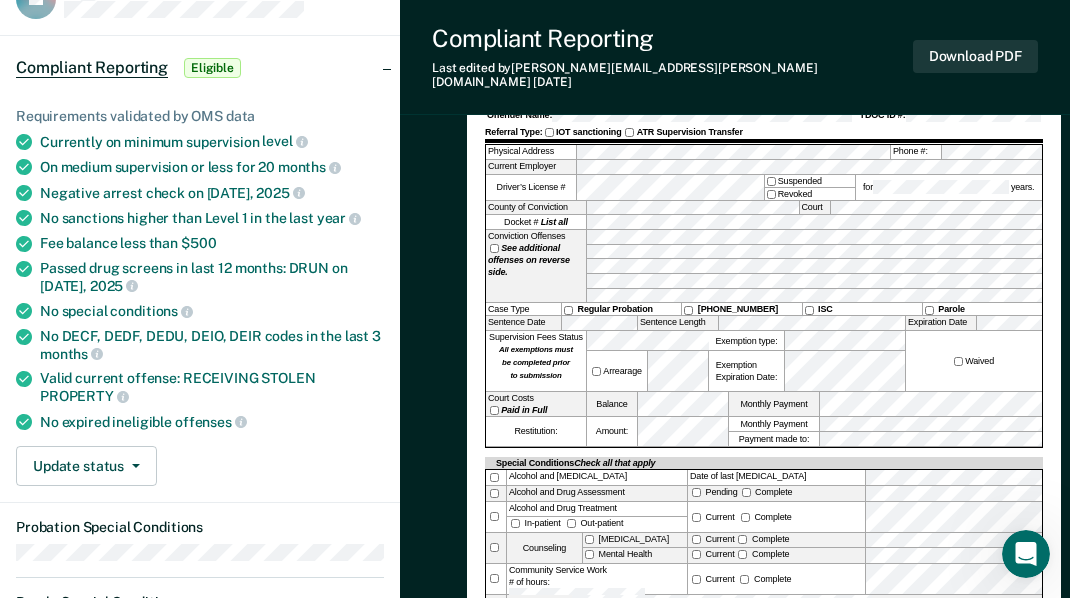 scroll, scrollTop: 0, scrollLeft: 0, axis: both 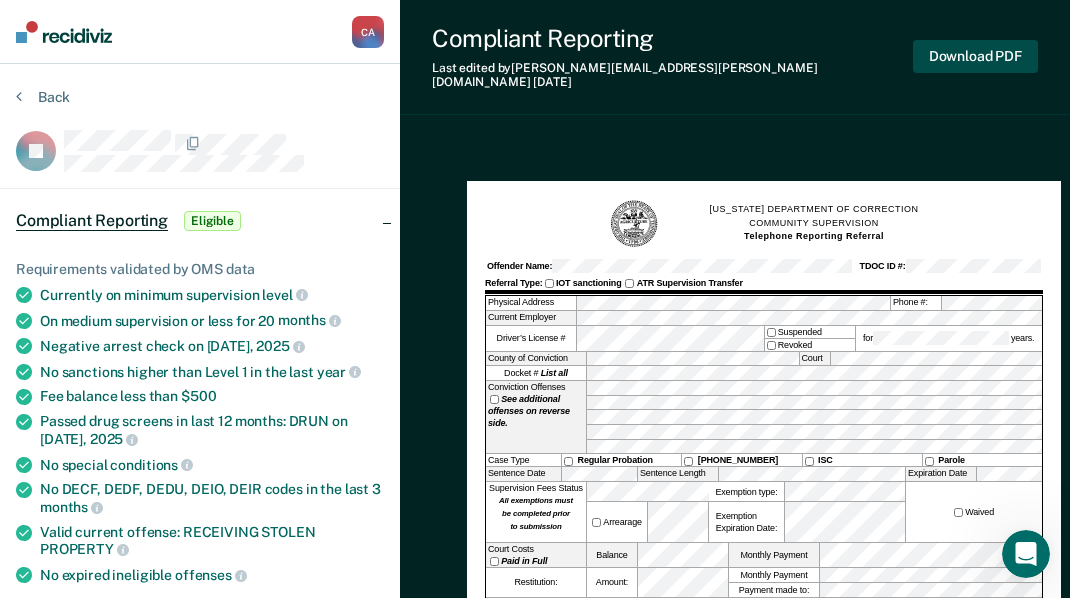 click on "Download PDF" at bounding box center (975, 56) 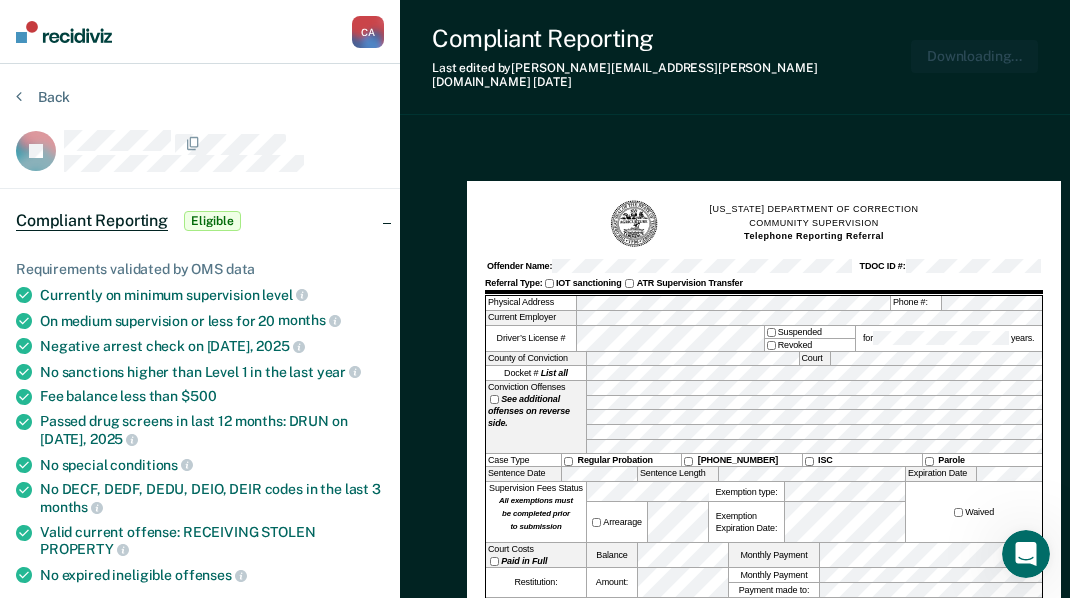 scroll, scrollTop: 0, scrollLeft: 0, axis: both 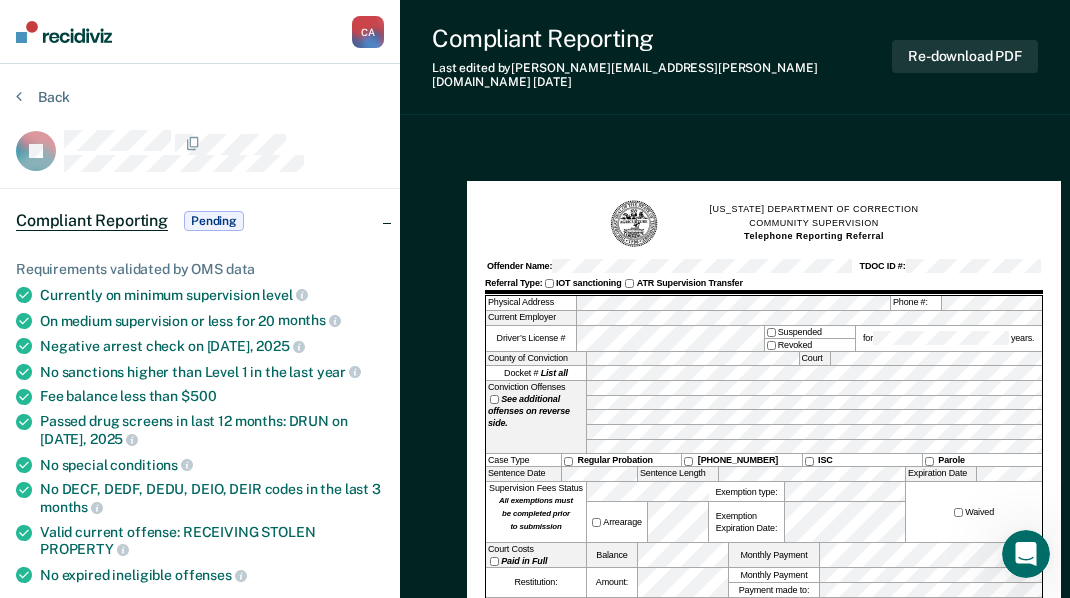 drag, startPoint x: 451, startPoint y: 124, endPoint x: 392, endPoint y: 93, distance: 66.64833 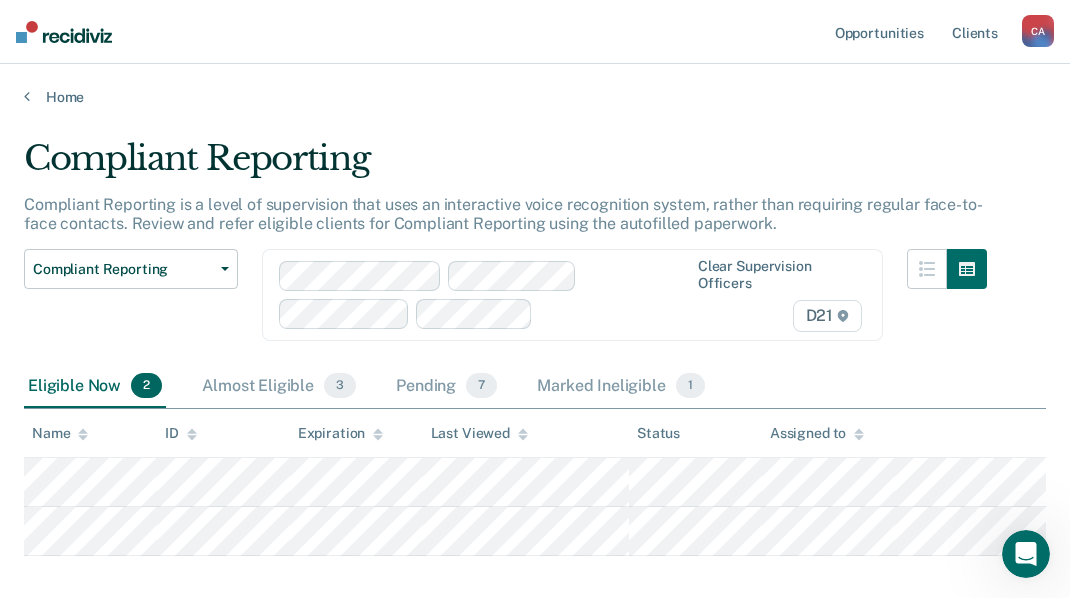scroll, scrollTop: 102, scrollLeft: 0, axis: vertical 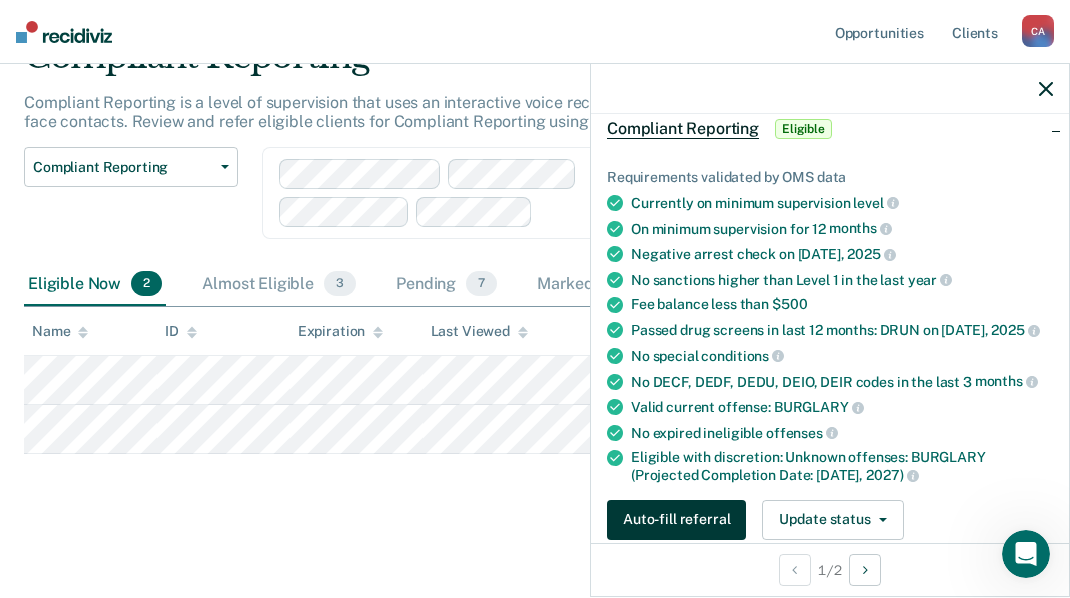 click on "Auto-fill referral" at bounding box center [676, 520] 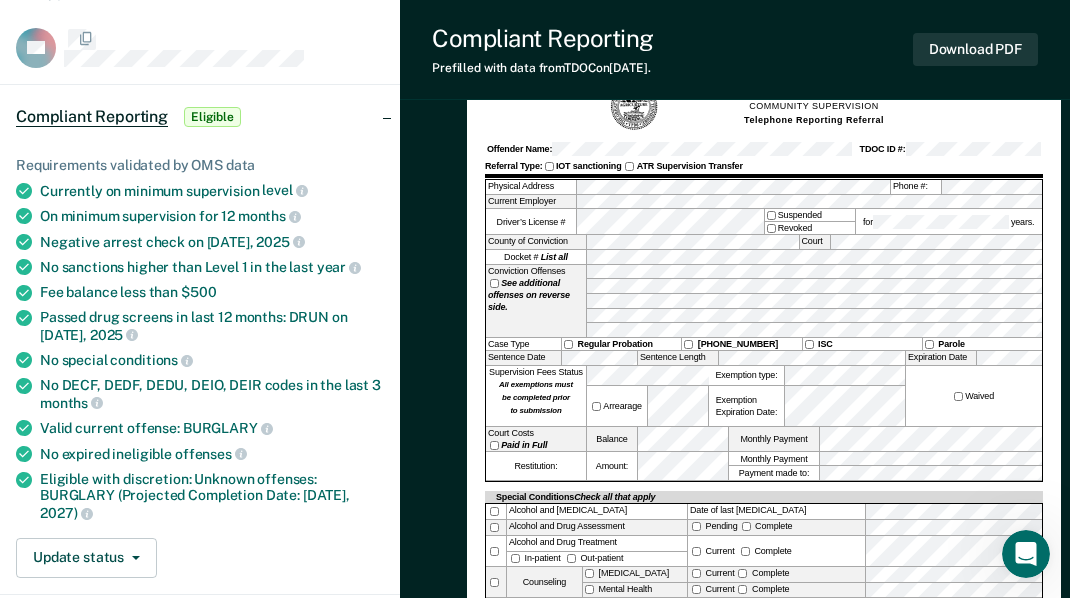 scroll, scrollTop: 0, scrollLeft: 0, axis: both 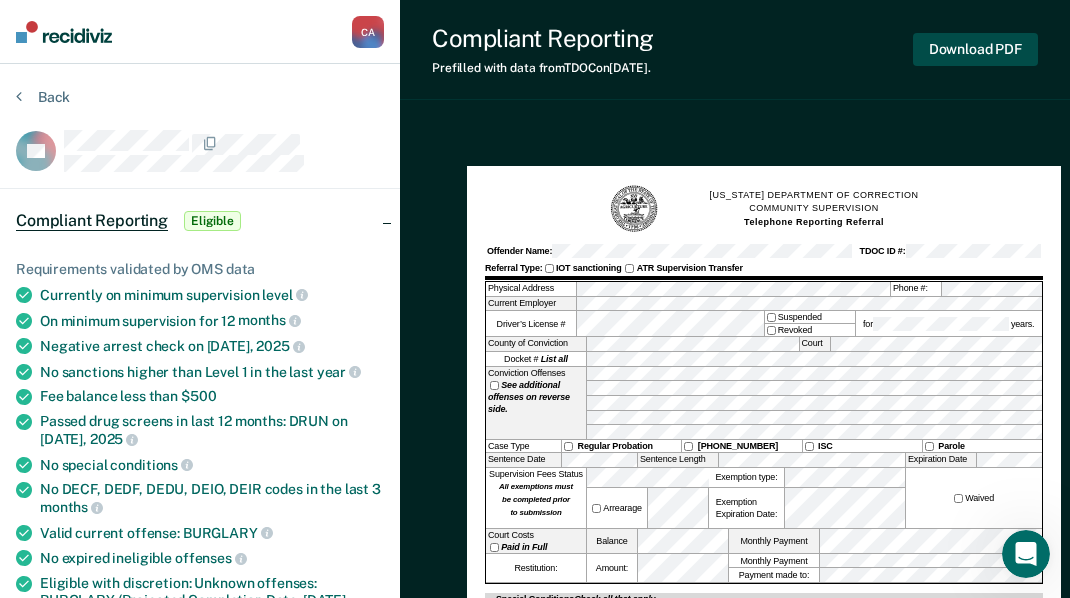 click on "Download PDF" at bounding box center (975, 49) 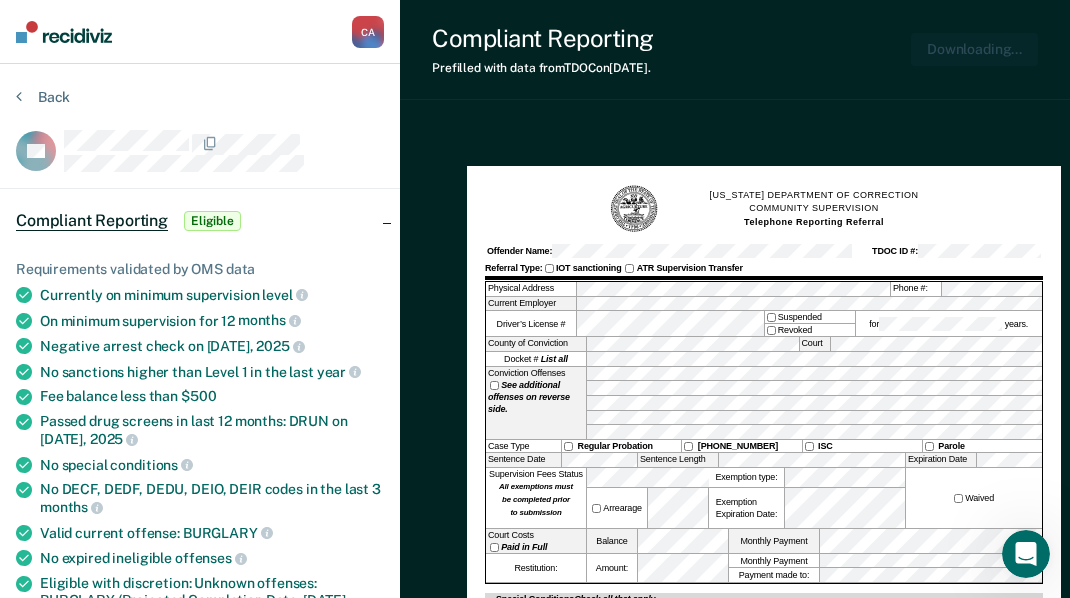 scroll, scrollTop: 0, scrollLeft: 0, axis: both 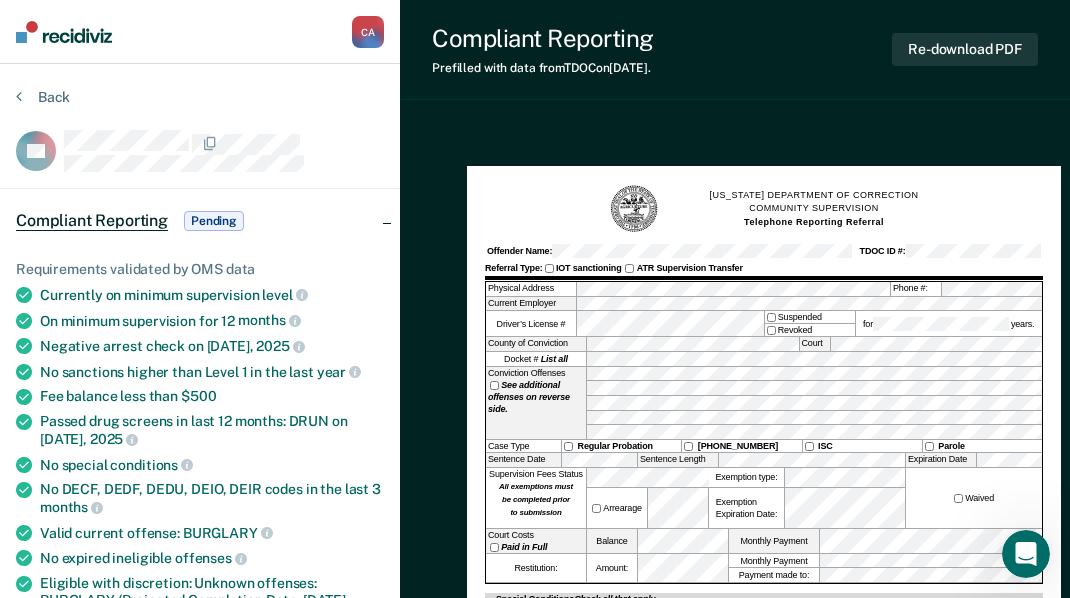 click on "Compliant Reporting Prefilled with data from  TDOC  on  [DATE] .  Re-download PDF [US_STATE] DEPARTMENT OF CORRECTION  COMMUNITY SUPERVISION Telephone Reporting Referral Offender Name:  TDOC ID #:  Referral Type:   IOT sanctioning  ATR Supervision Transfer Physical Address Phone #: Current Employer Driver’s License #  Suspended  Revoked for    years. County of Conviction Court Docket #   List all  Conviction Offenses See additional offenses on reverse side. Case Type   Regular Probation   [PHONE_NUMBER]   ISC   Parole  Sentence Date Sentence Length Expiration Date Supervision Fees Status  All exemptions must  be completed prior  to submission  Arrearage Exemption type: Exemption Expiration Date:  Waived Court Costs Paid in Full Balance Monthly Payment Restitution: Amount: Monthly Payment Payment made to: Special Conditions  Check all that apply  Alcohol and [MEDICAL_DATA] Date of last [MEDICAL_DATA] Alcohol and Drug Assessment   Pending   Complete Alcohol and Drug Treatment   In-patient     Out-patient   Current" at bounding box center [735, 741] 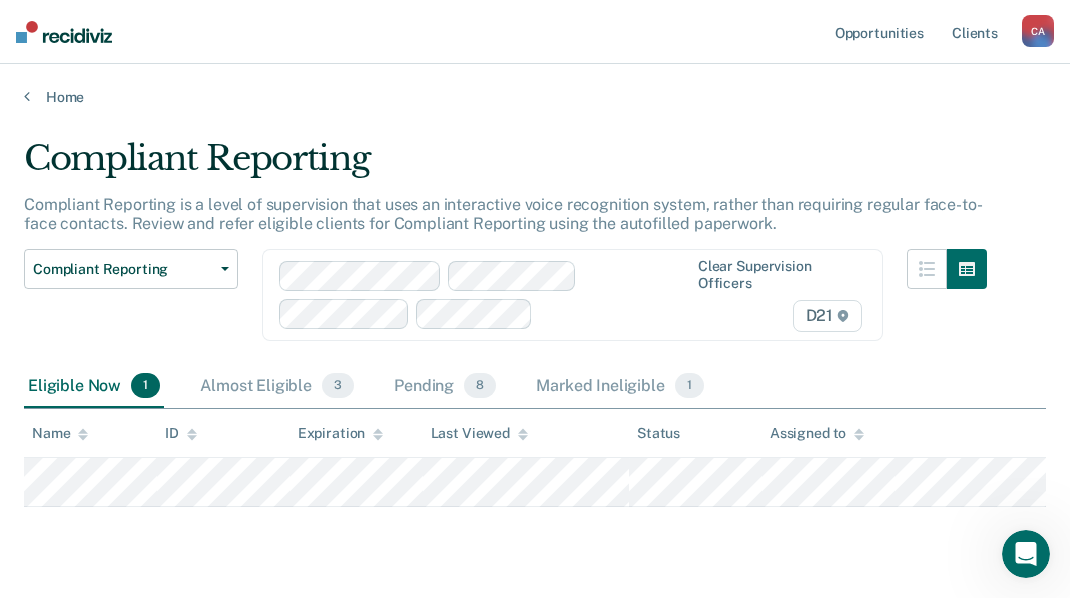 scroll, scrollTop: 53, scrollLeft: 0, axis: vertical 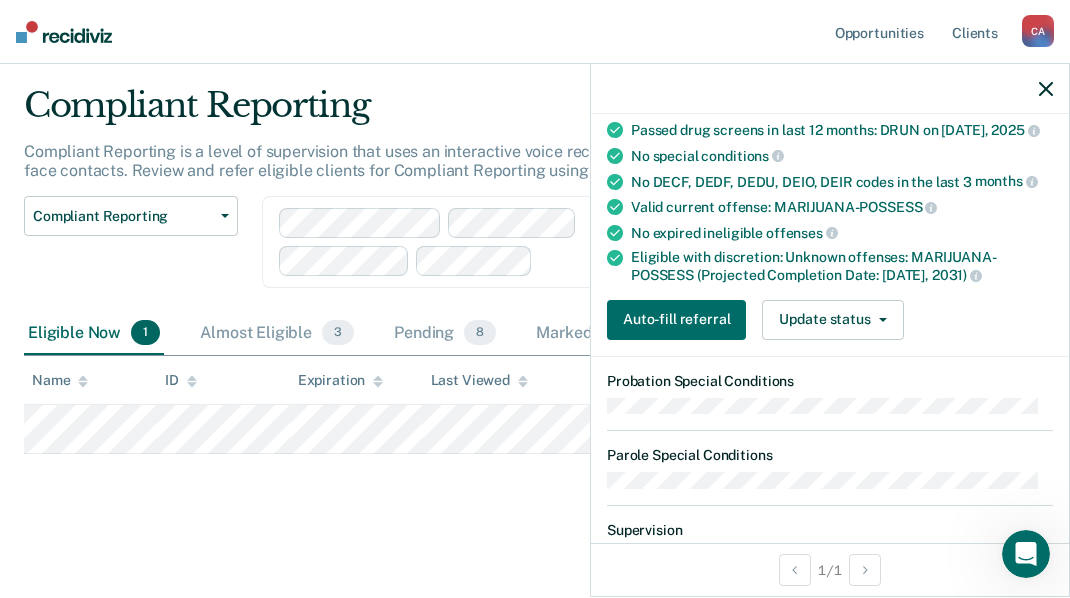 drag, startPoint x: 666, startPoint y: 343, endPoint x: 670, endPoint y: 329, distance: 14.56022 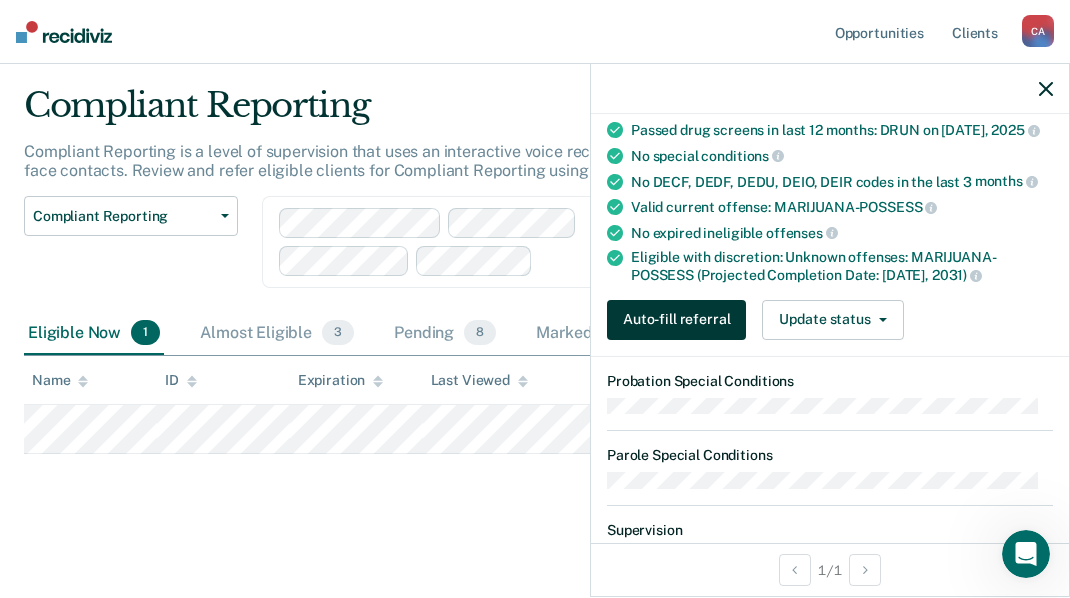 click on "Requirements validated by OMS data Currently on minimum supervision   level   On medium supervision or less for 2   years   Negative arrest check on [DATE]   No sanctions higher than Level 1 in the last   year   Fee balance less than   $500 Passed drug screens in last 12 months: DRUN on [DATE]   No special   conditions   No DECF, DEDF, DEDU, DEIO, DEIR codes in the last 3   months   Valid current offense:   MARIJUANA-POSSESS   No expired ineligible   offenses   Eligible with discretion: Unknown offenses: MARIJUANA-POSSESS (Projected Completion Date: [DATE])   Auto-fill referral Update status [PERSON_NAME] Mark Ineligible" at bounding box center (830, 146) 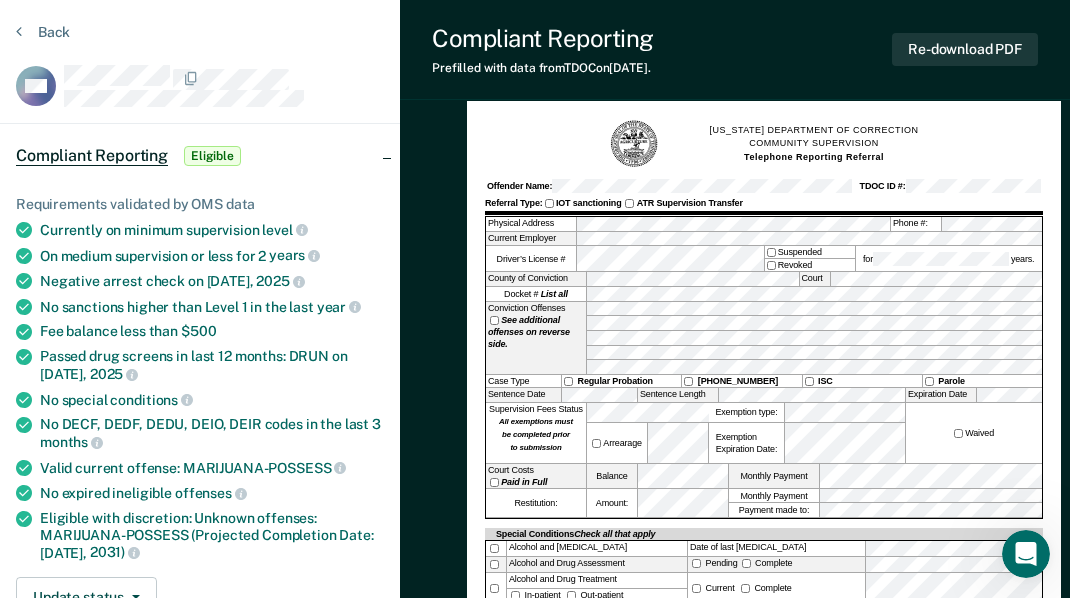 scroll, scrollTop: 100, scrollLeft: 0, axis: vertical 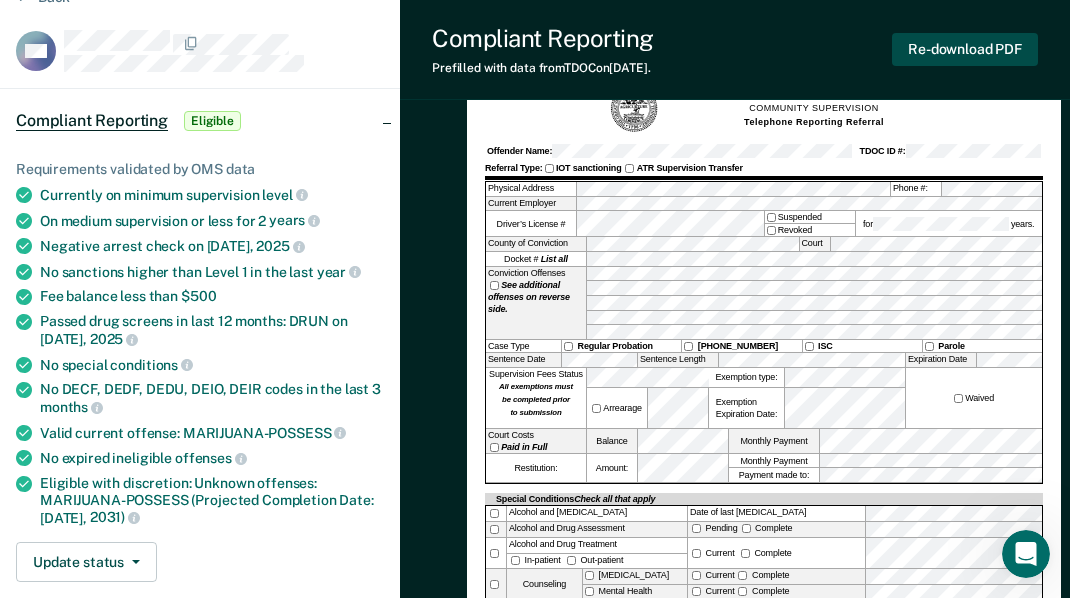 click on "Re-download PDF" at bounding box center [965, 49] 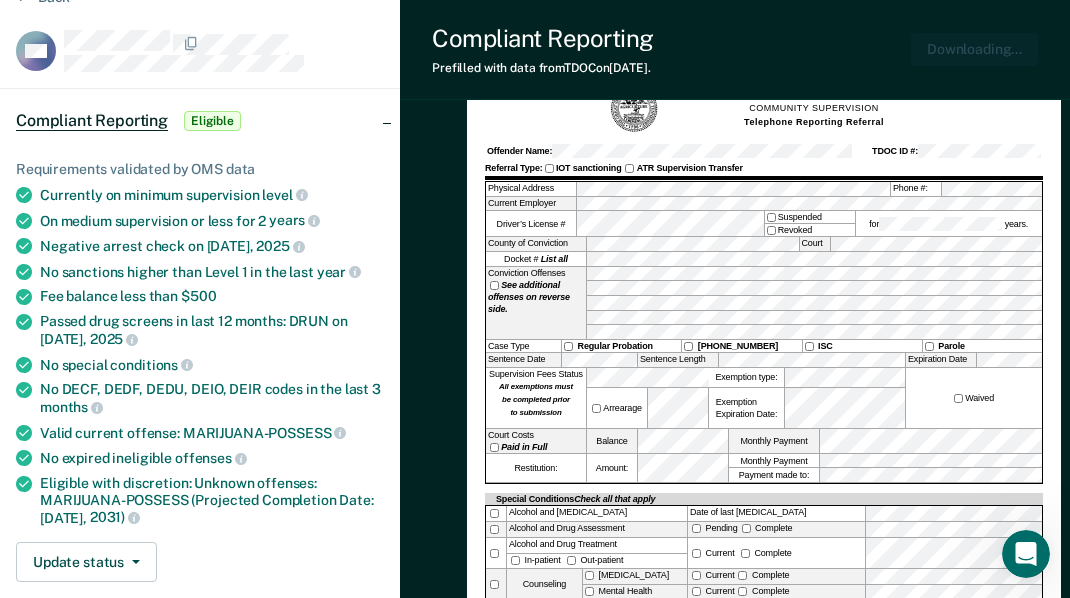 scroll, scrollTop: 0, scrollLeft: 0, axis: both 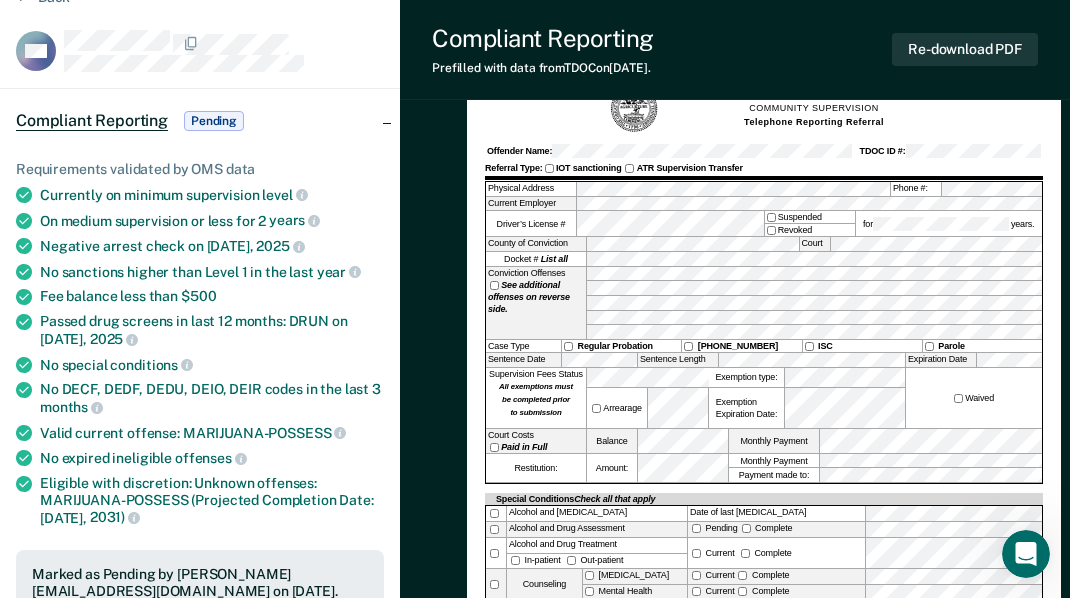 drag, startPoint x: 448, startPoint y: 292, endPoint x: 428, endPoint y: 267, distance: 32.01562 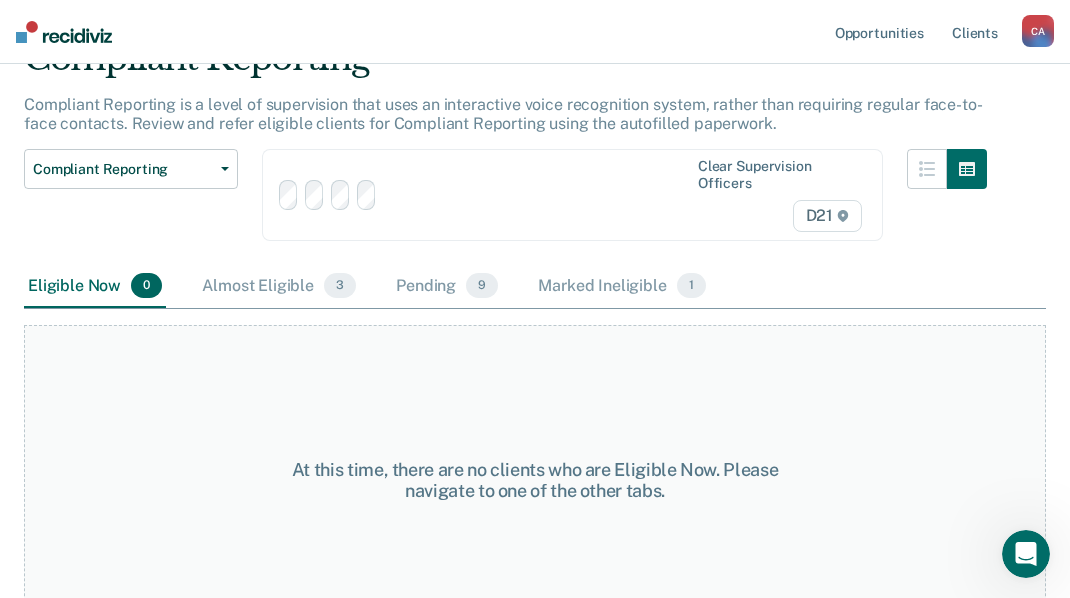 scroll, scrollTop: 53, scrollLeft: 0, axis: vertical 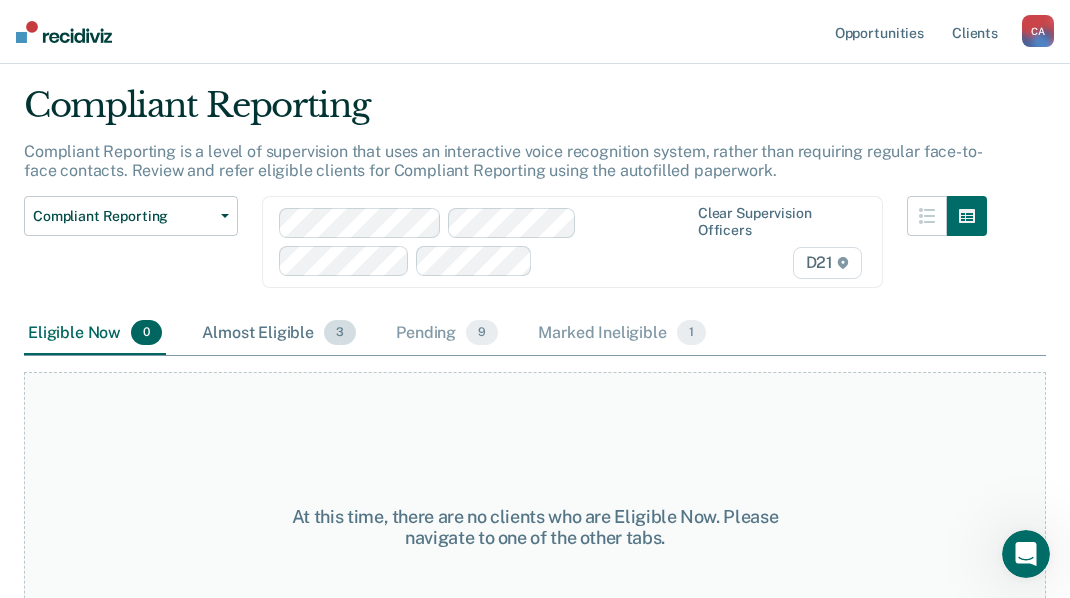 click on "Almost Eligible 3" at bounding box center [279, 334] 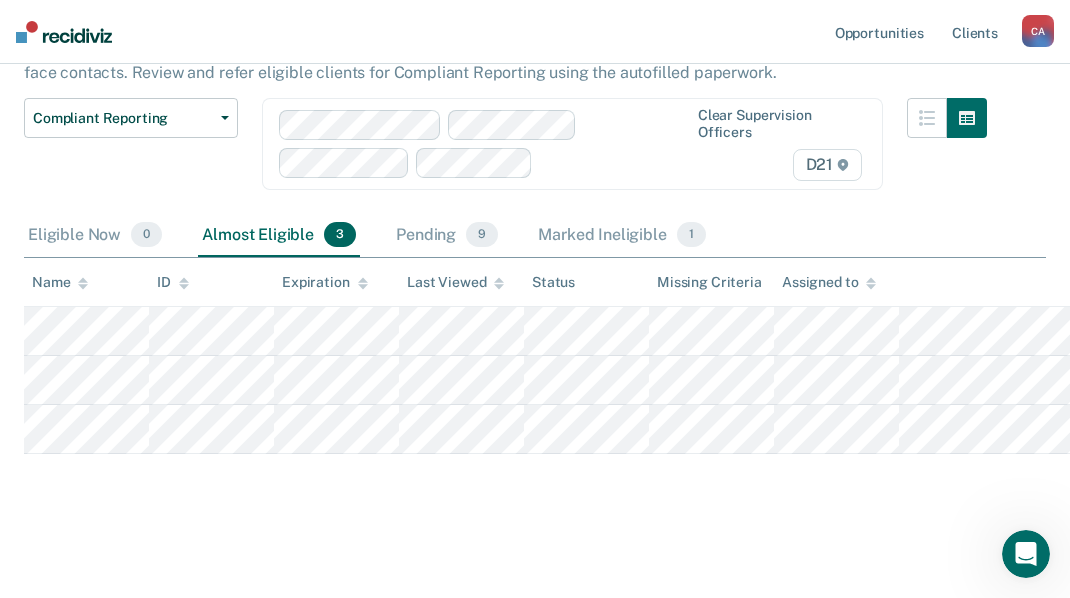 scroll, scrollTop: 182, scrollLeft: 0, axis: vertical 